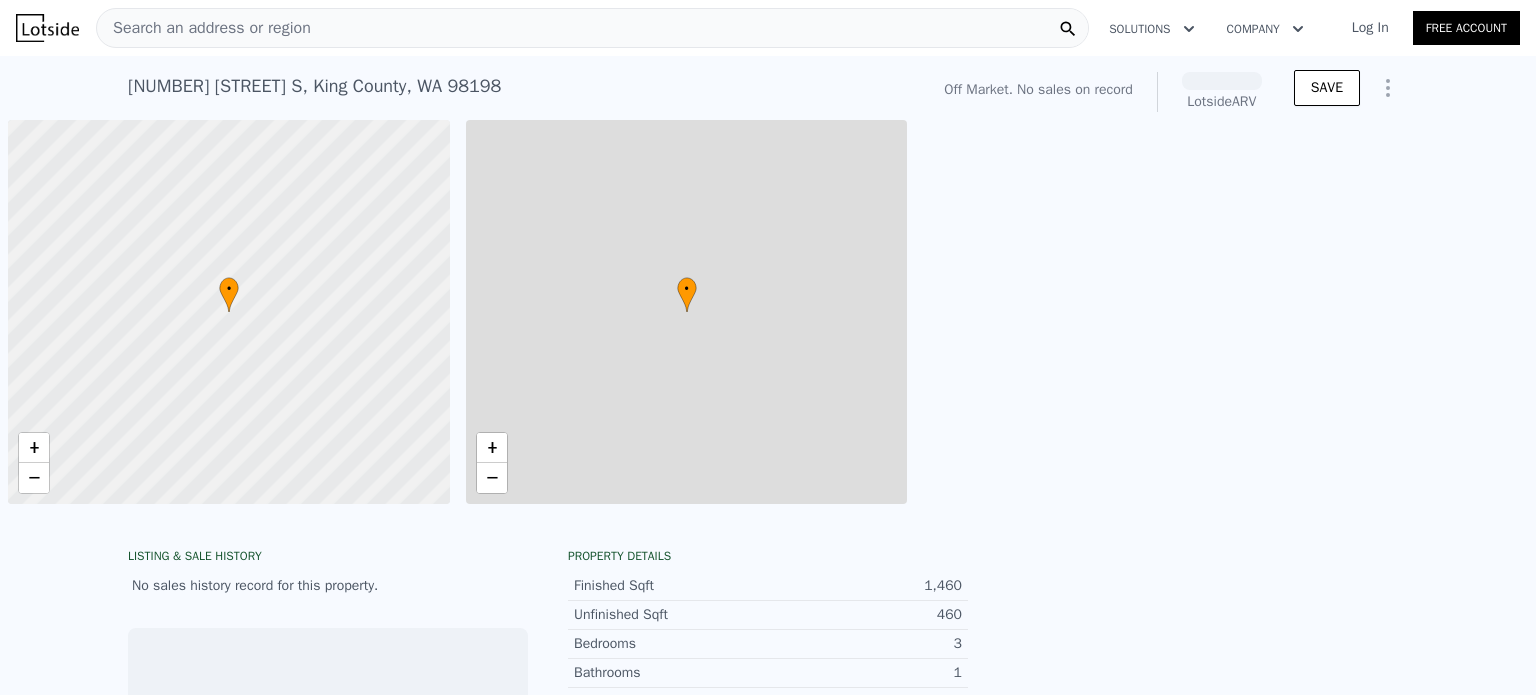 scroll, scrollTop: 0, scrollLeft: 0, axis: both 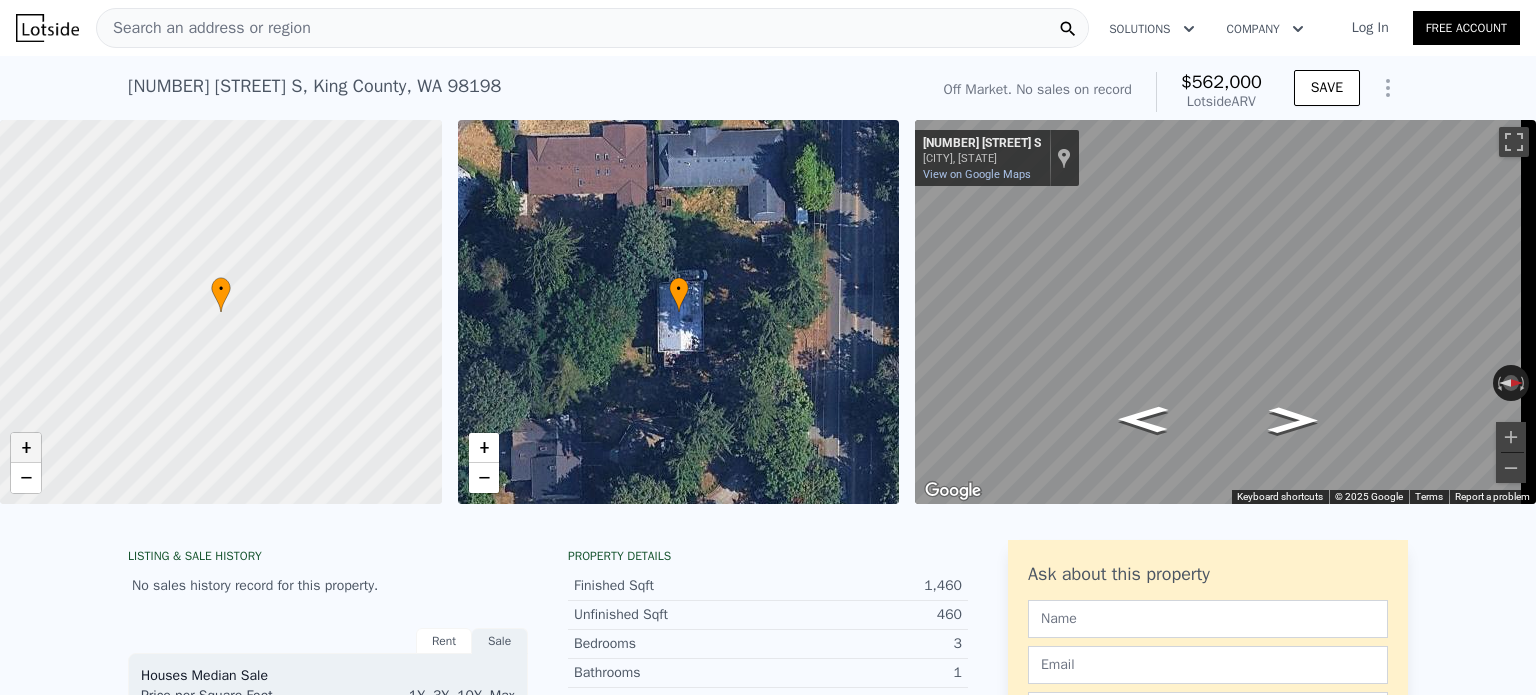 click on "+" at bounding box center [26, 448] 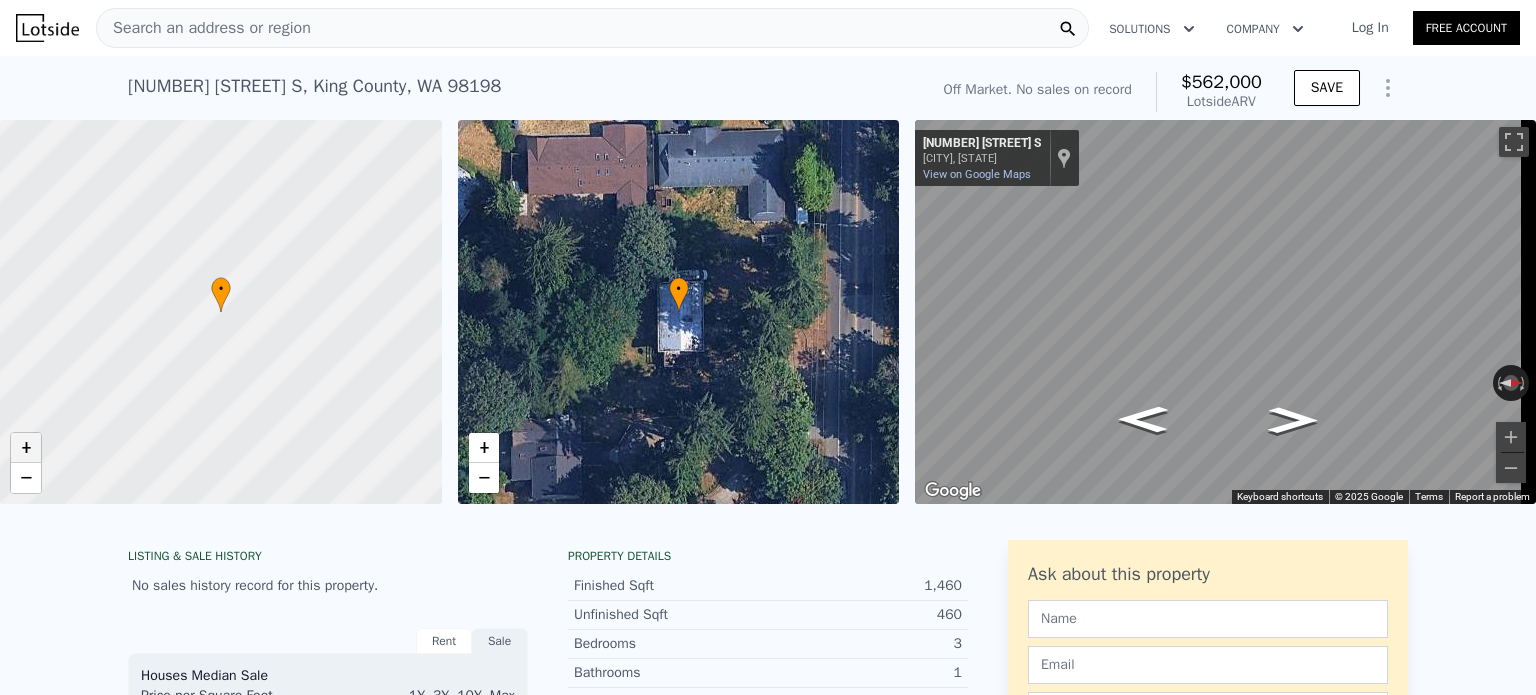 click on "+" at bounding box center [26, 448] 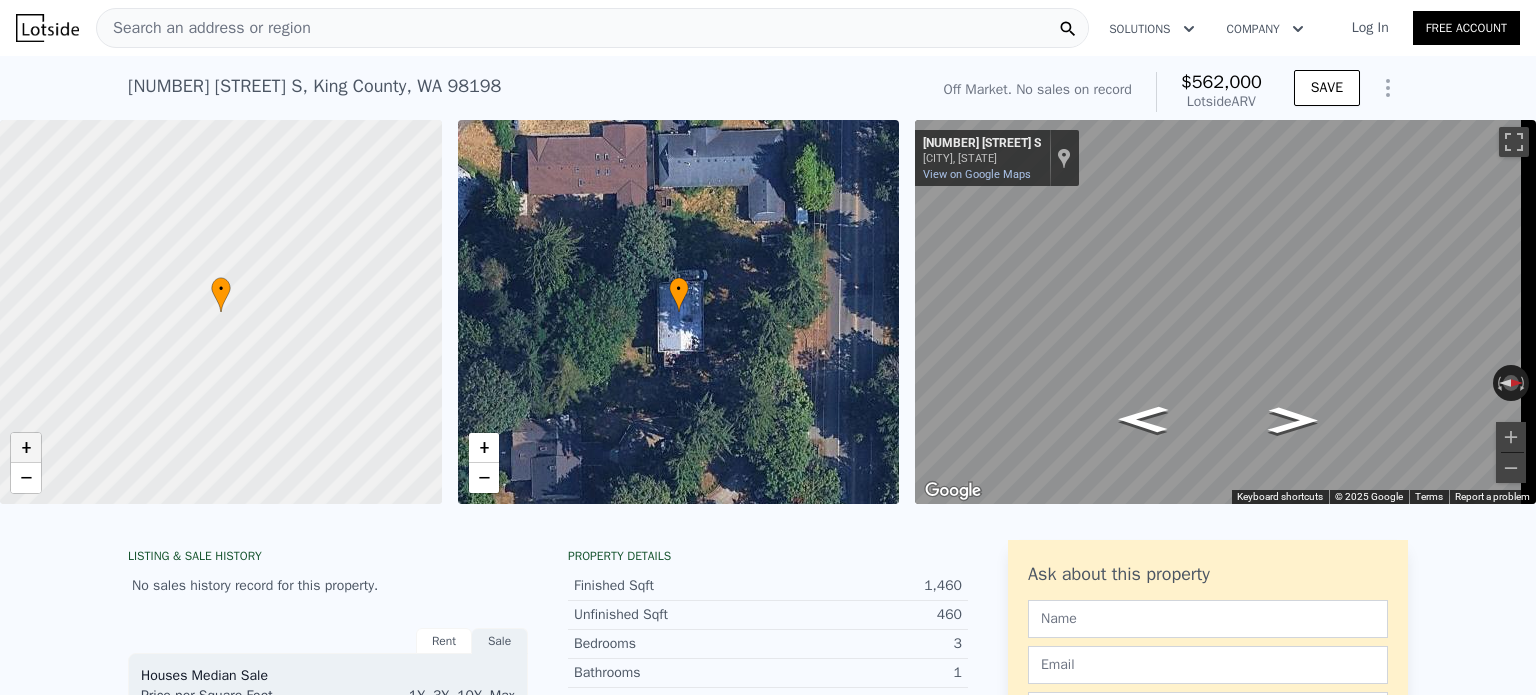 click on "+" at bounding box center [26, 448] 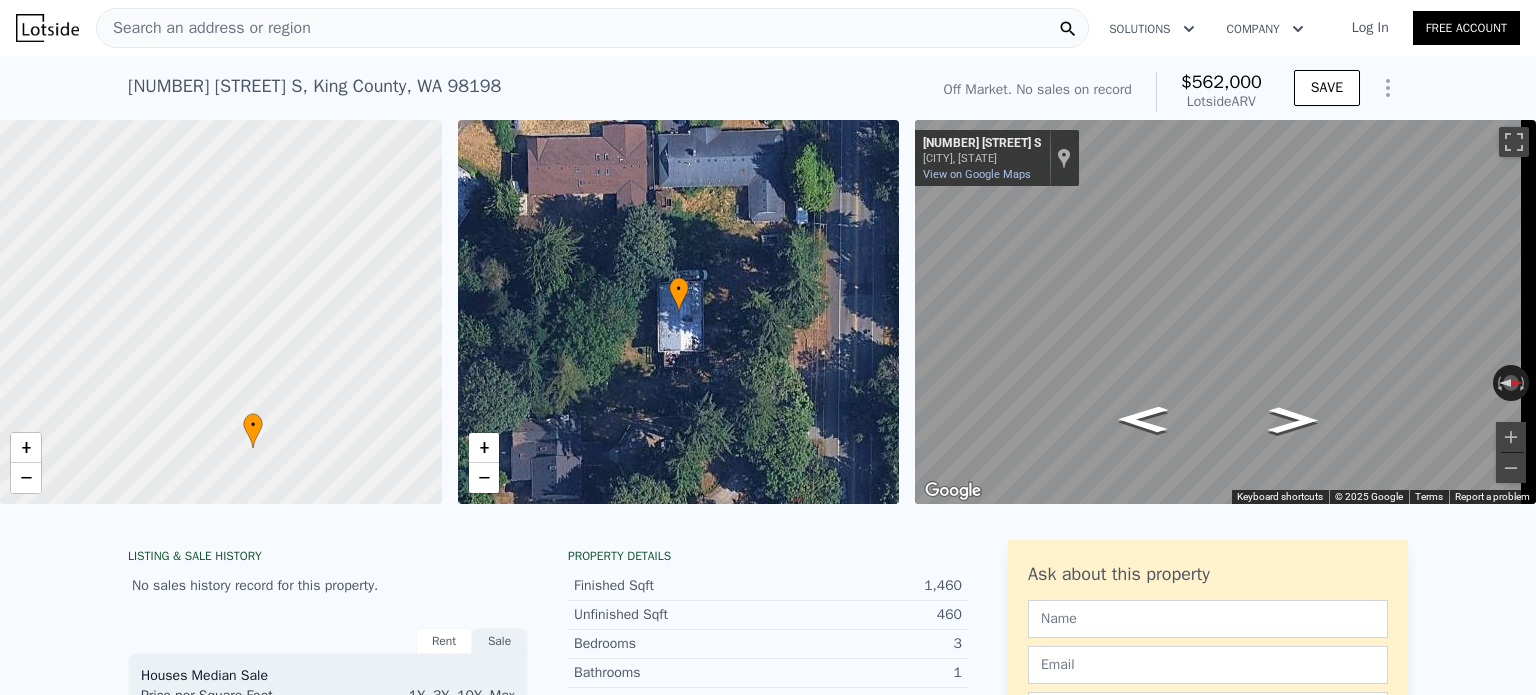 drag, startPoint x: 112, startPoint y: 247, endPoint x: 144, endPoint y: 383, distance: 139.71399 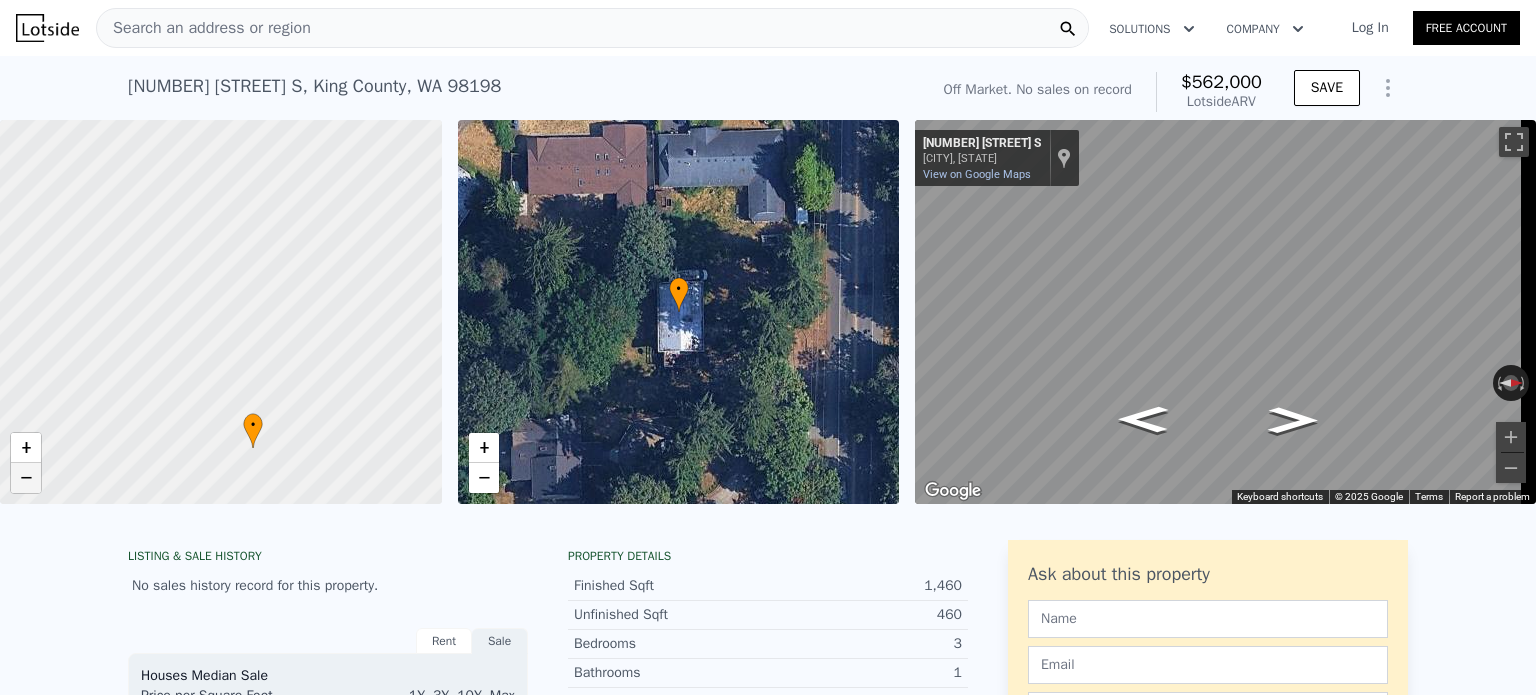 click on "−" at bounding box center [26, 478] 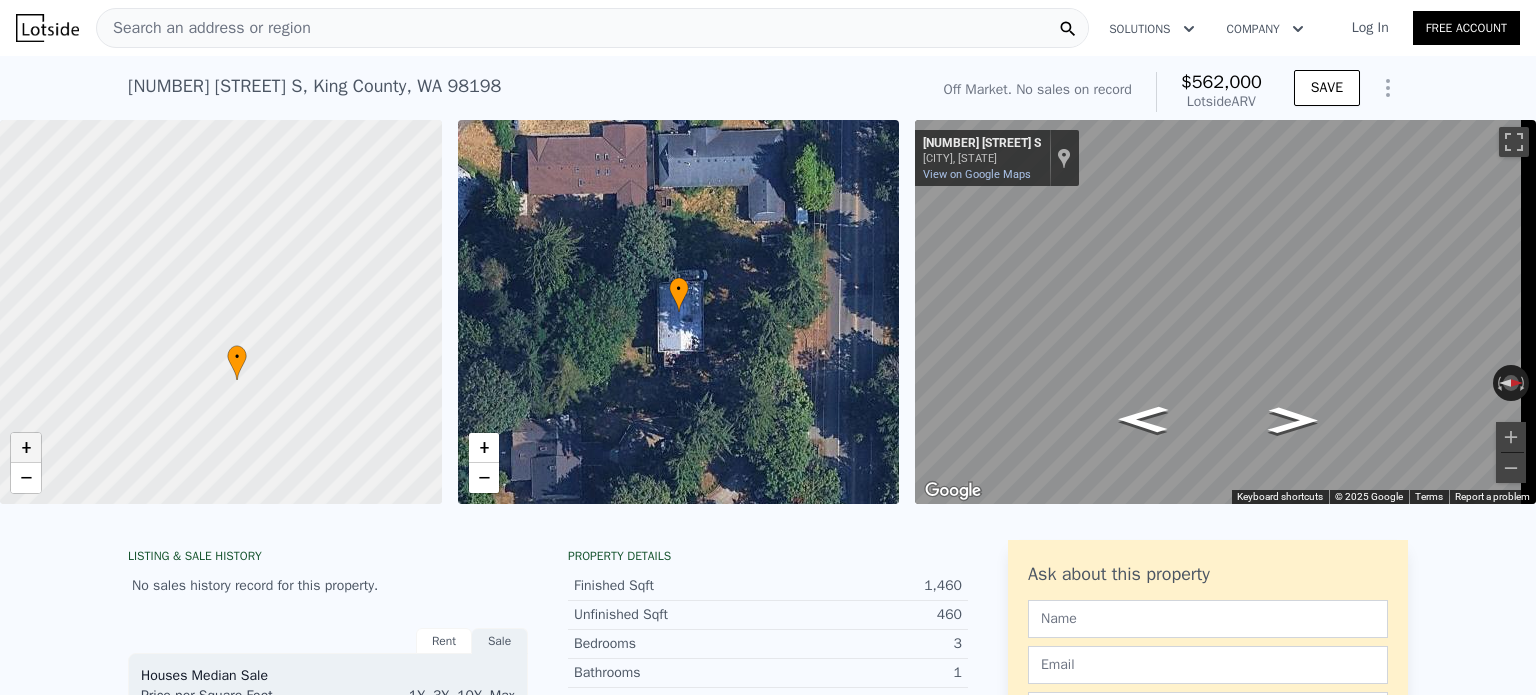 click on "+" at bounding box center (26, 448) 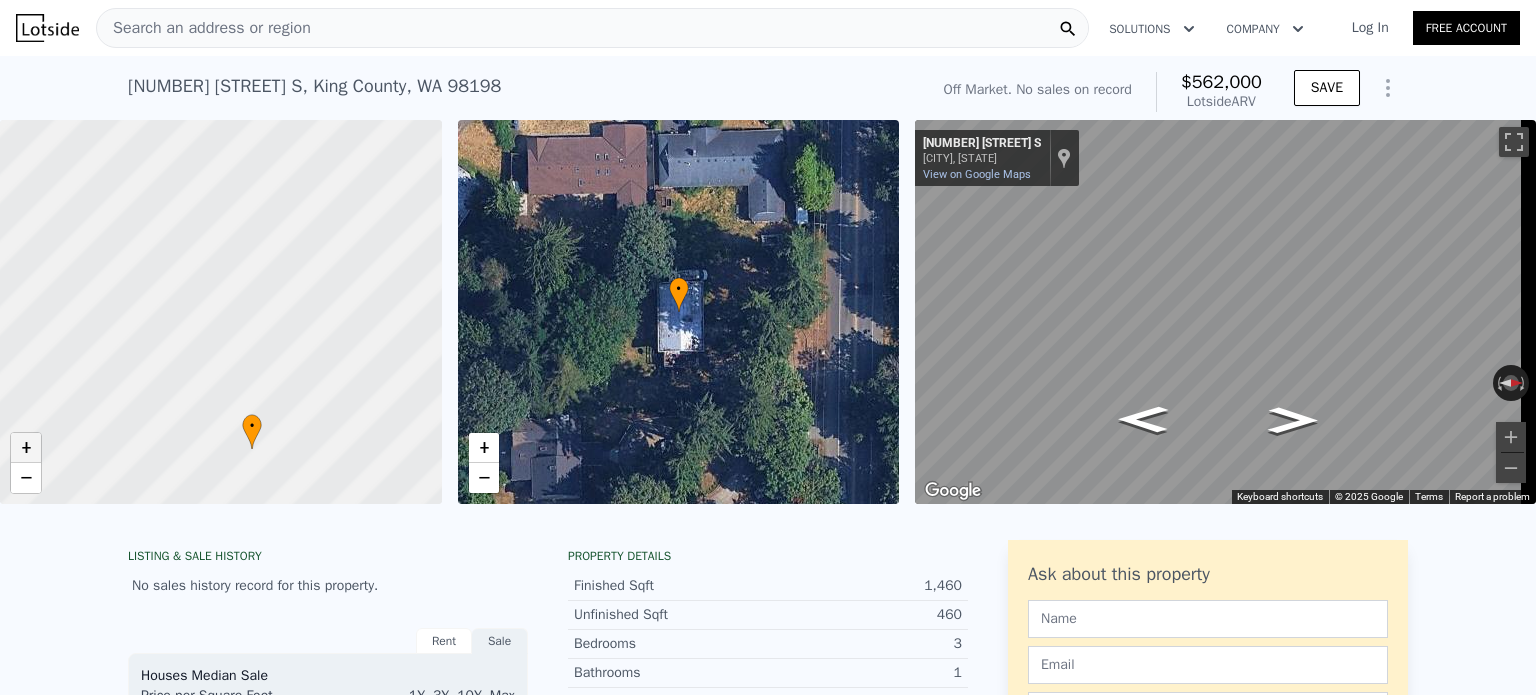 click on "+" at bounding box center (26, 448) 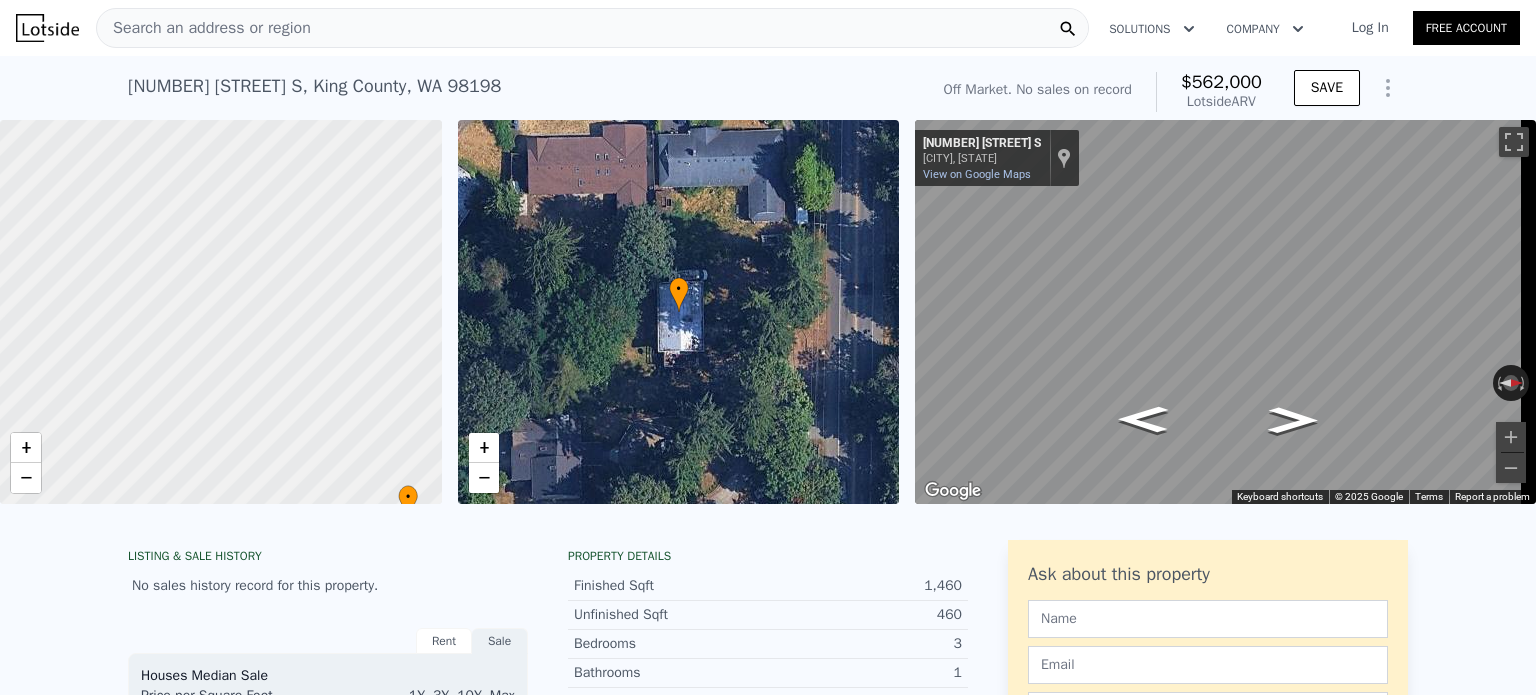 drag, startPoint x: 187, startPoint y: 323, endPoint x: 327, endPoint y: 247, distance: 159.29846 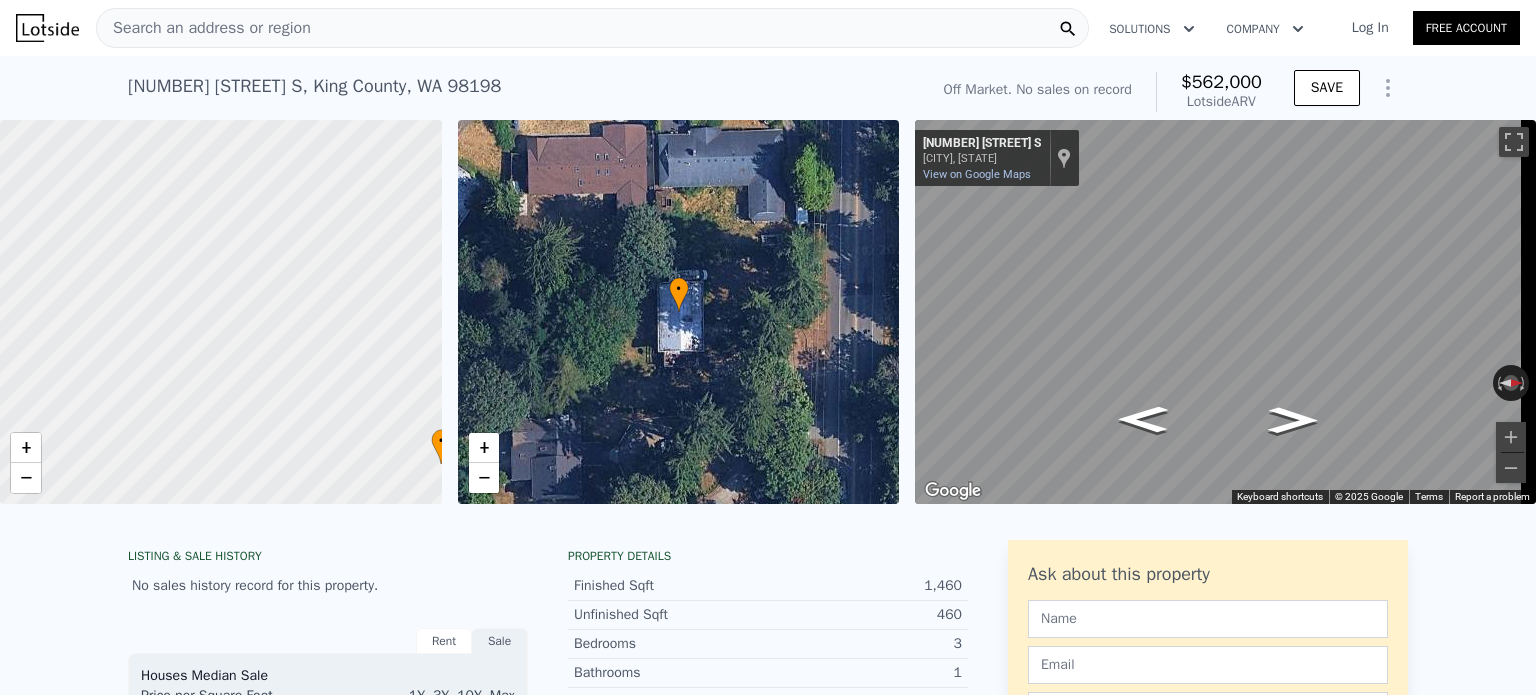 drag, startPoint x: 264, startPoint y: 407, endPoint x: 279, endPoint y: 332, distance: 76.48529 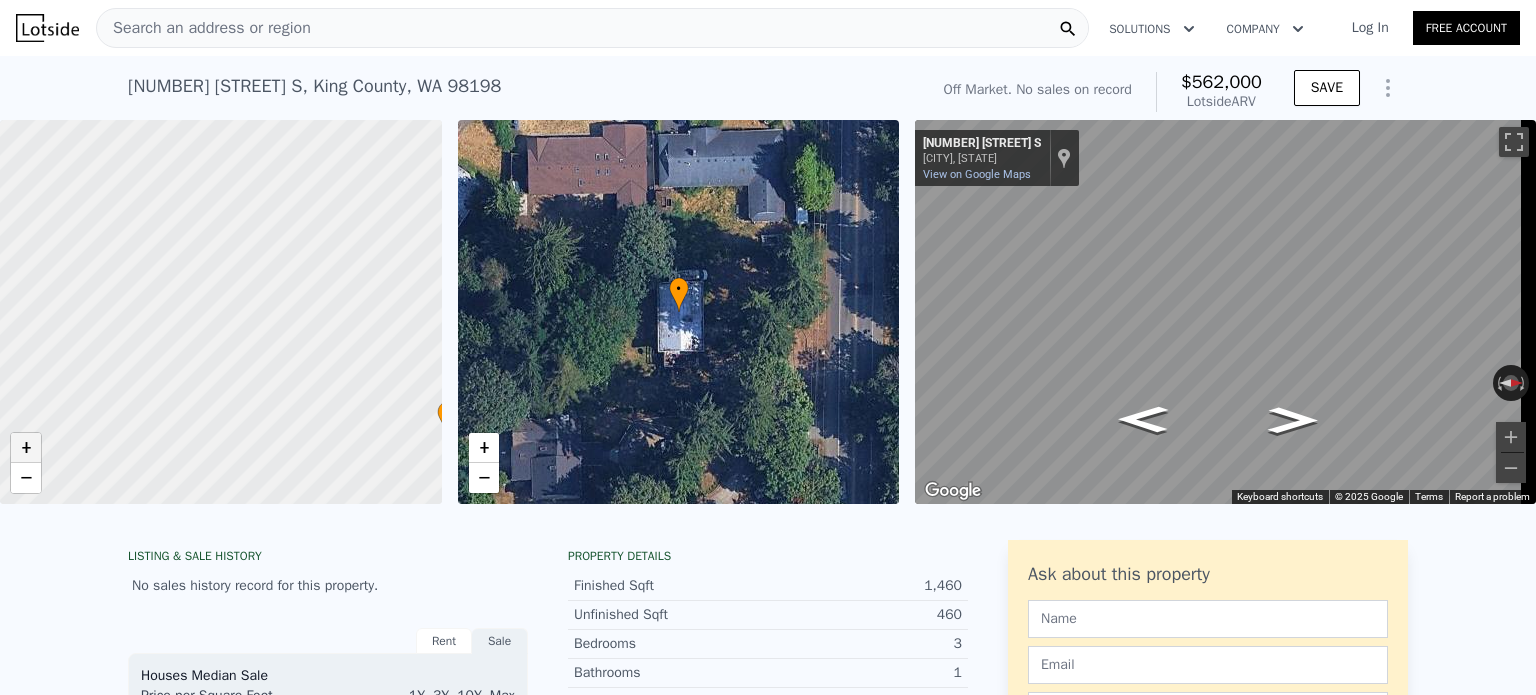 click on "+" at bounding box center [26, 448] 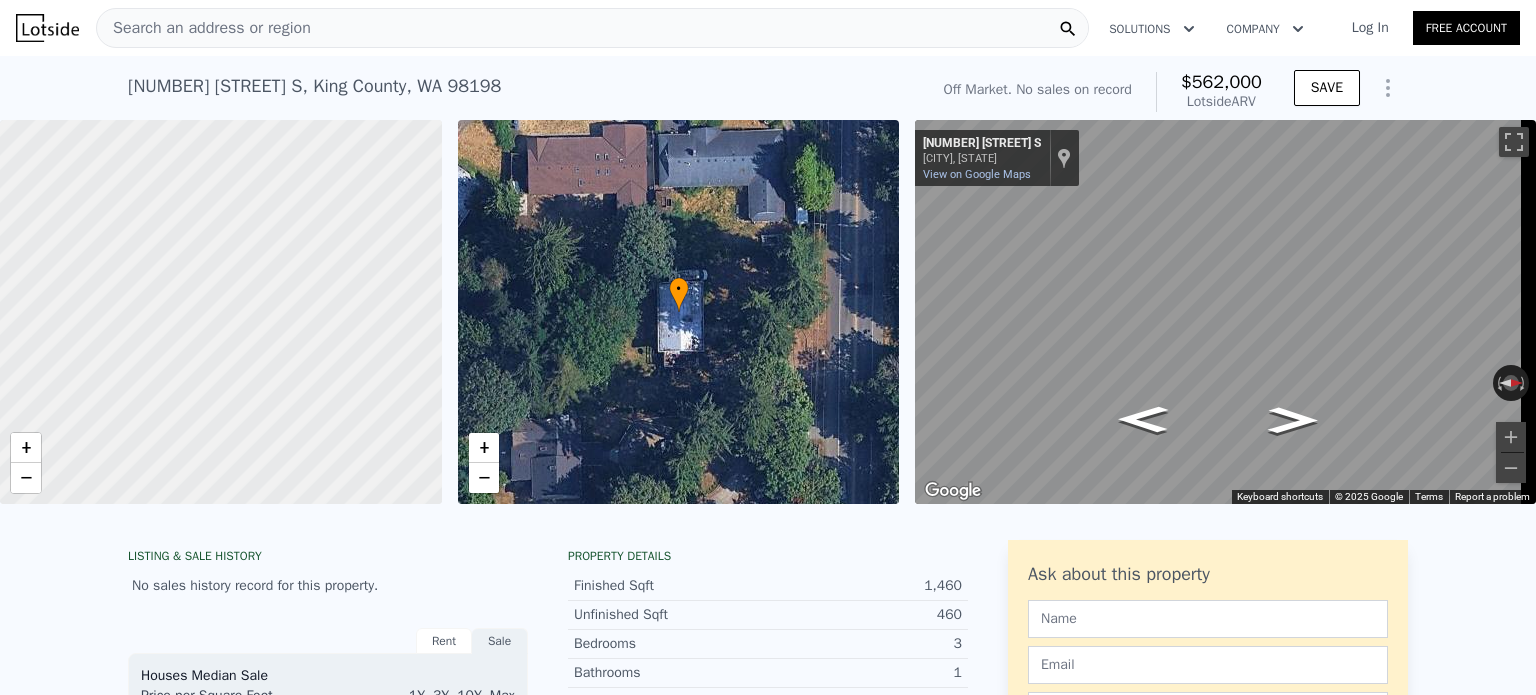 drag, startPoint x: 141, startPoint y: 347, endPoint x: 0, endPoint y: 375, distance: 143.75327 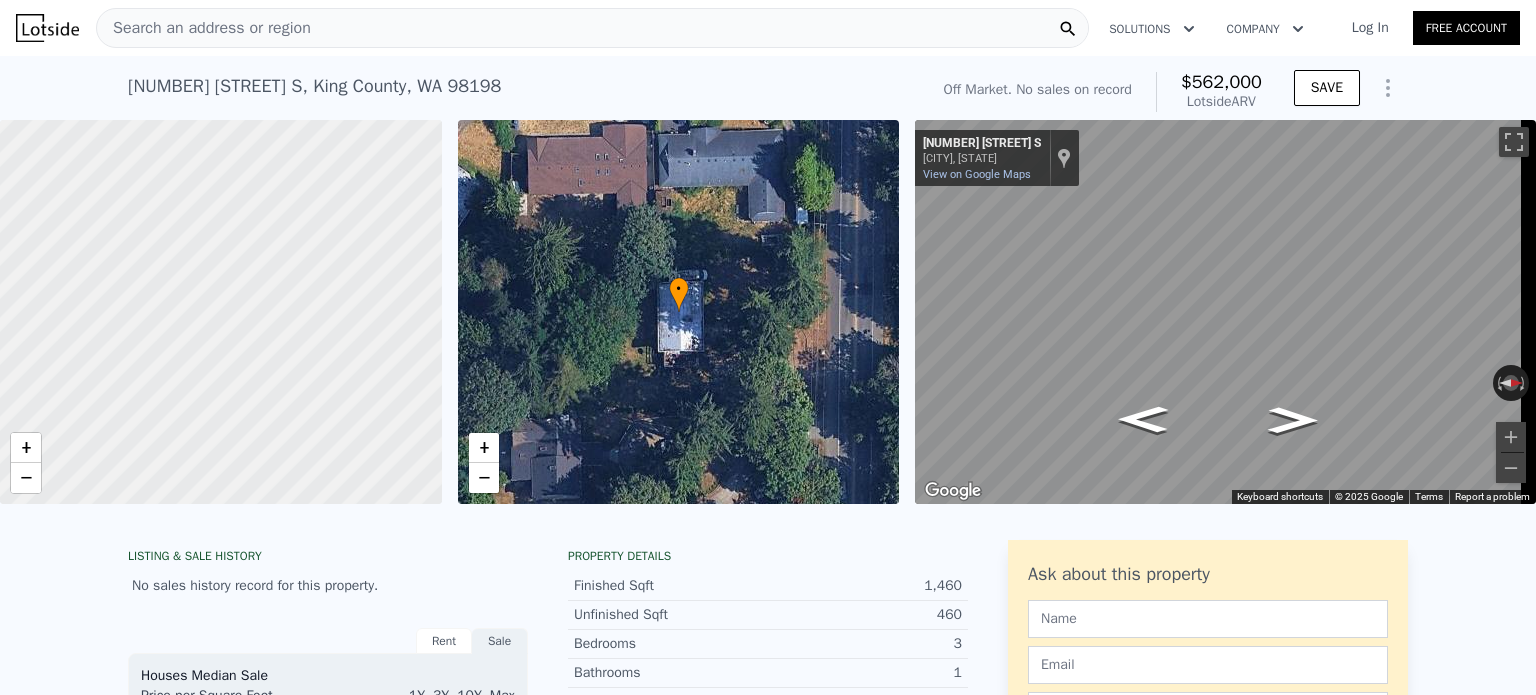 drag, startPoint x: 372, startPoint y: 332, endPoint x: 199, endPoint y: 343, distance: 173.34937 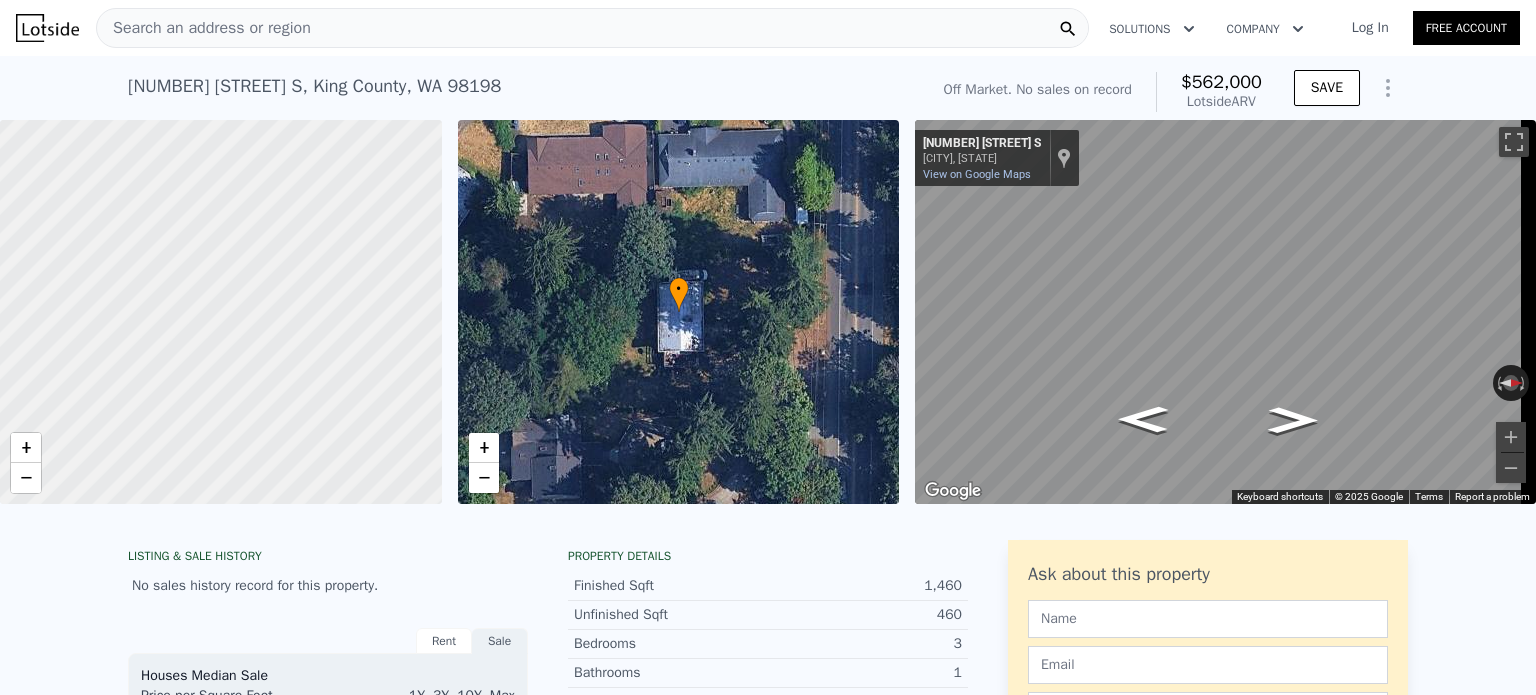 drag, startPoint x: 276, startPoint y: 346, endPoint x: 190, endPoint y: 348, distance: 86.023254 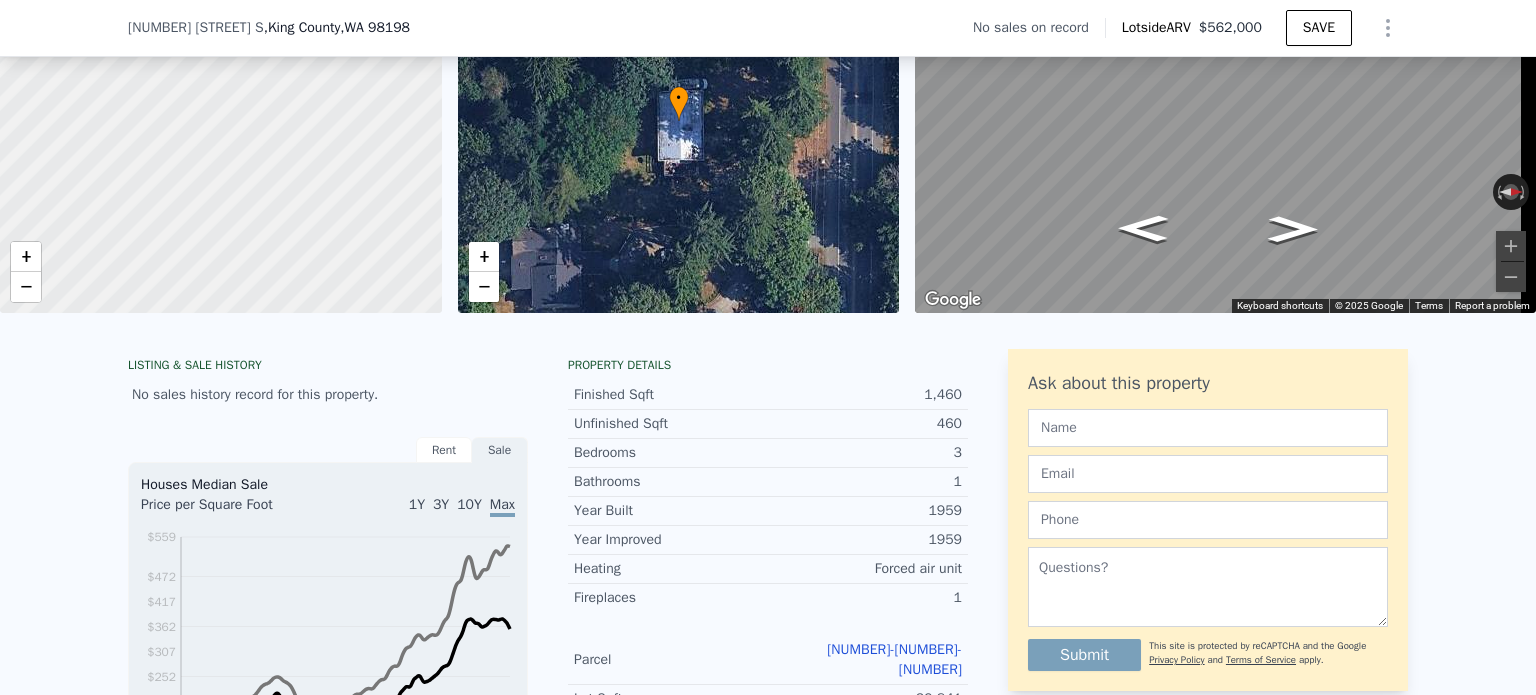 scroll, scrollTop: 192, scrollLeft: 0, axis: vertical 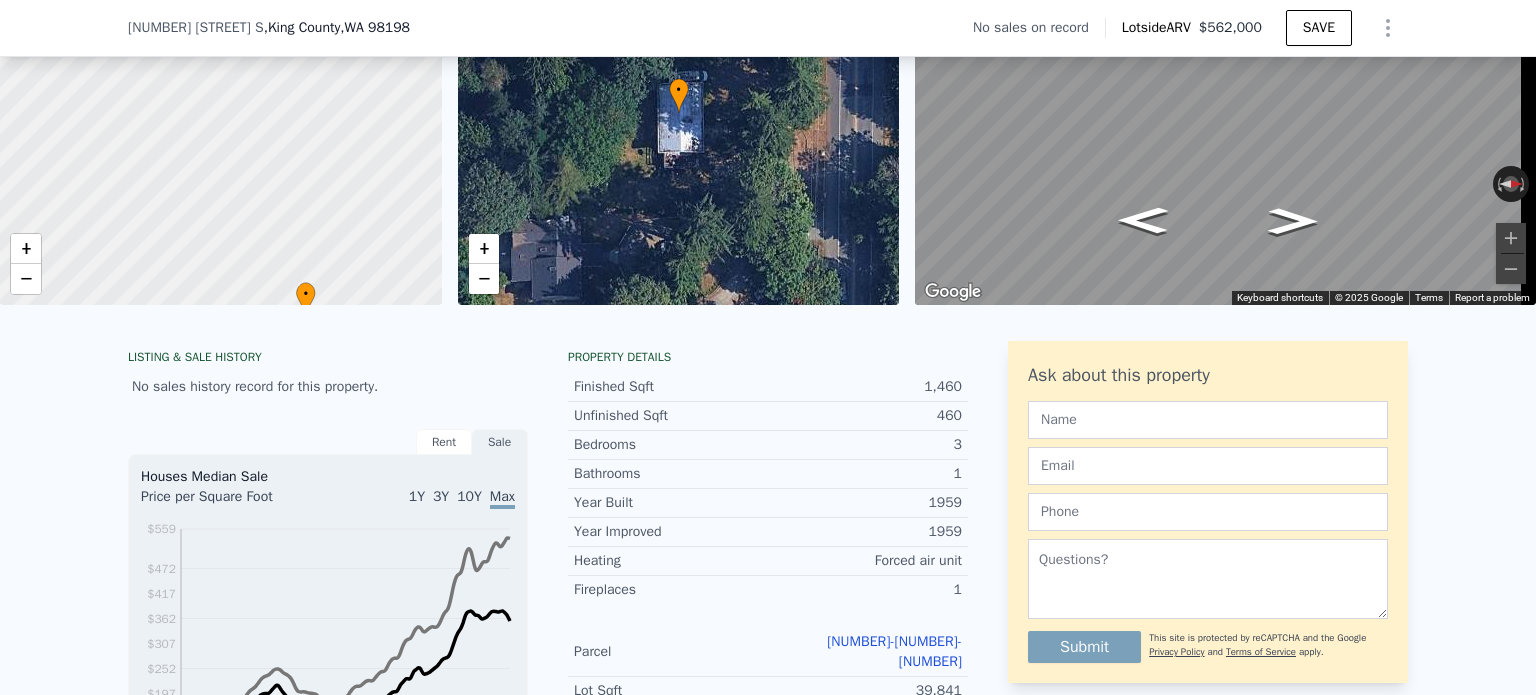 drag, startPoint x: 277, startPoint y: 244, endPoint x: 330, endPoint y: 150, distance: 107.912 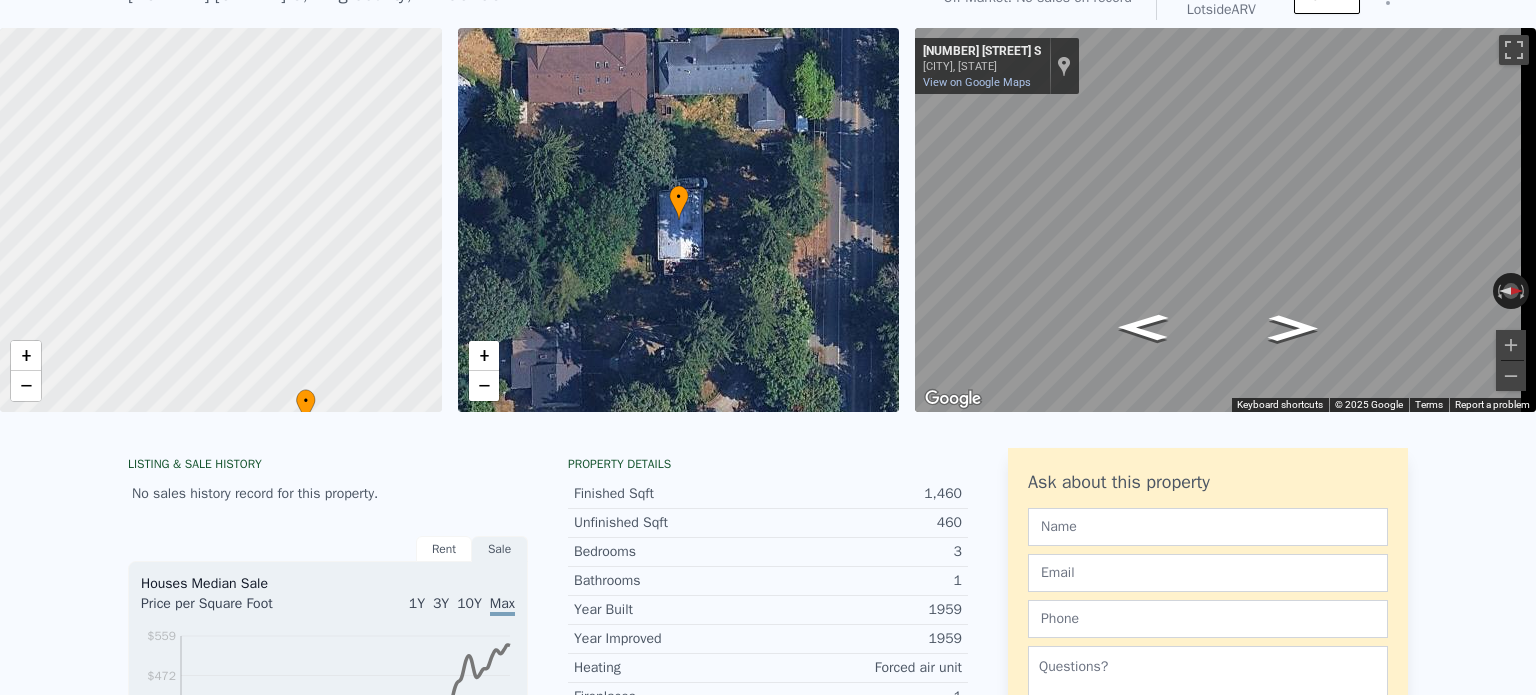 scroll, scrollTop: 7, scrollLeft: 0, axis: vertical 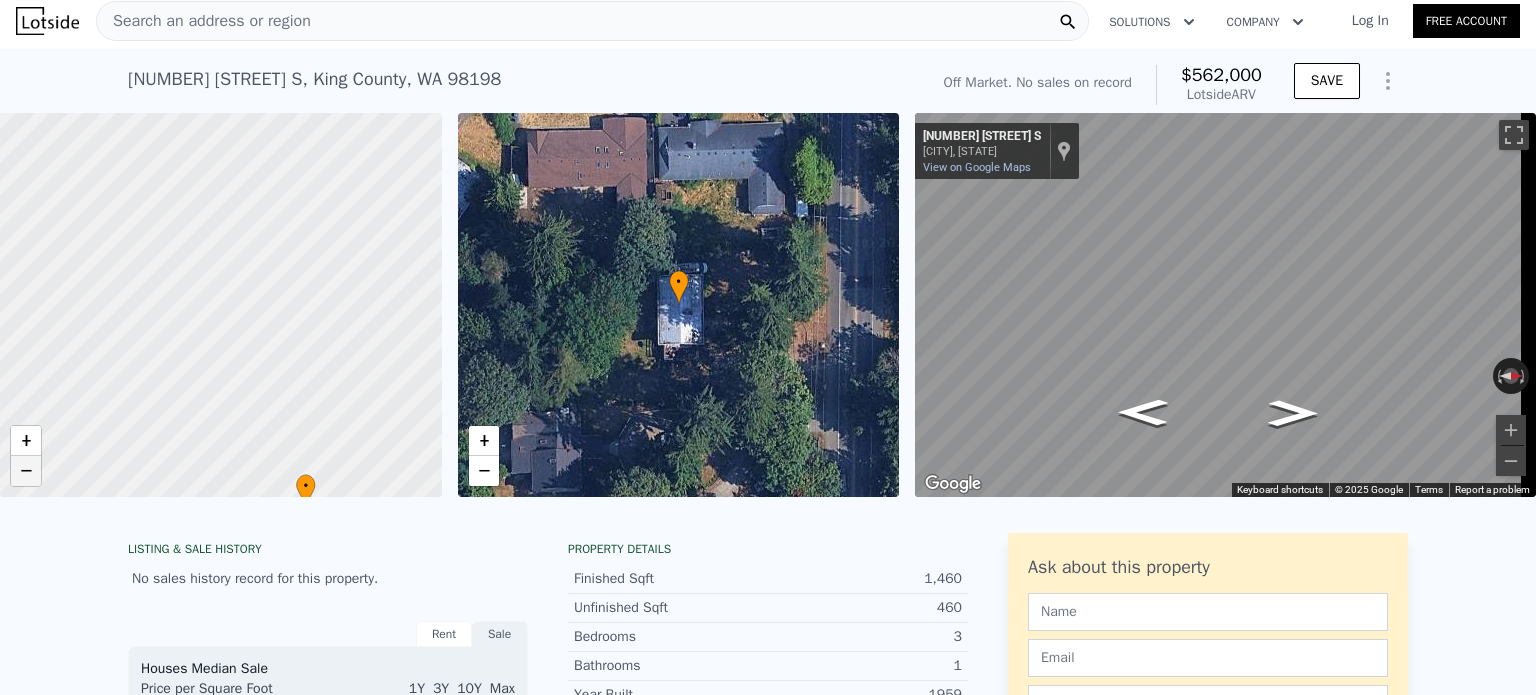 click on "−" at bounding box center (26, 471) 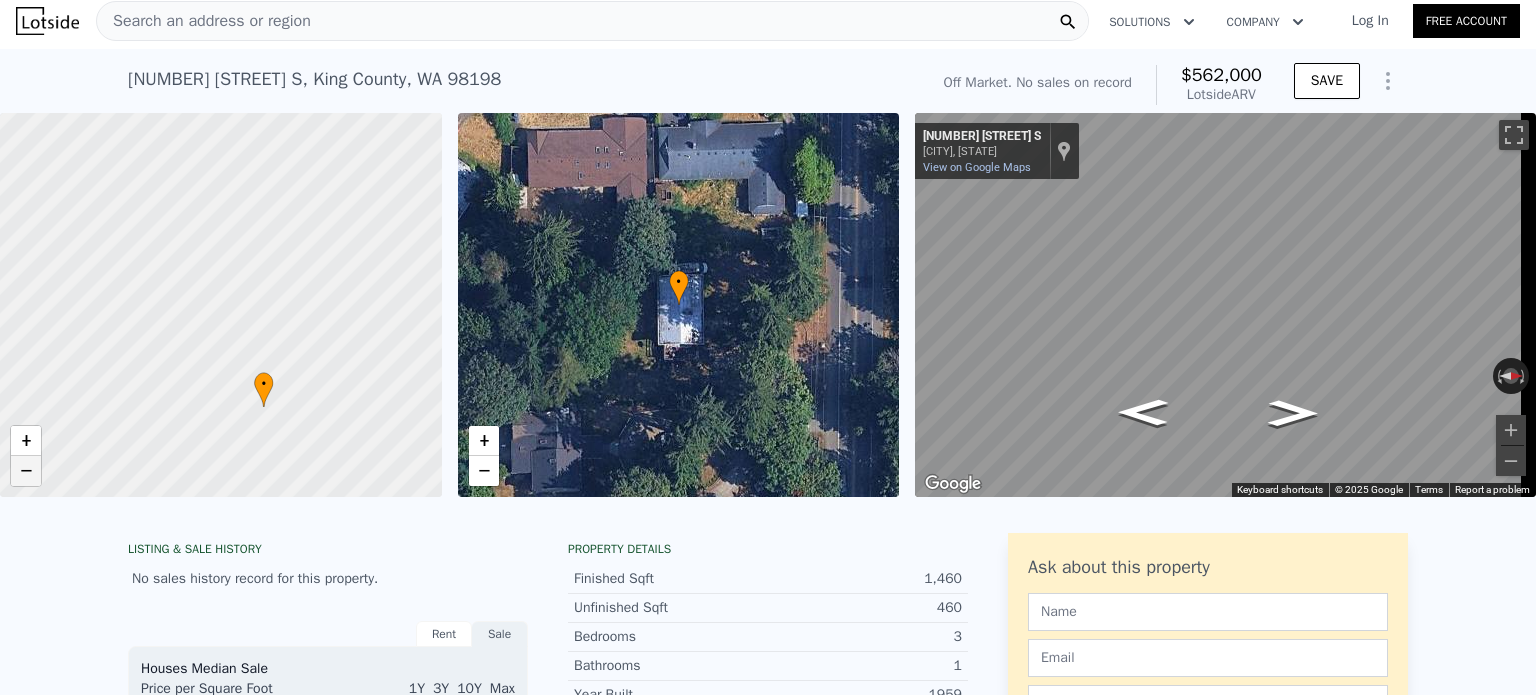 click on "−" at bounding box center [26, 471] 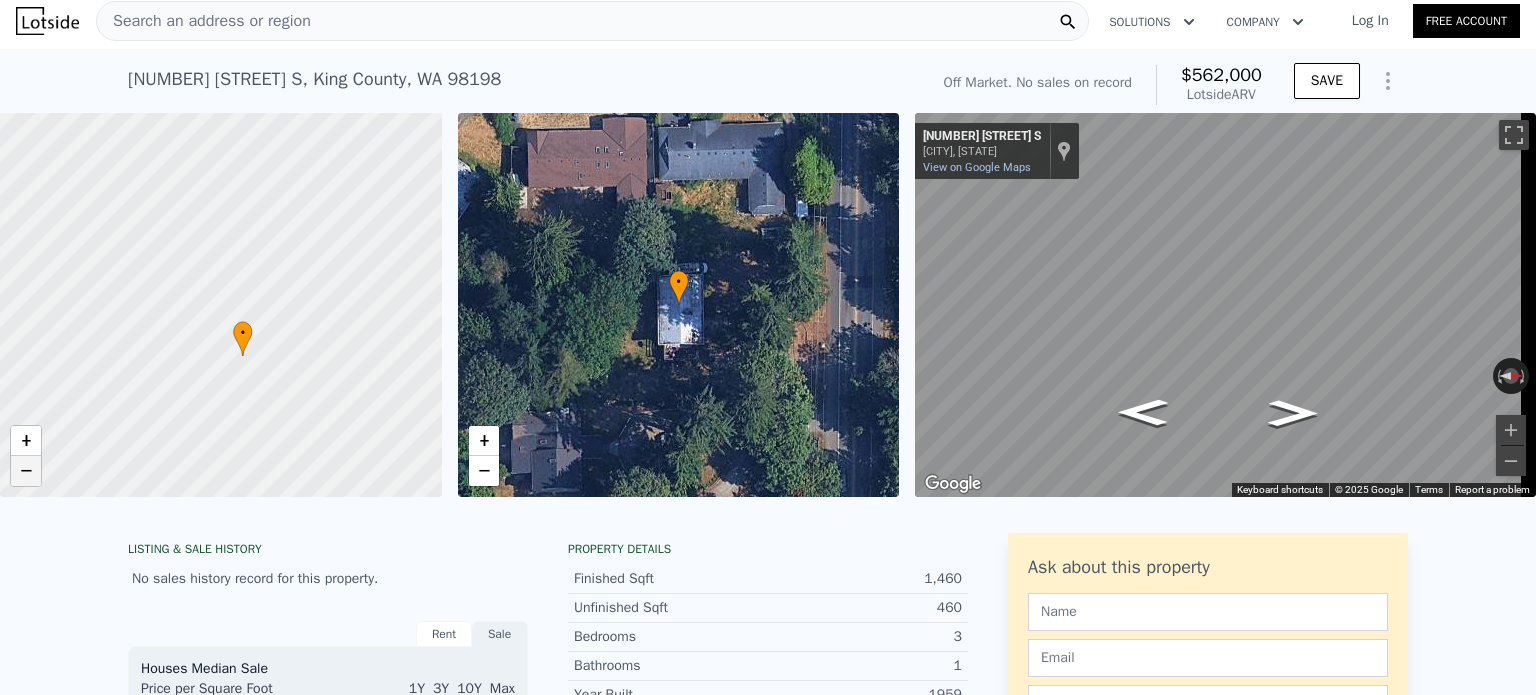 click on "−" at bounding box center [26, 471] 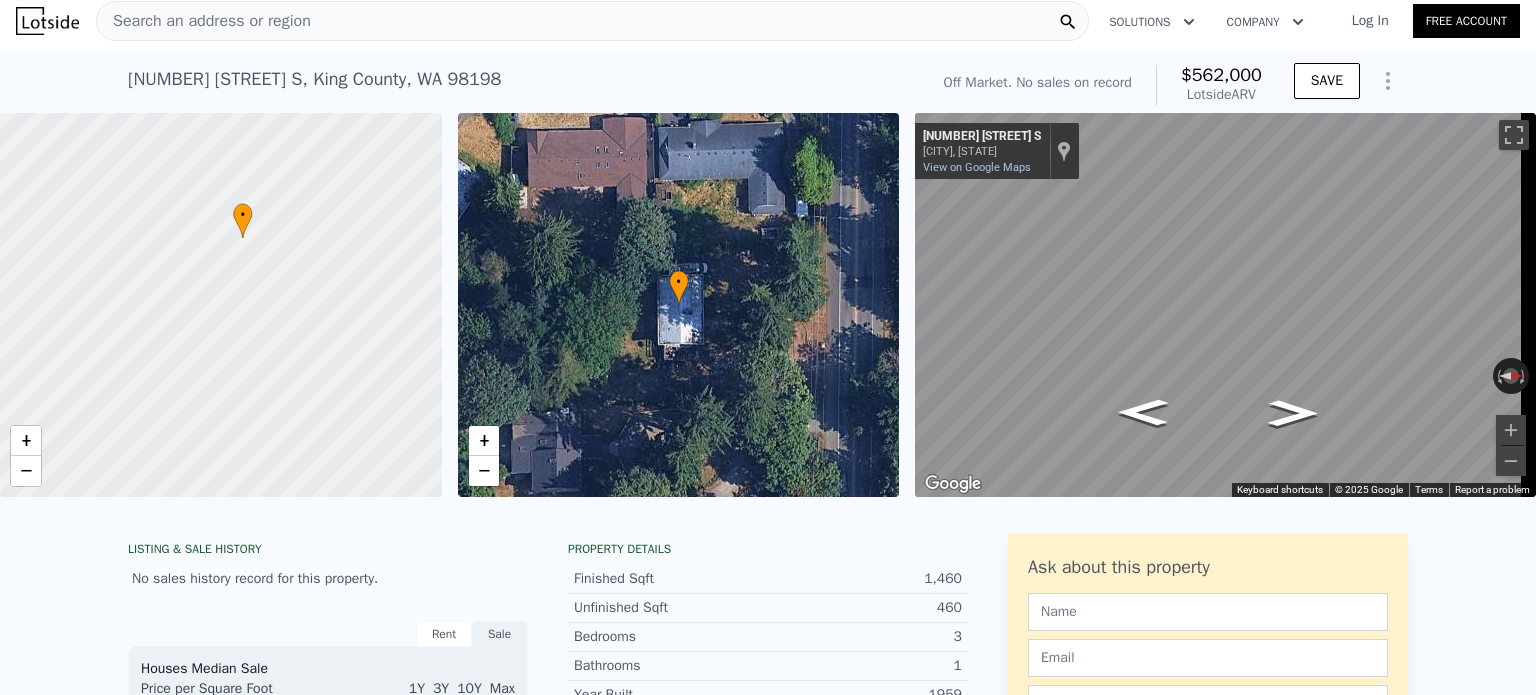 drag, startPoint x: 255, startPoint y: 349, endPoint x: 265, endPoint y: 259, distance: 90.55385 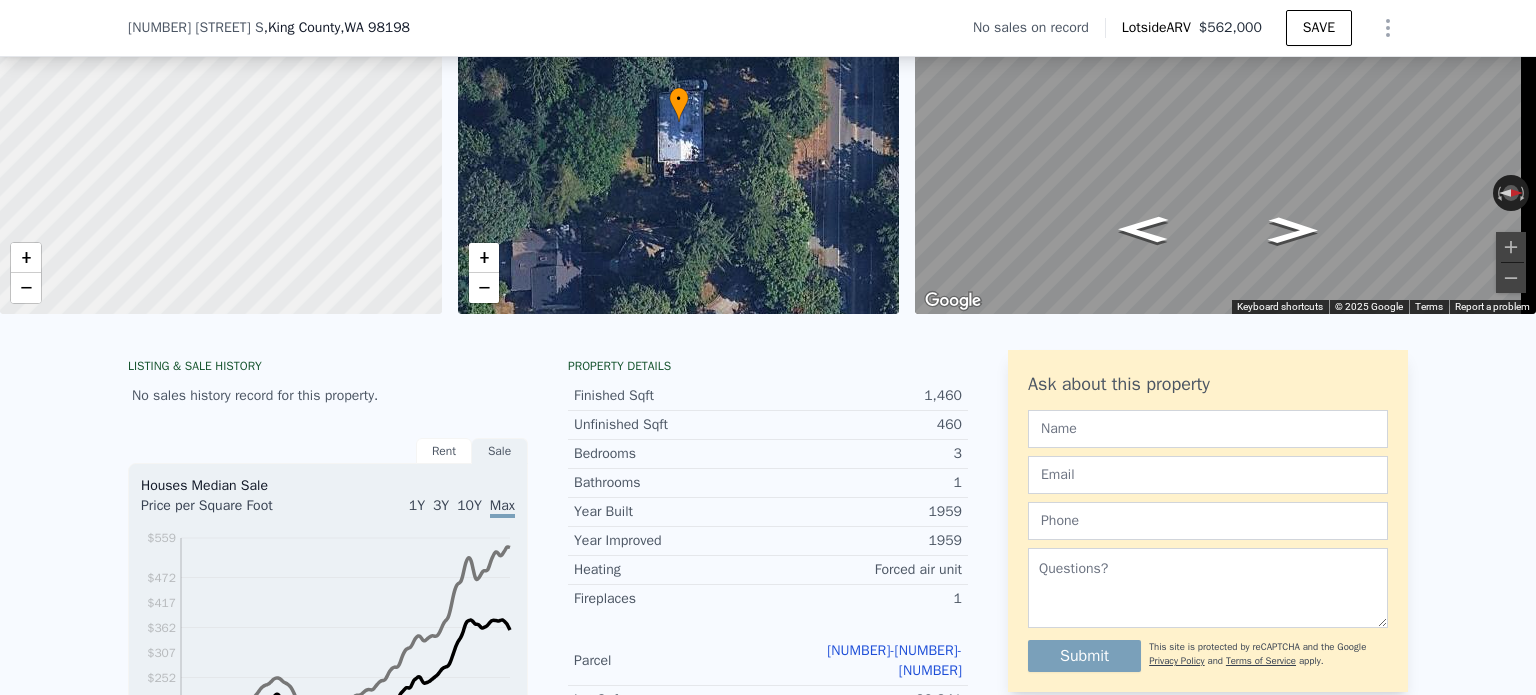 scroll, scrollTop: 200, scrollLeft: 0, axis: vertical 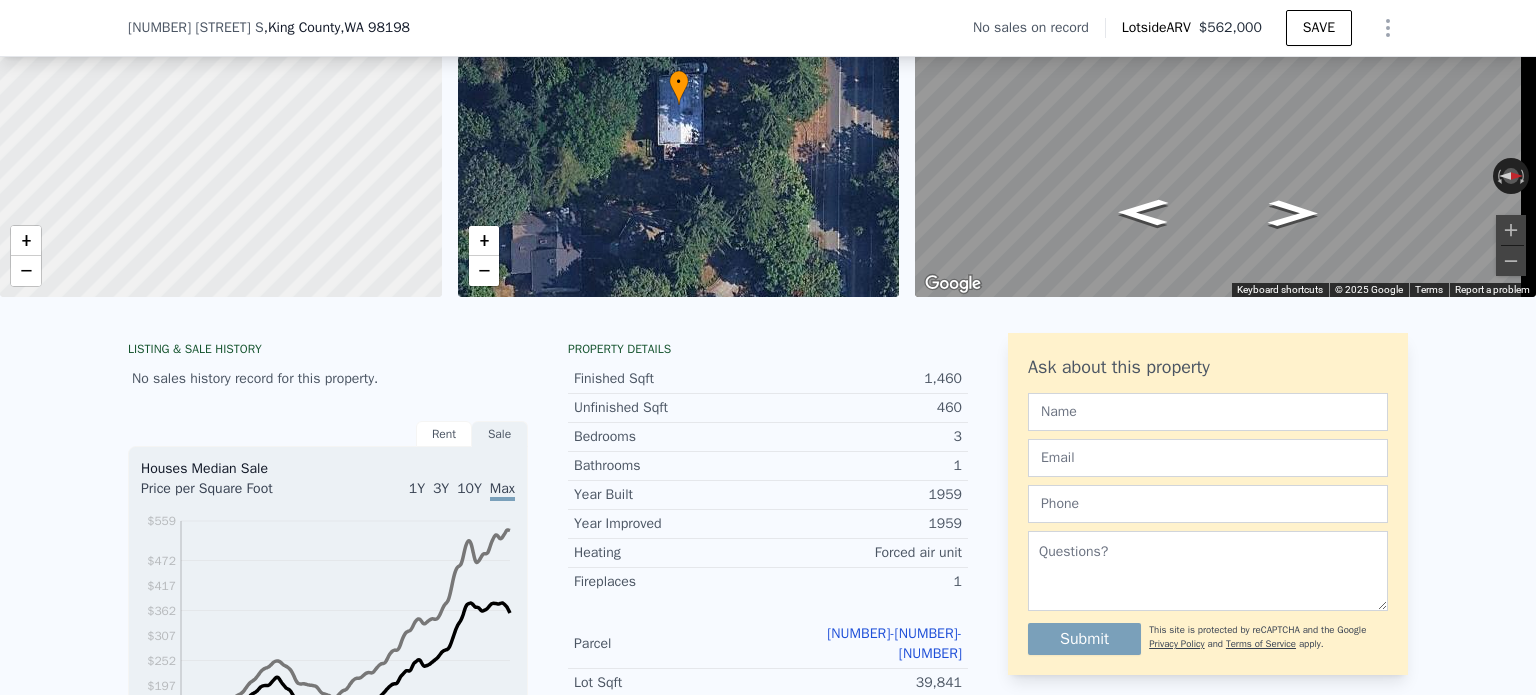 click at bounding box center (221, 105) 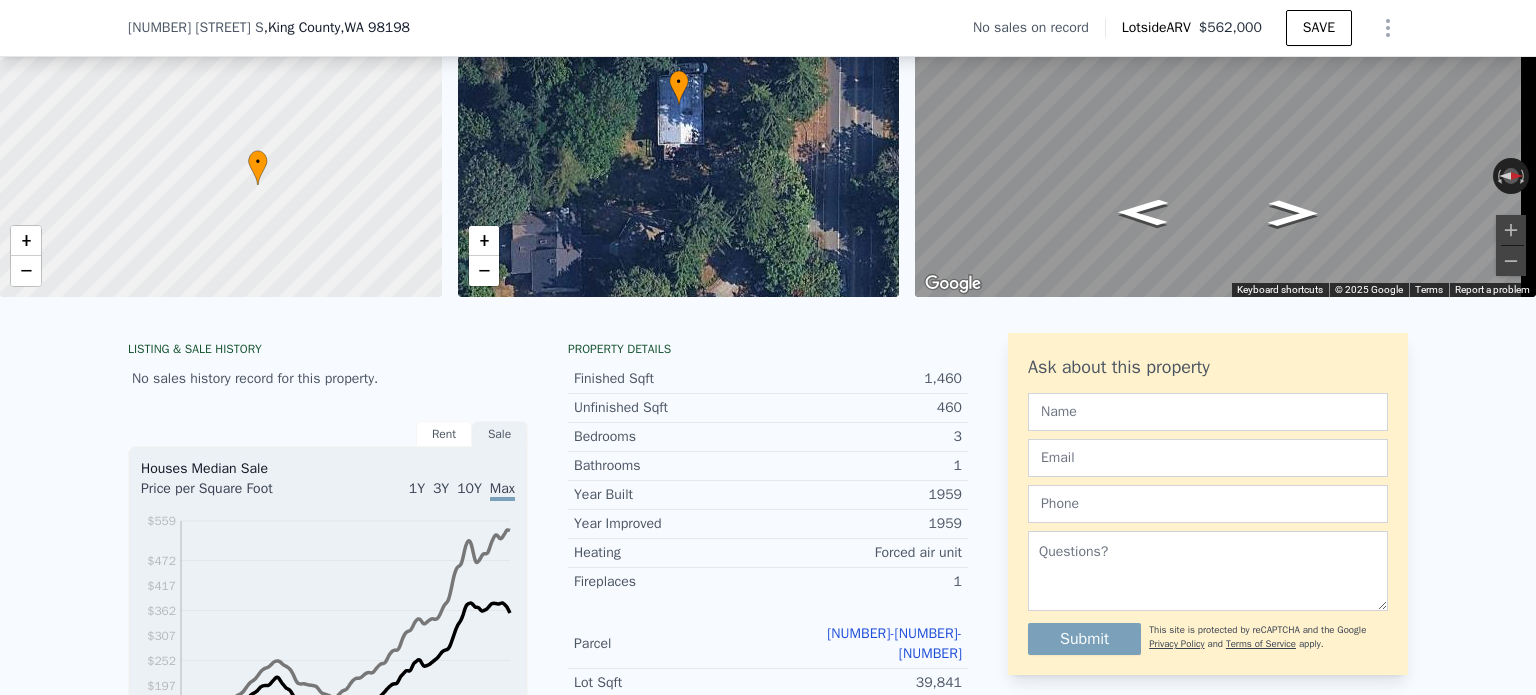 drag, startPoint x: 246, startPoint y: 151, endPoint x: 261, endPoint y: 298, distance: 147.76332 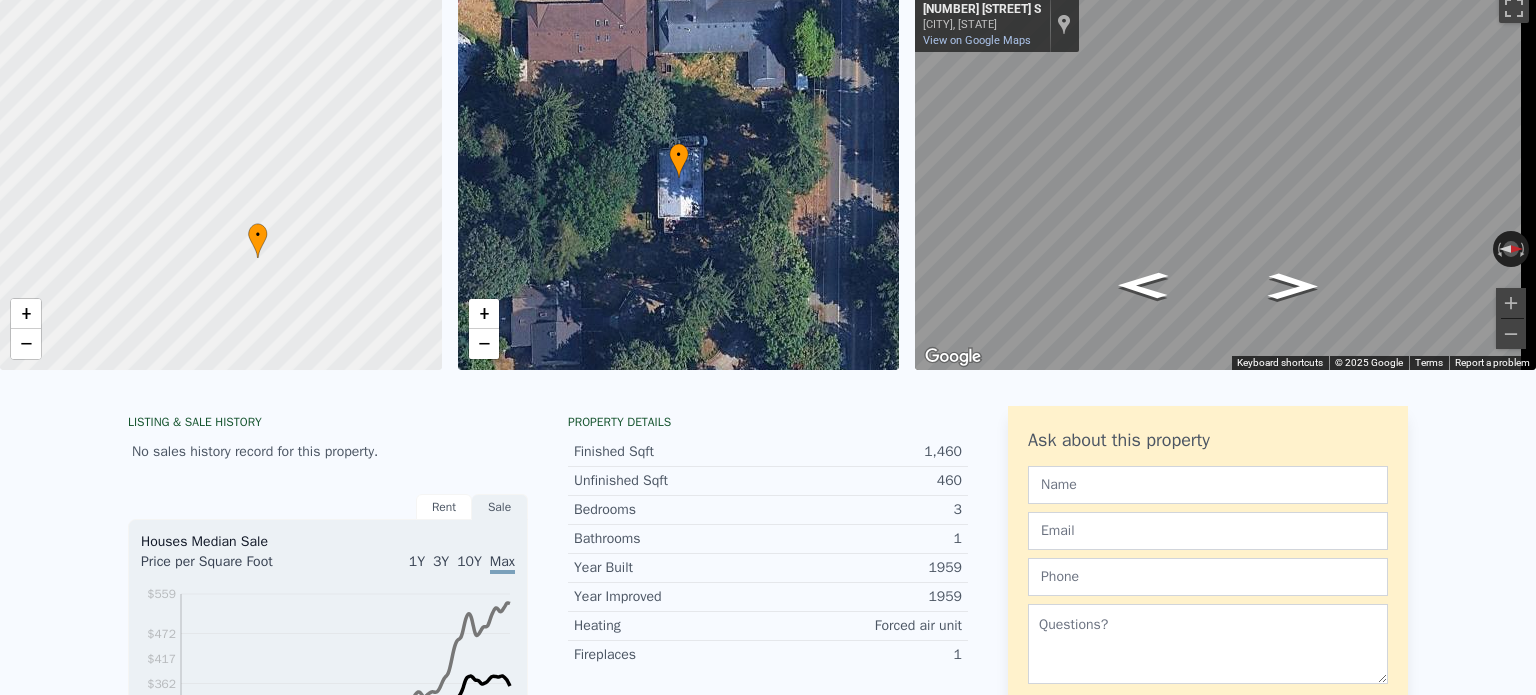 scroll, scrollTop: 7, scrollLeft: 0, axis: vertical 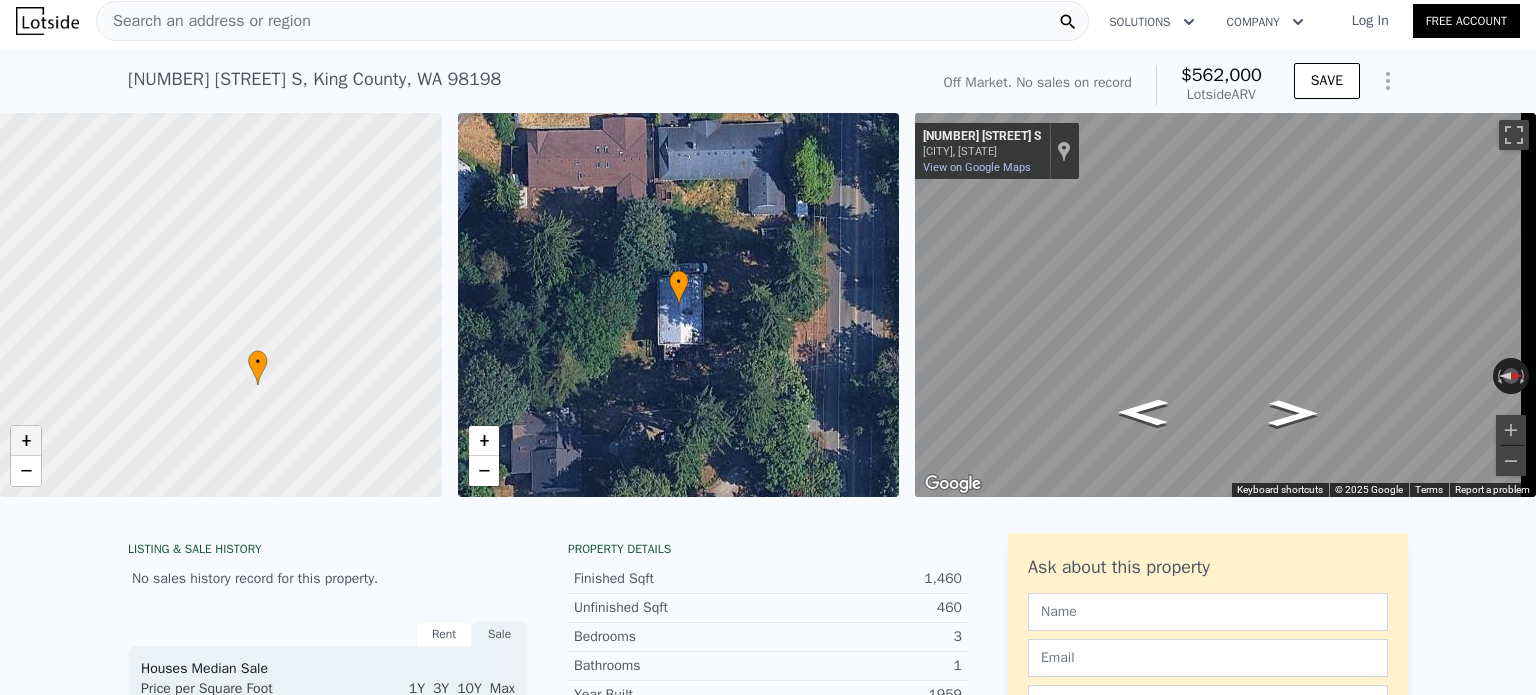 click on "+" at bounding box center (26, 441) 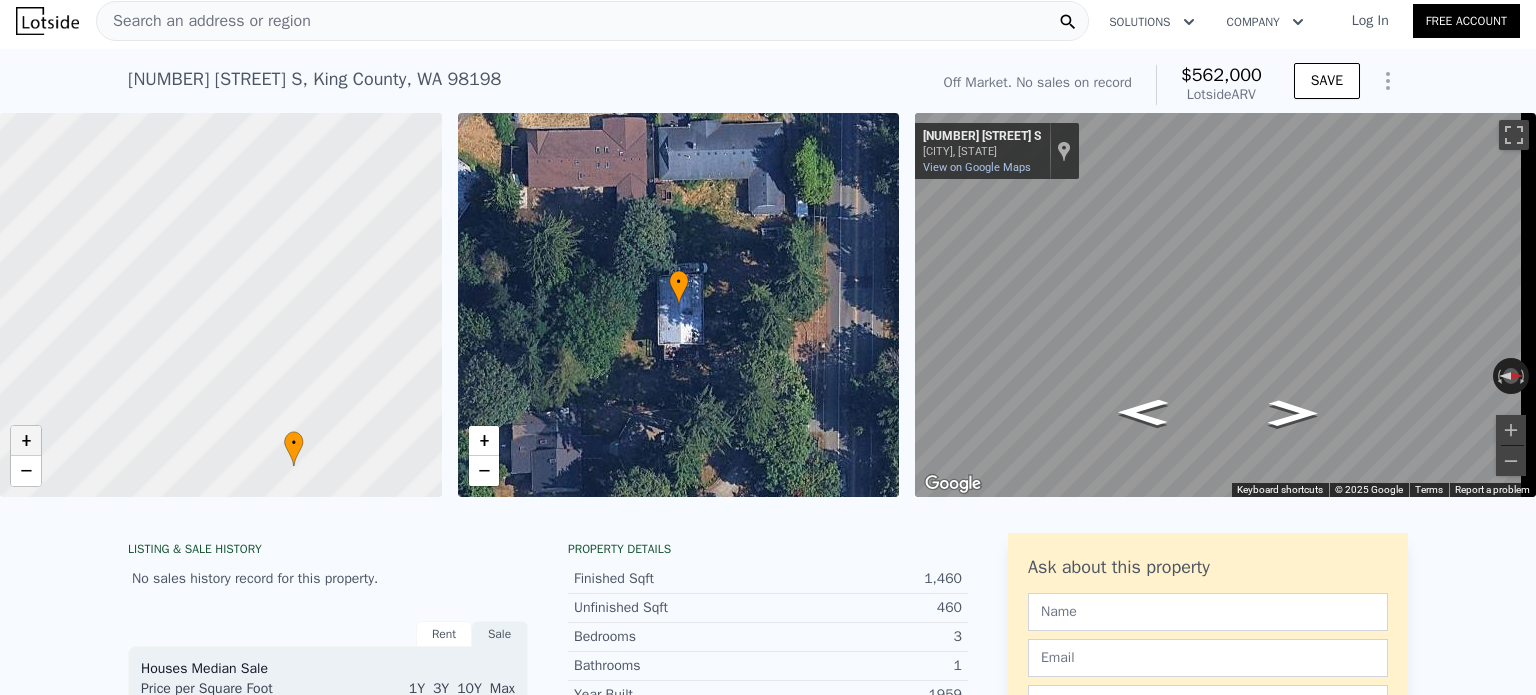 click on "+" at bounding box center [26, 441] 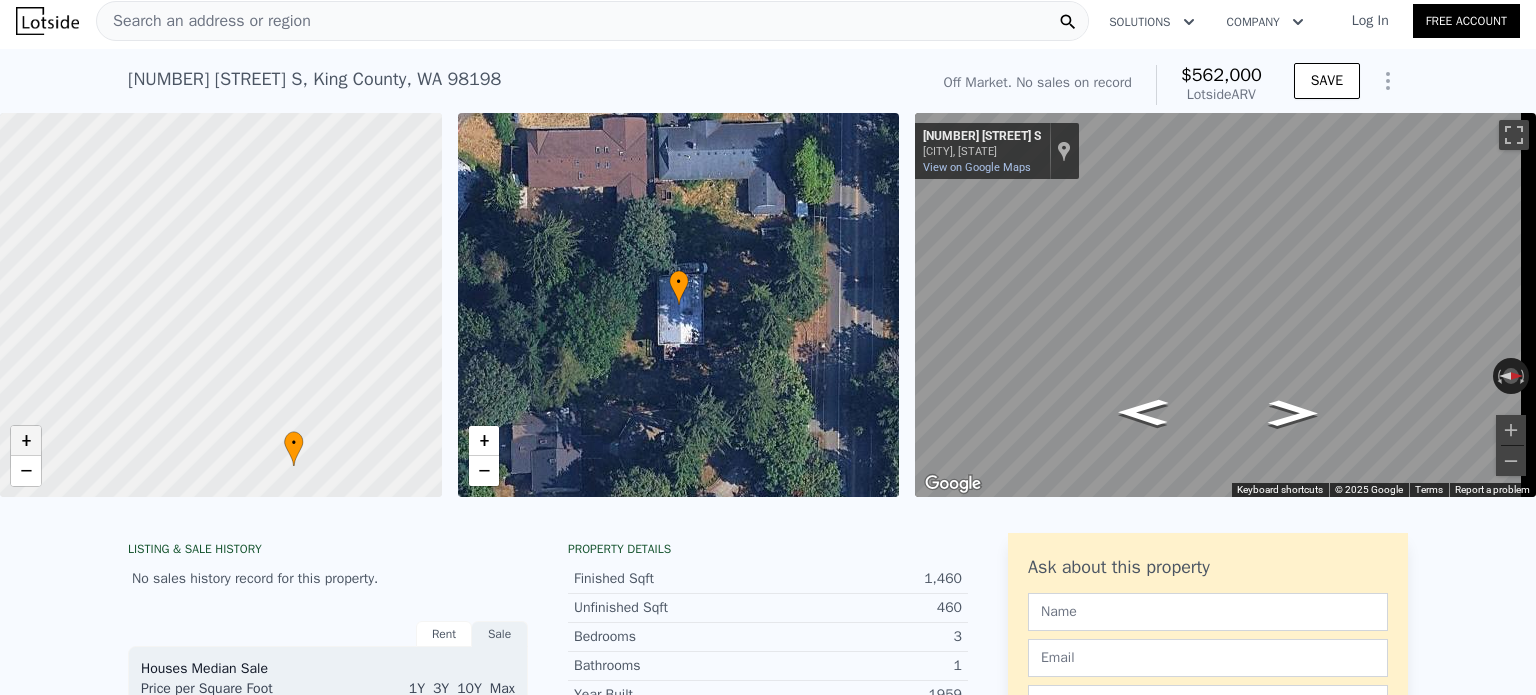 click on "+" at bounding box center [26, 441] 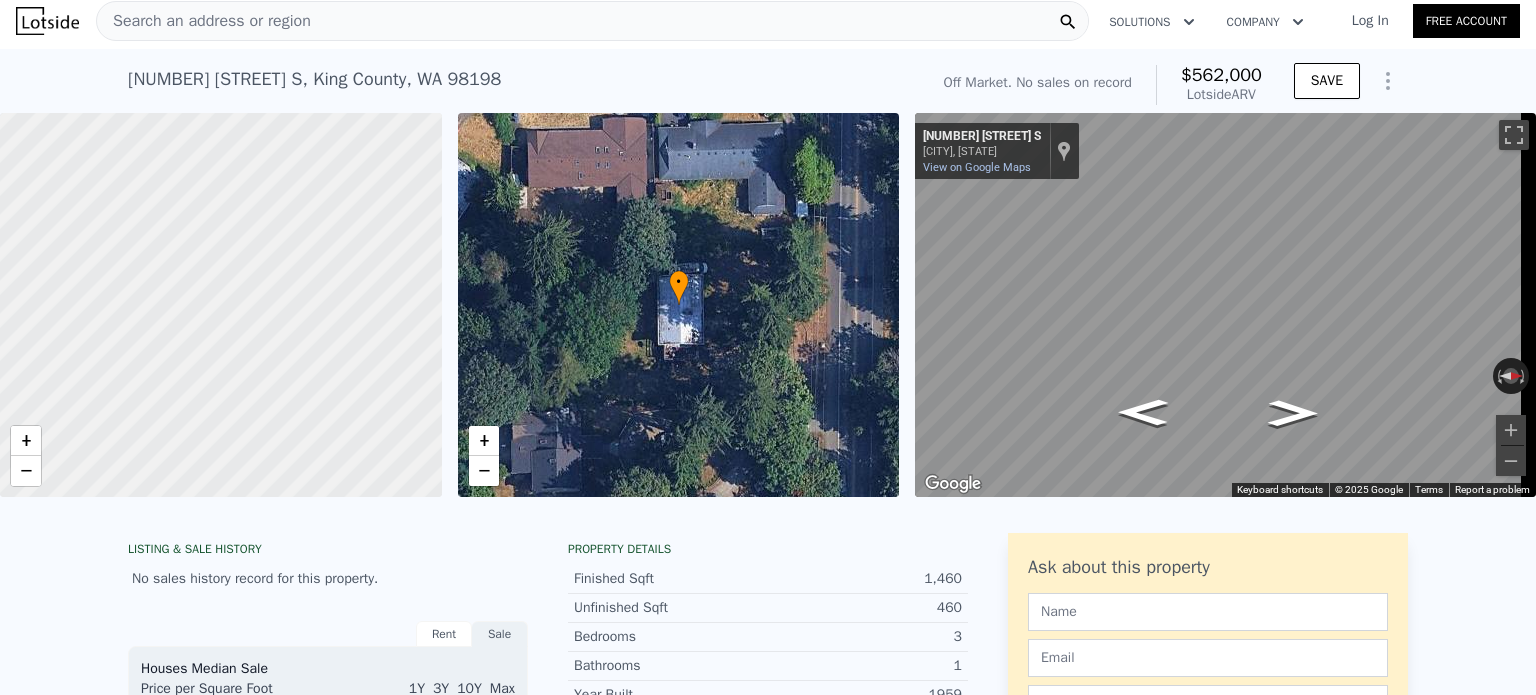 drag, startPoint x: 212, startPoint y: 323, endPoint x: 256, endPoint y: 155, distance: 173.66635 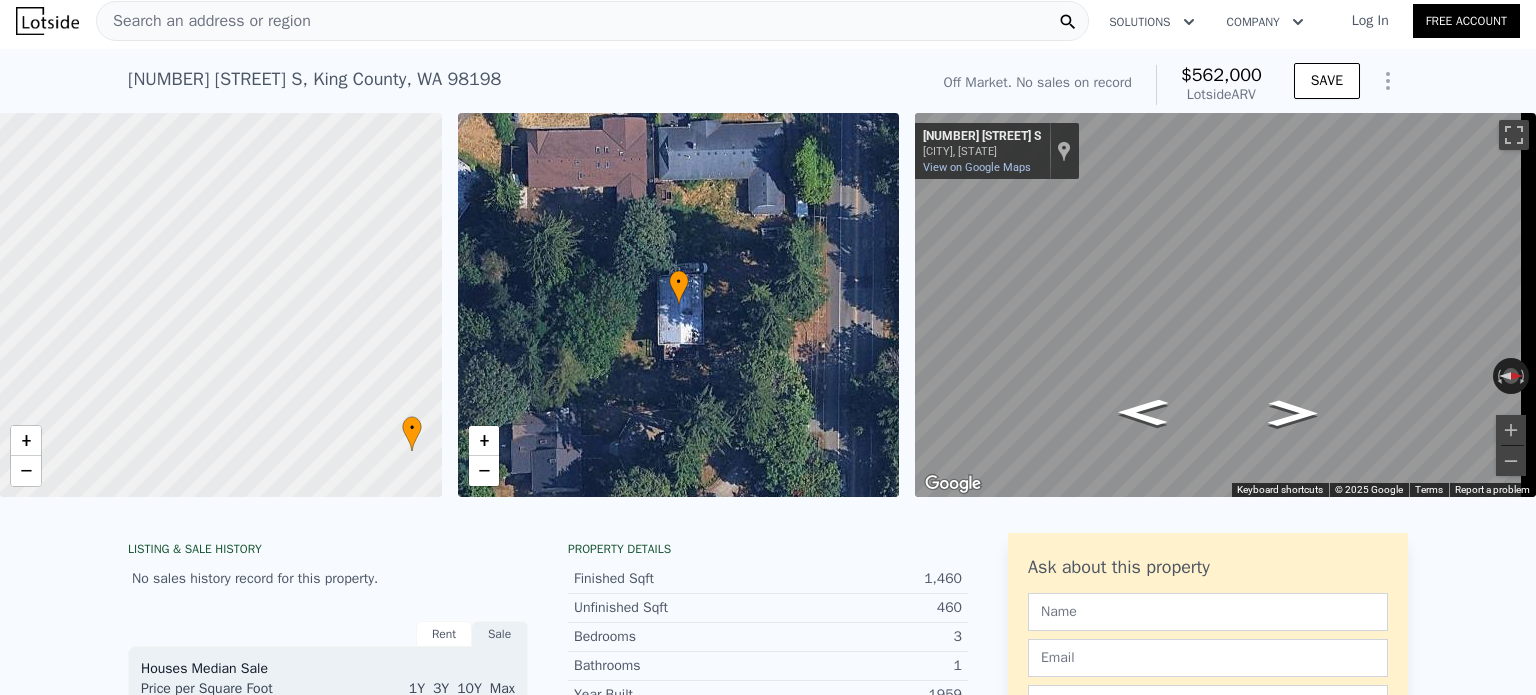 drag, startPoint x: 318, startPoint y: 384, endPoint x: 271, endPoint y: 297, distance: 98.88377 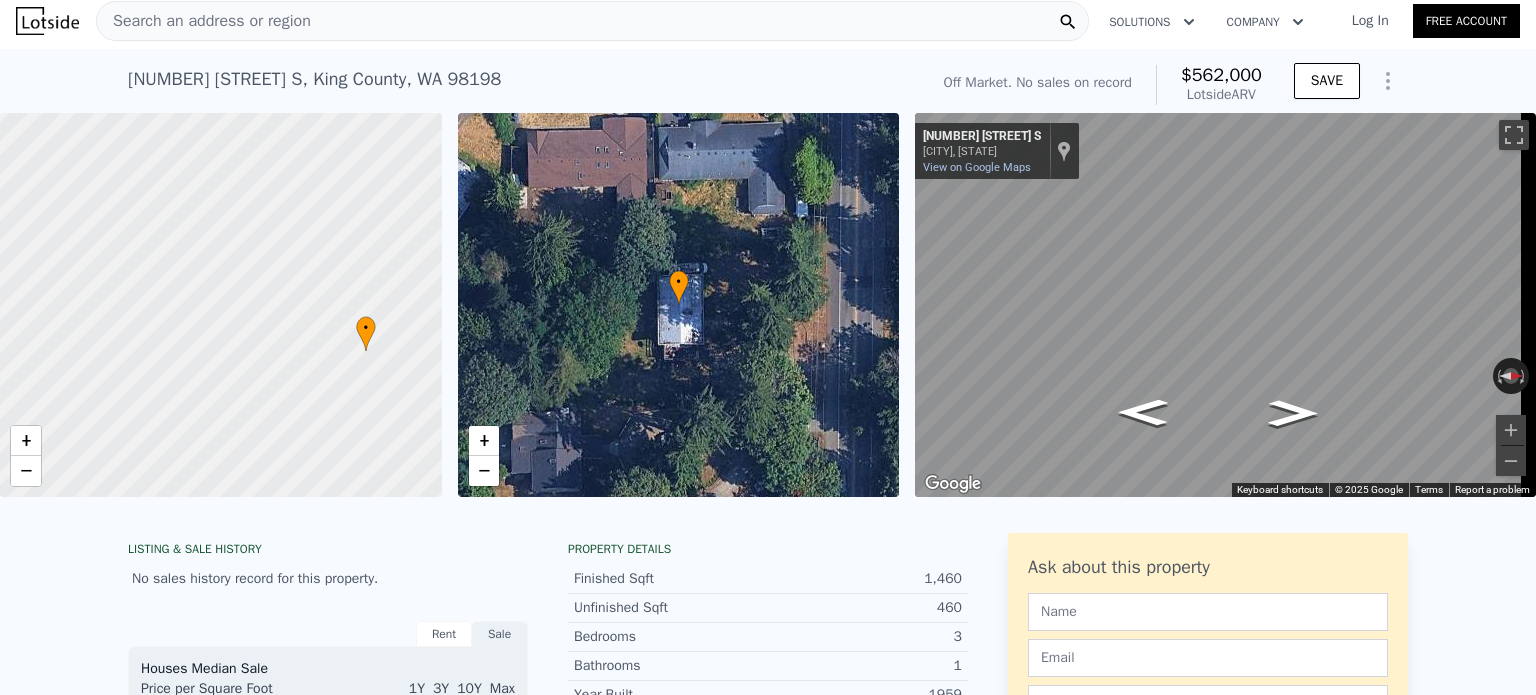 drag, startPoint x: 304, startPoint y: 375, endPoint x: 305, endPoint y: 289, distance: 86.00581 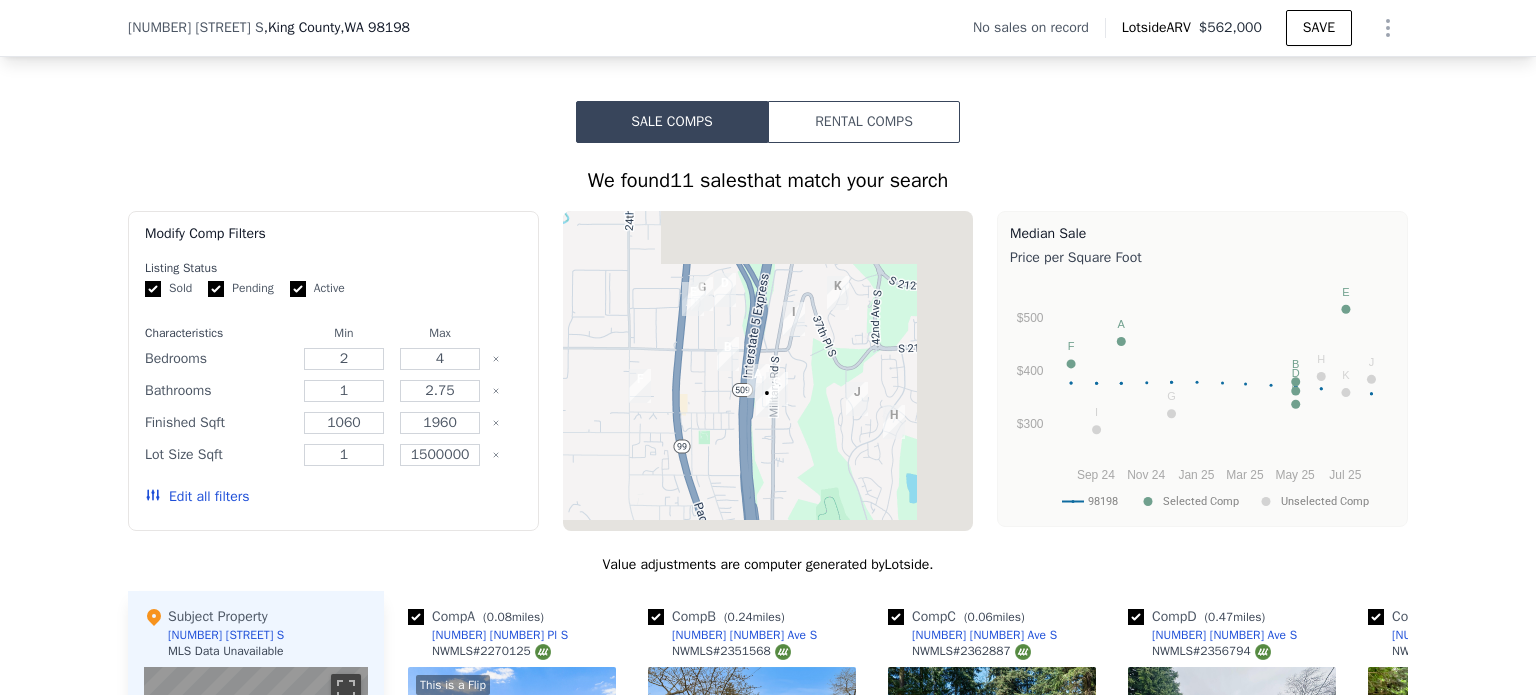 scroll, scrollTop: 1607, scrollLeft: 0, axis: vertical 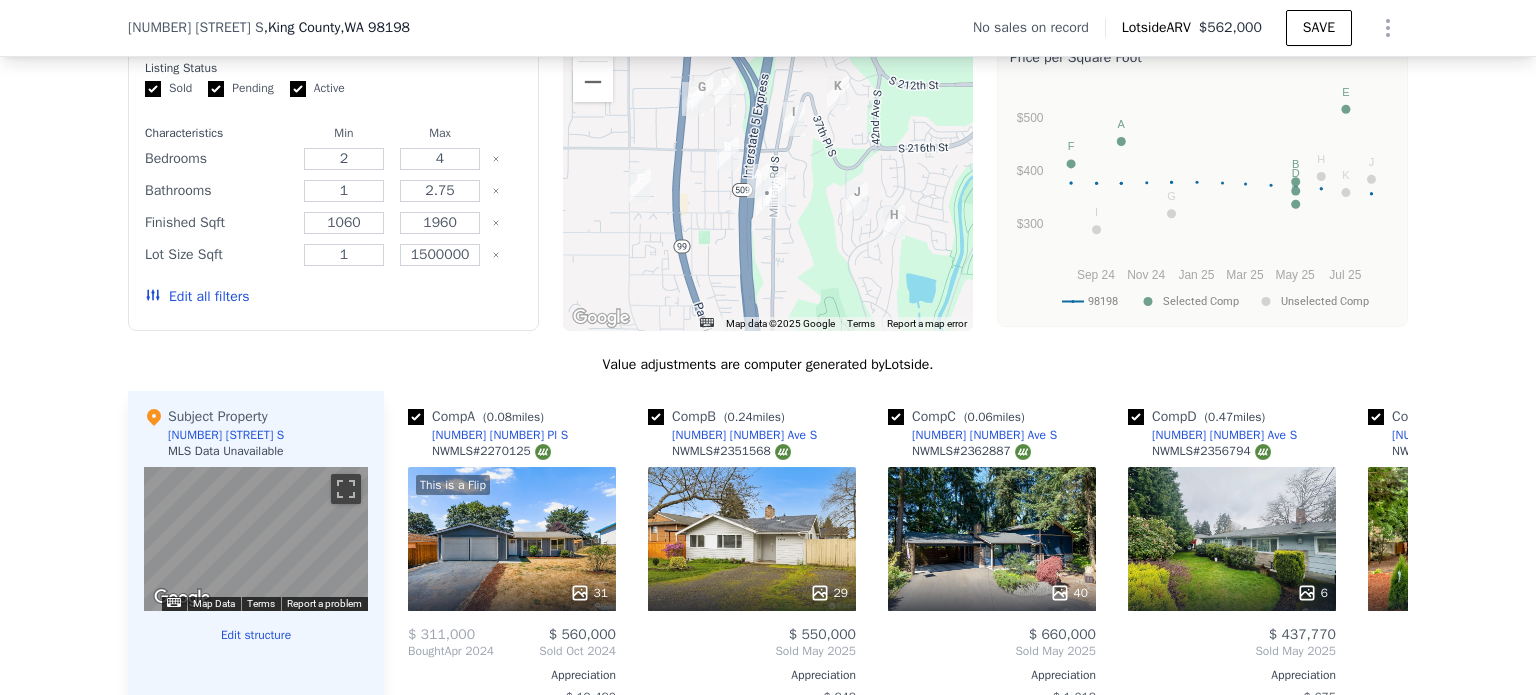 click on "Listing Status Sold Pending Active Characteristics   Min Max Bedrooms 2 4 Bathrooms 1 2.75 Finished Sqft 1060 1960 Lot Size Sqft 1 1500000 Edit all filters" at bounding box center [333, 192] 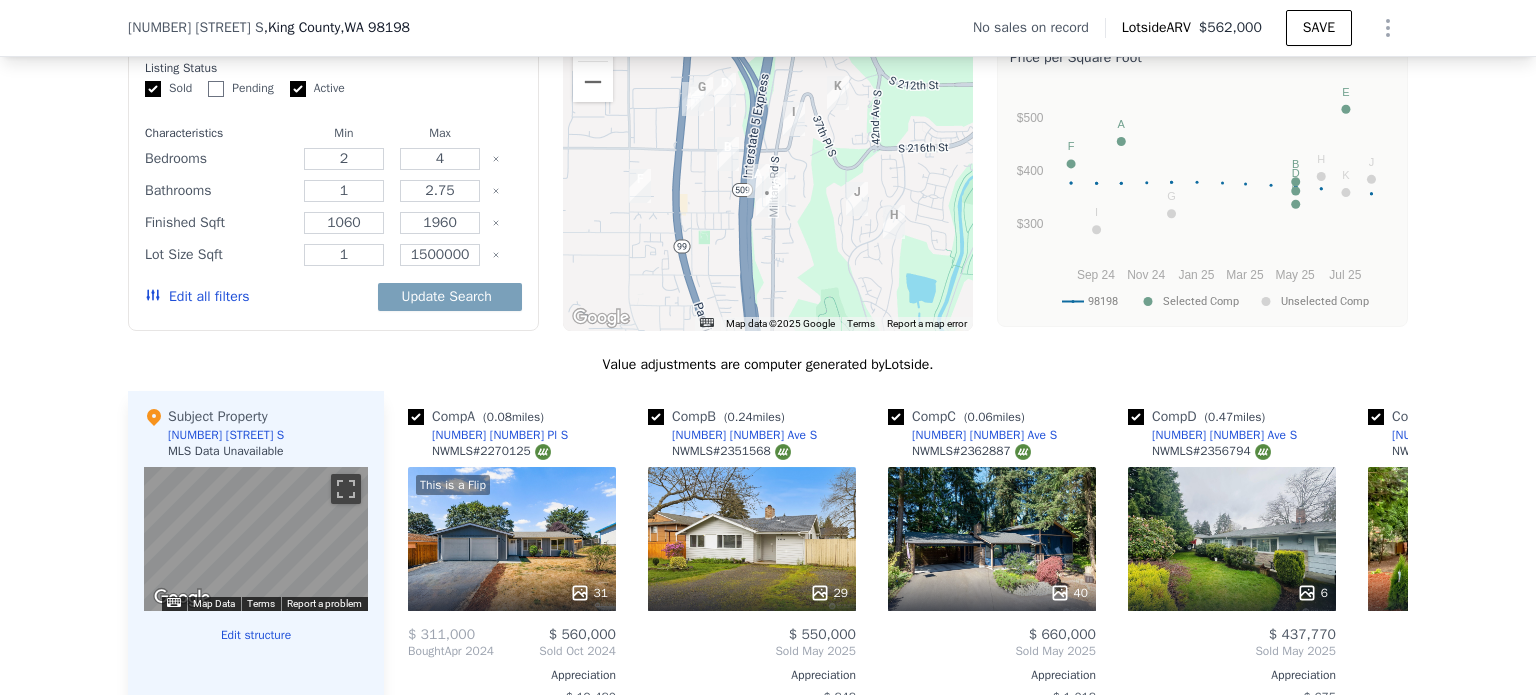 click on "Active" at bounding box center [298, 89] 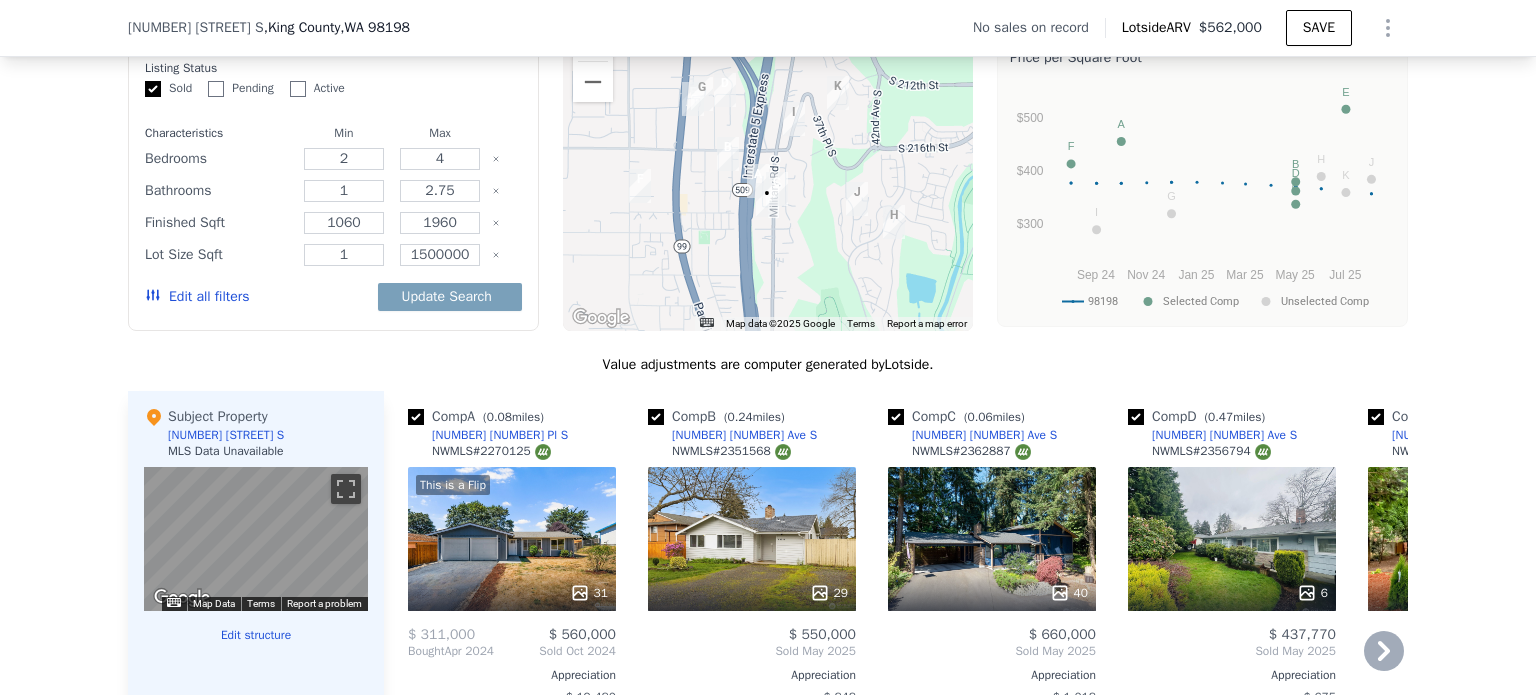 click at bounding box center (1136, 417) 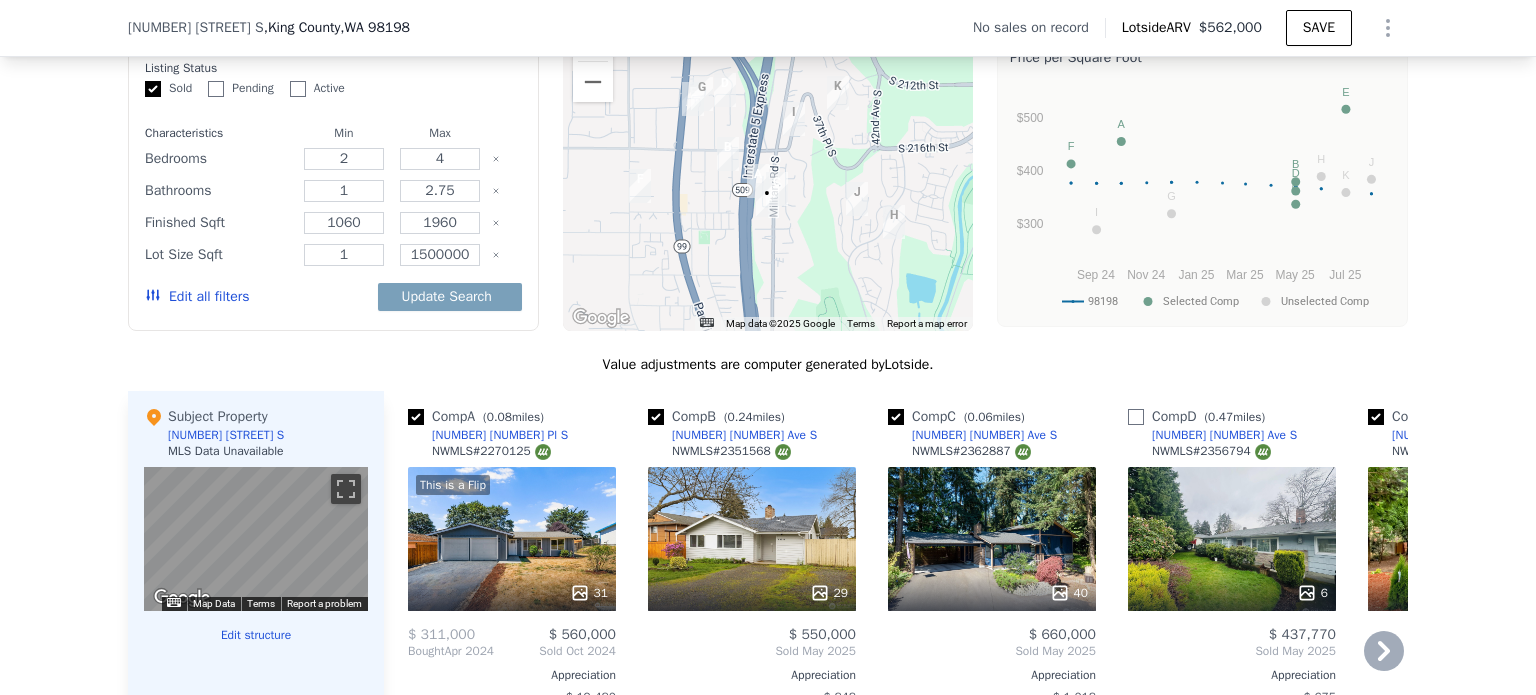 checkbox on "false" 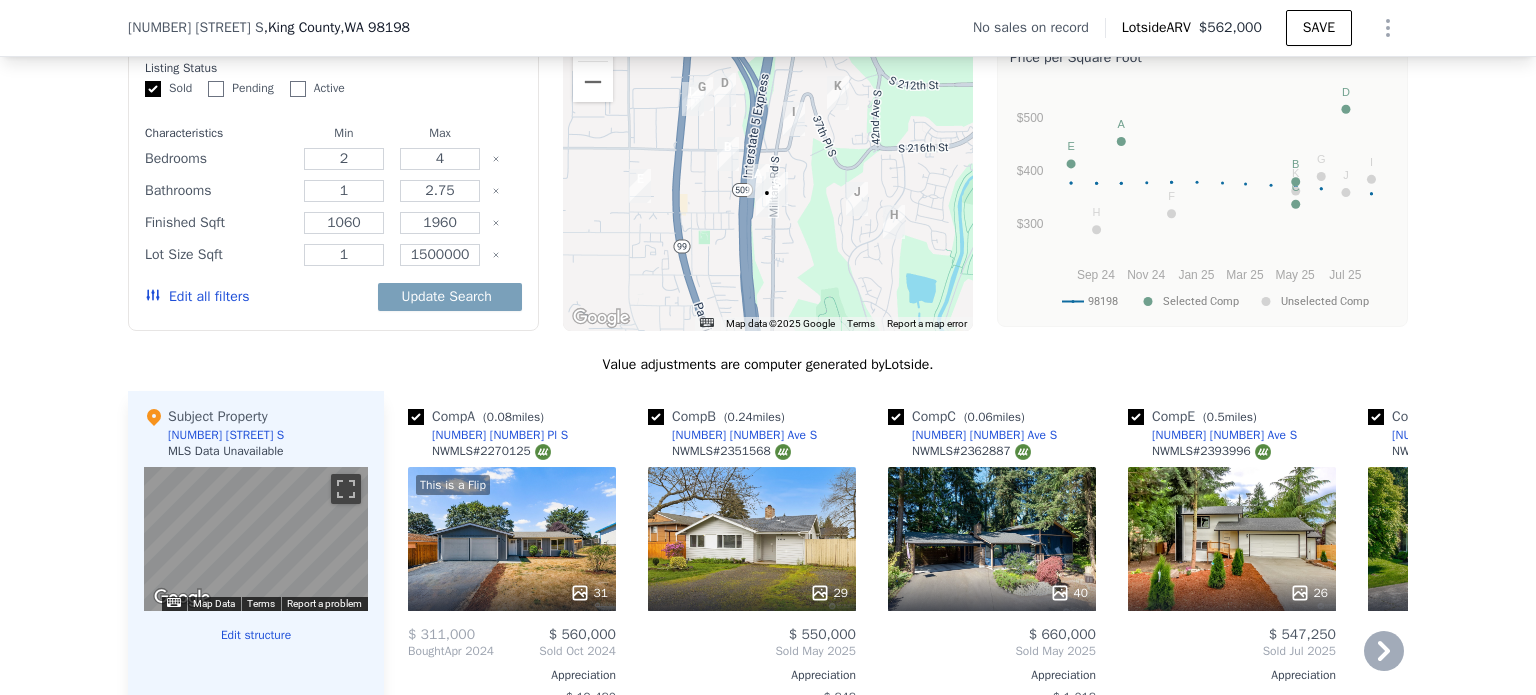 click at bounding box center (1136, 417) 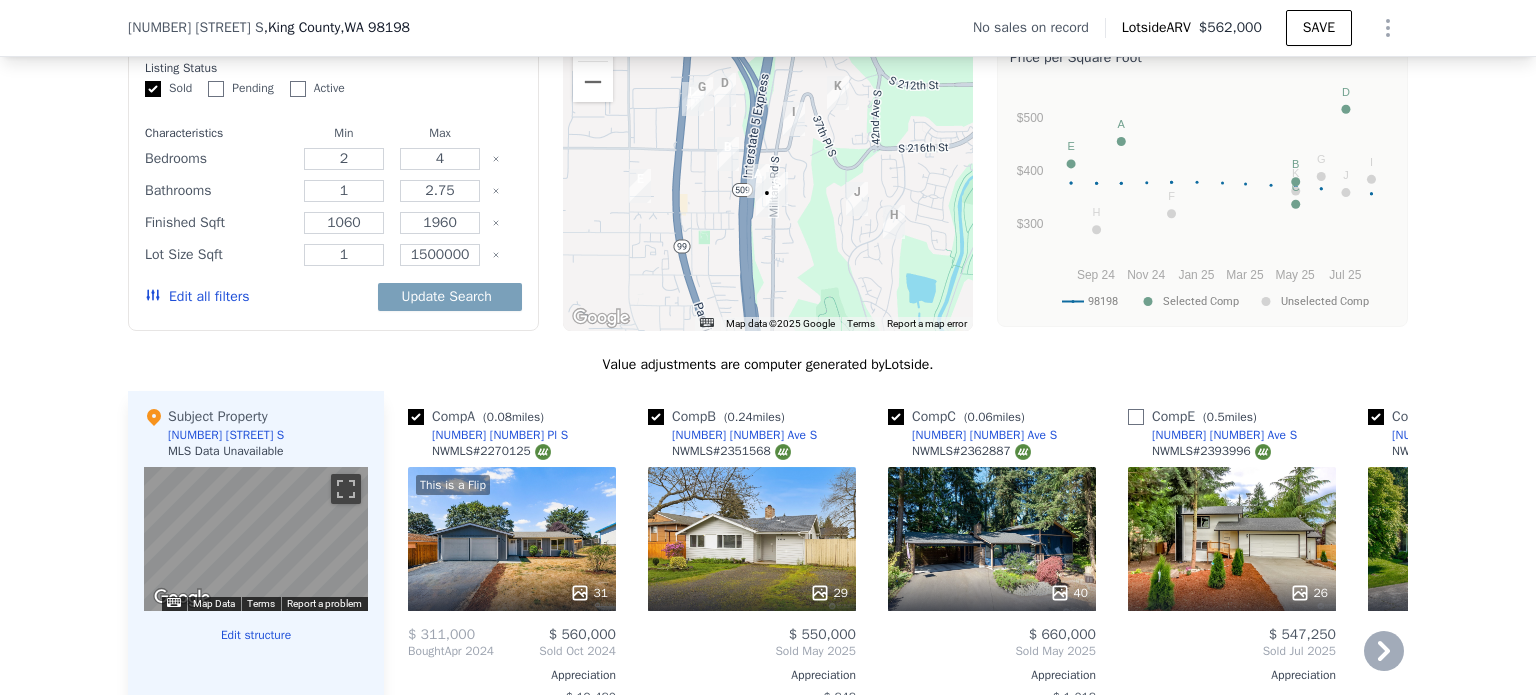 checkbox on "false" 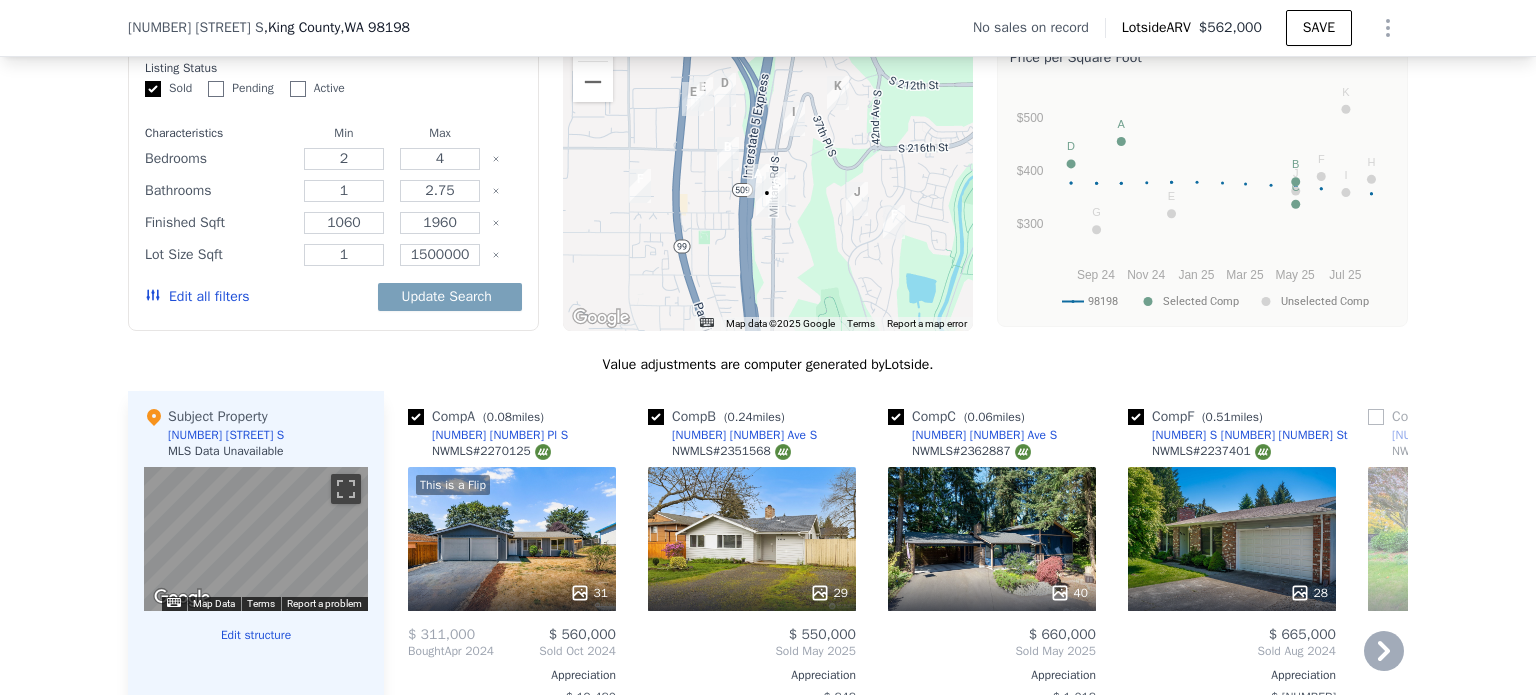 click at bounding box center (1136, 417) 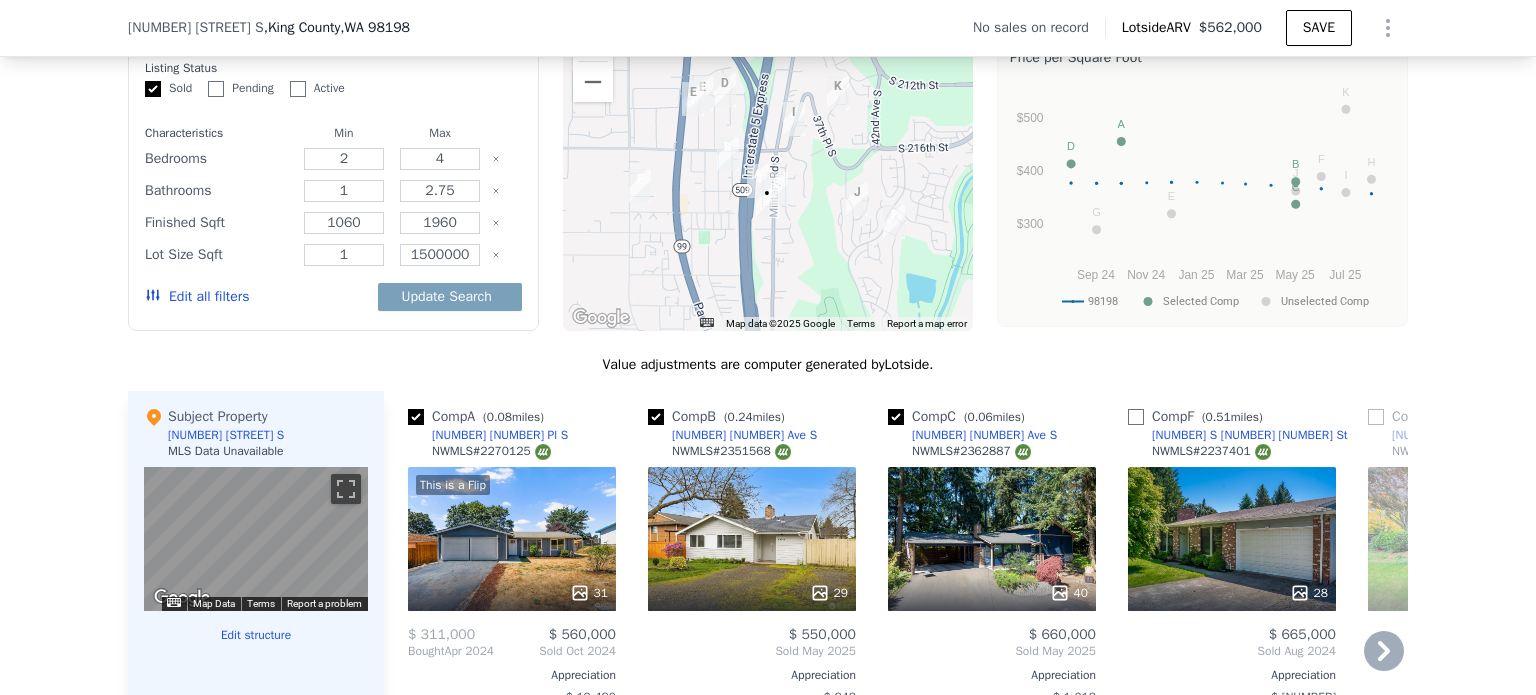 checkbox on "false" 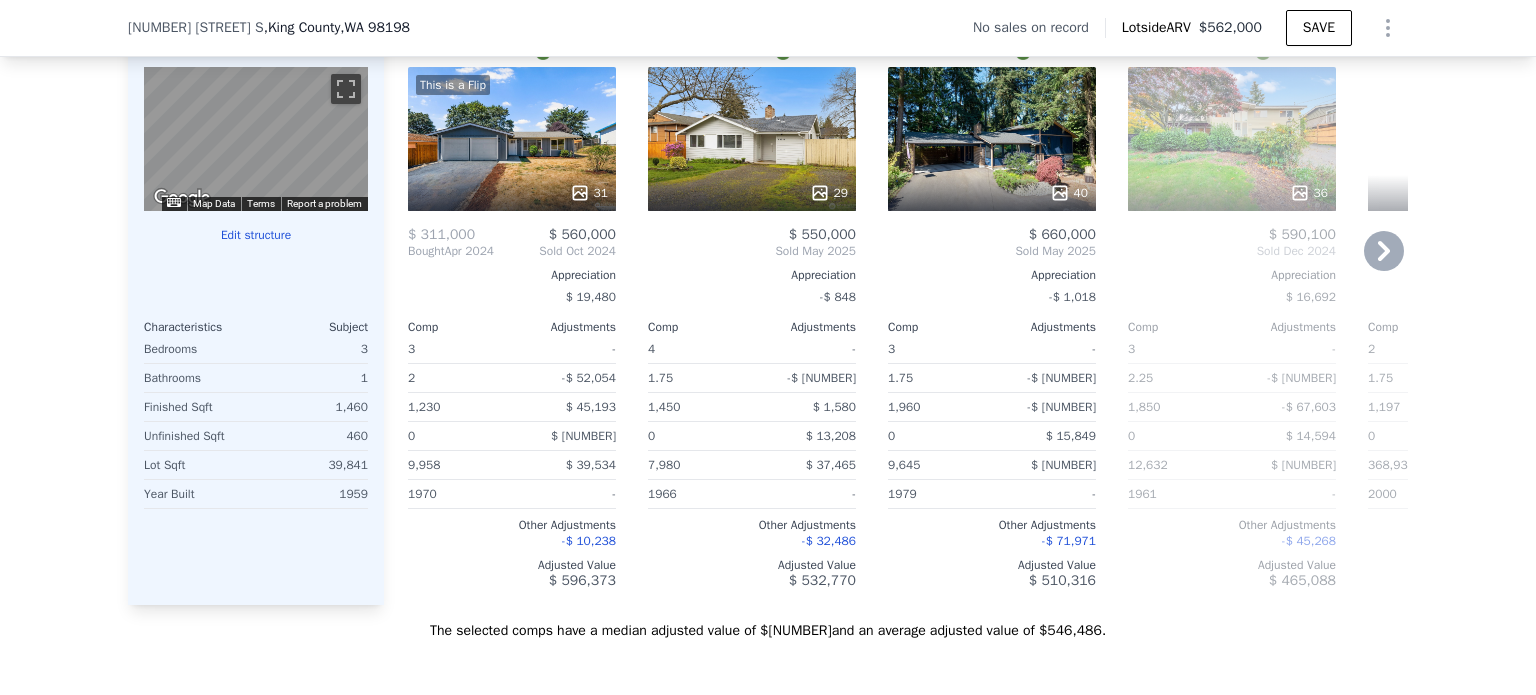 scroll, scrollTop: 1907, scrollLeft: 0, axis: vertical 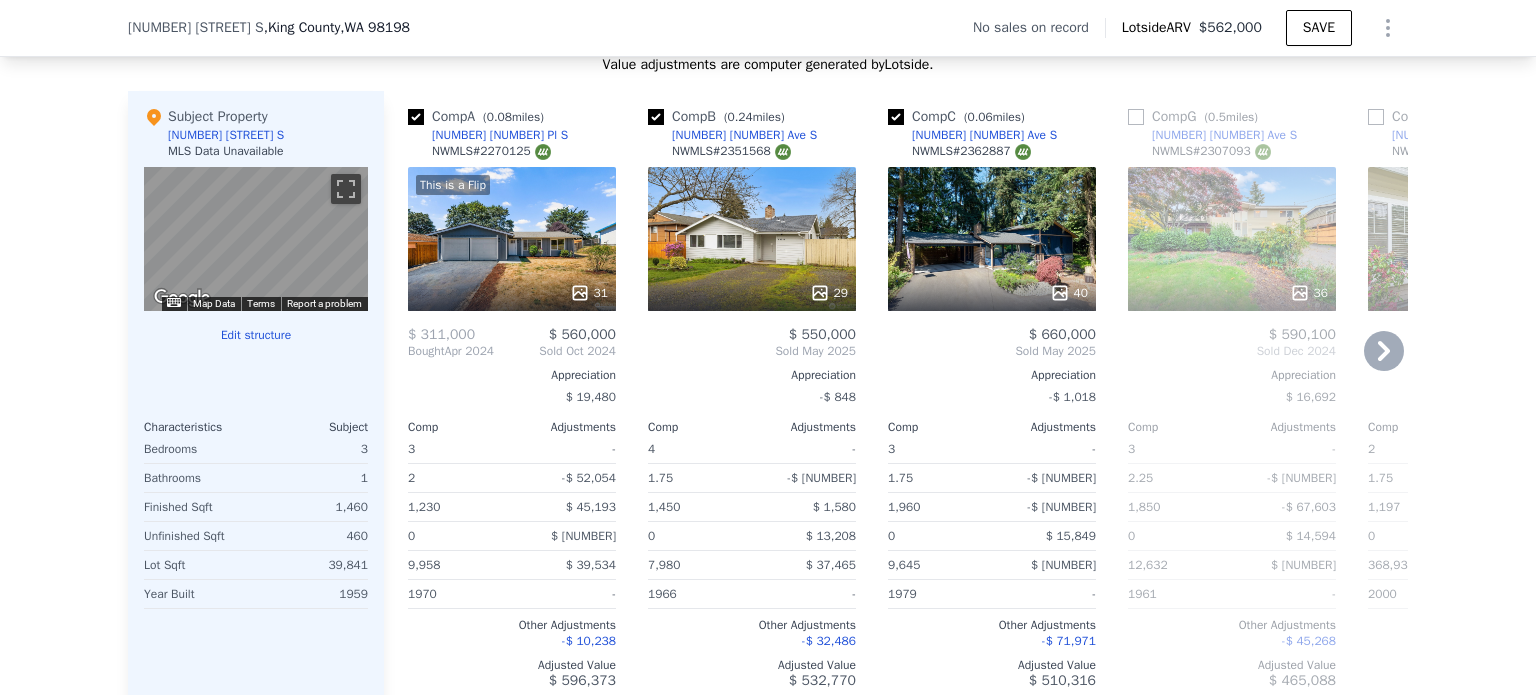 click on "This is a Flip 31" at bounding box center [512, 239] 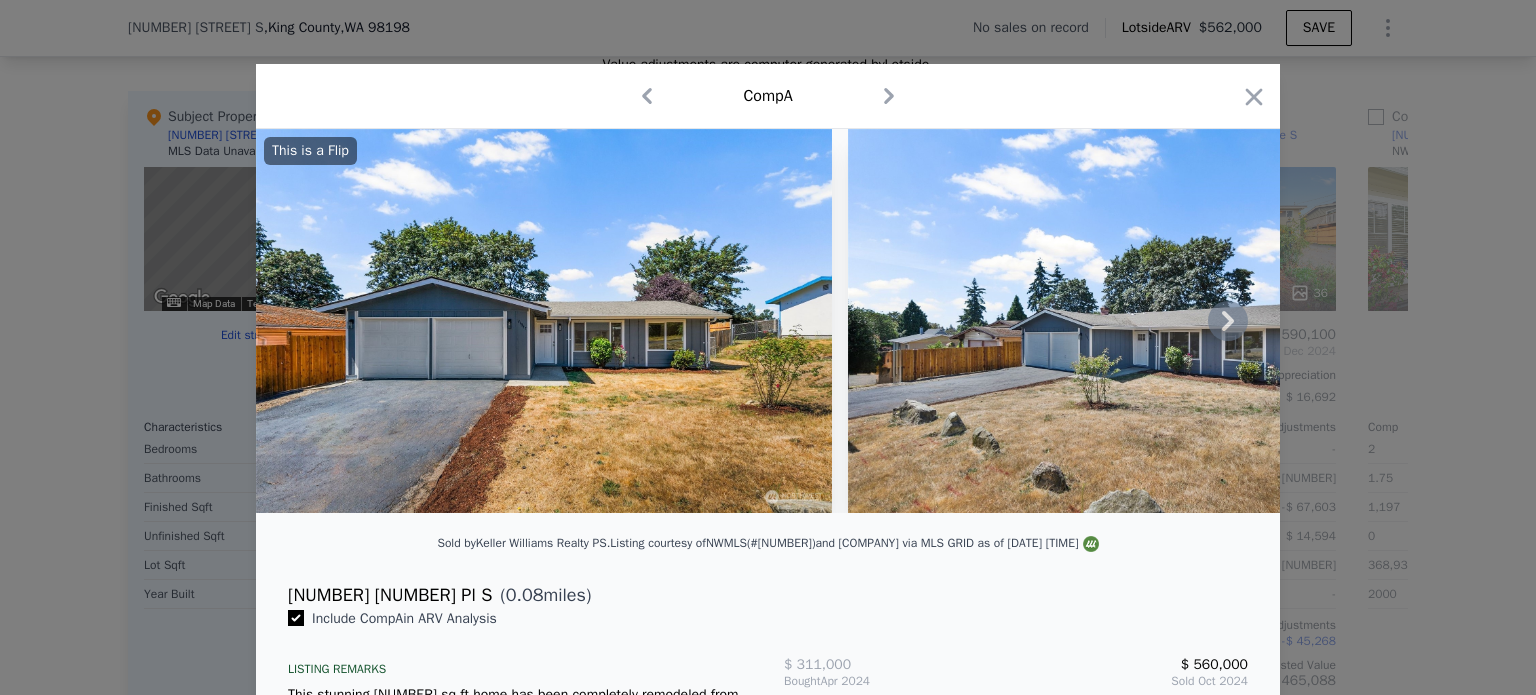 click 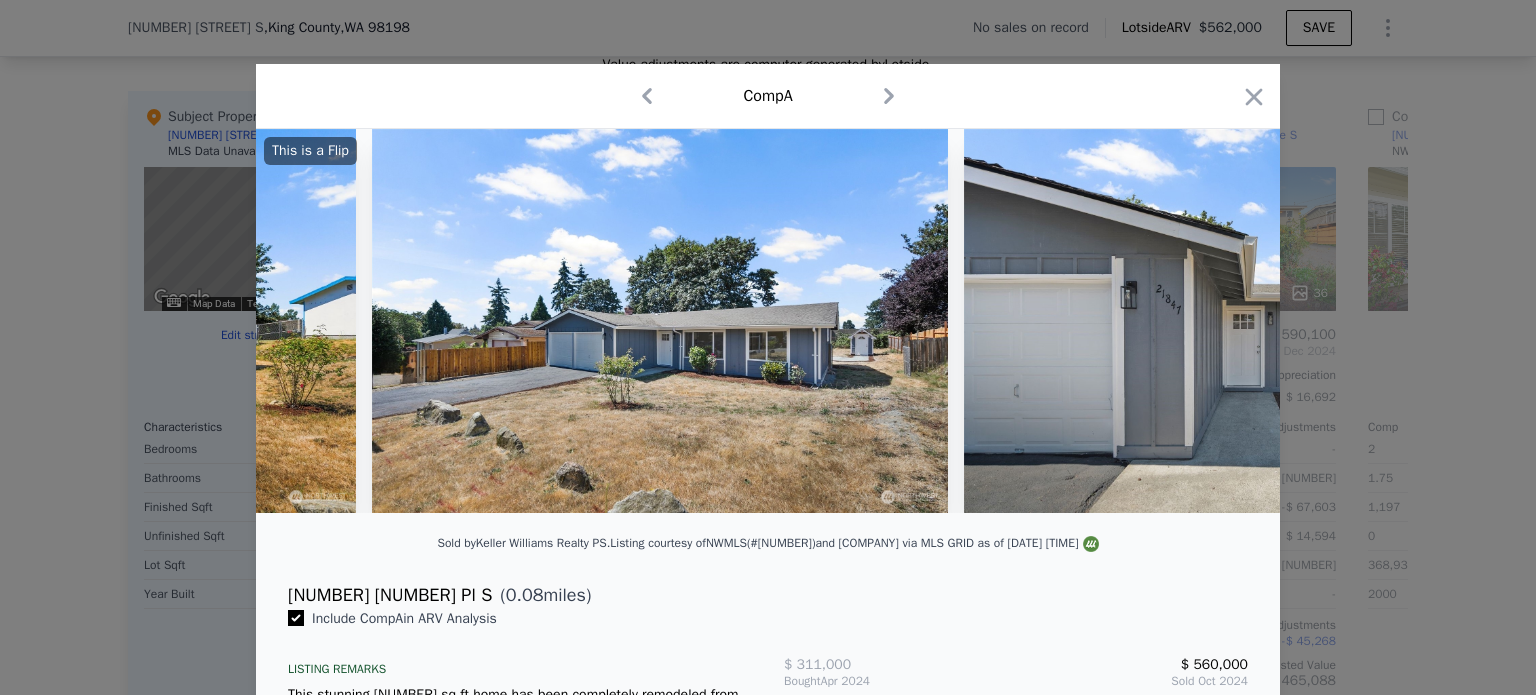click at bounding box center [1252, 321] 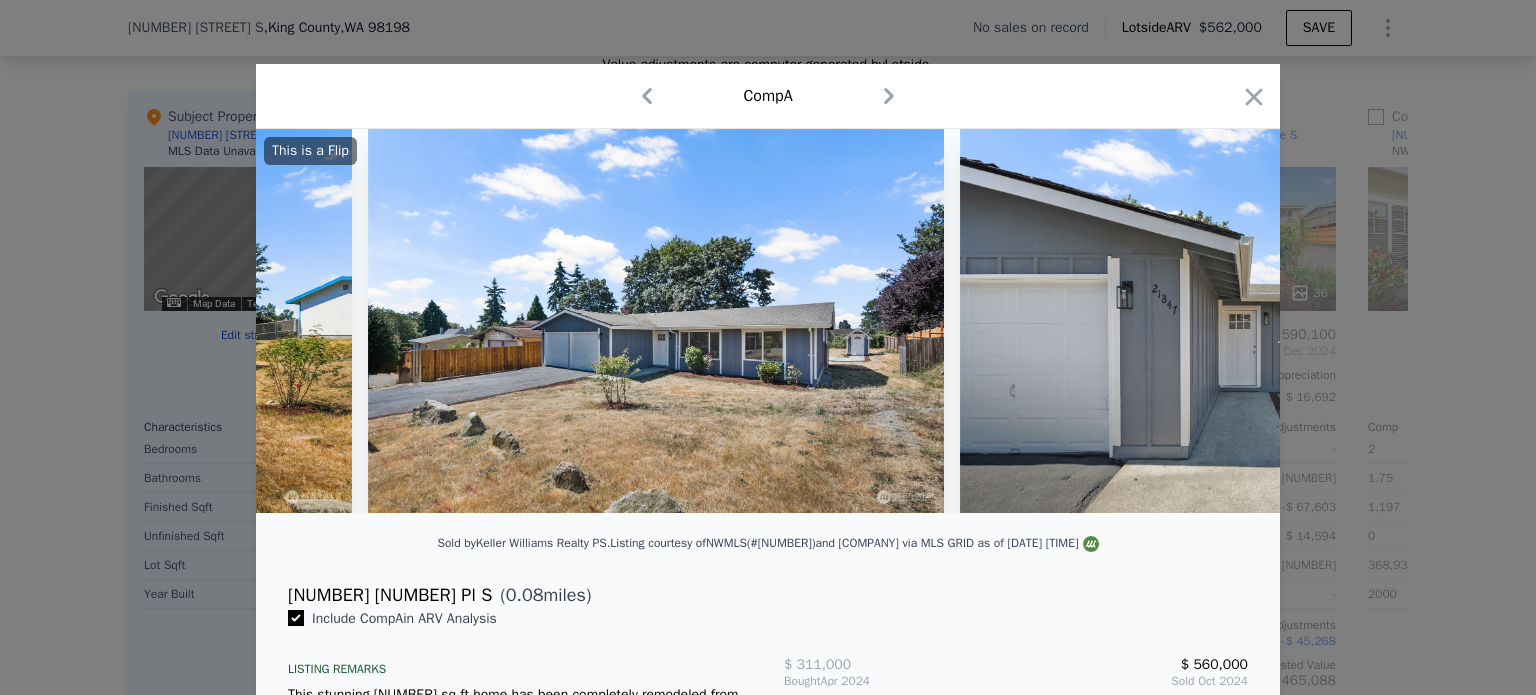 click at bounding box center (1248, 321) 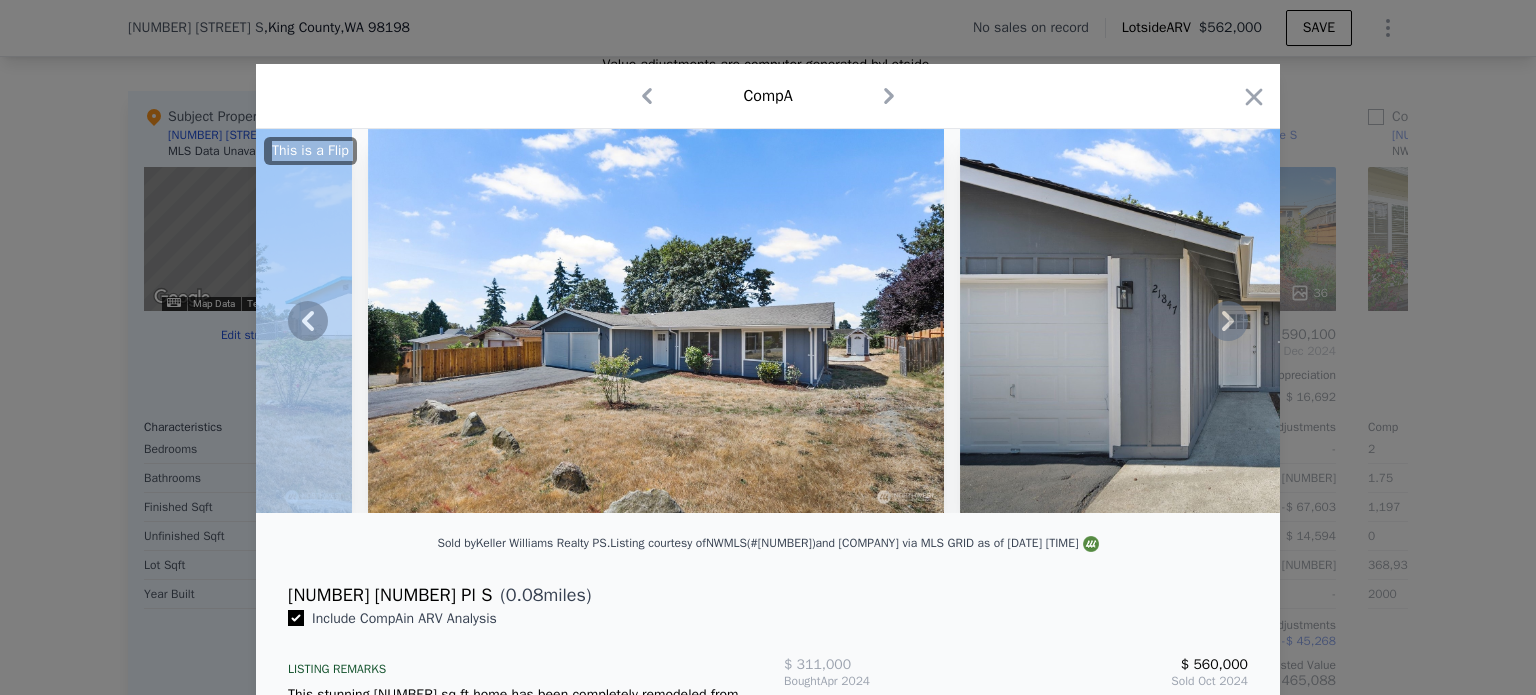click 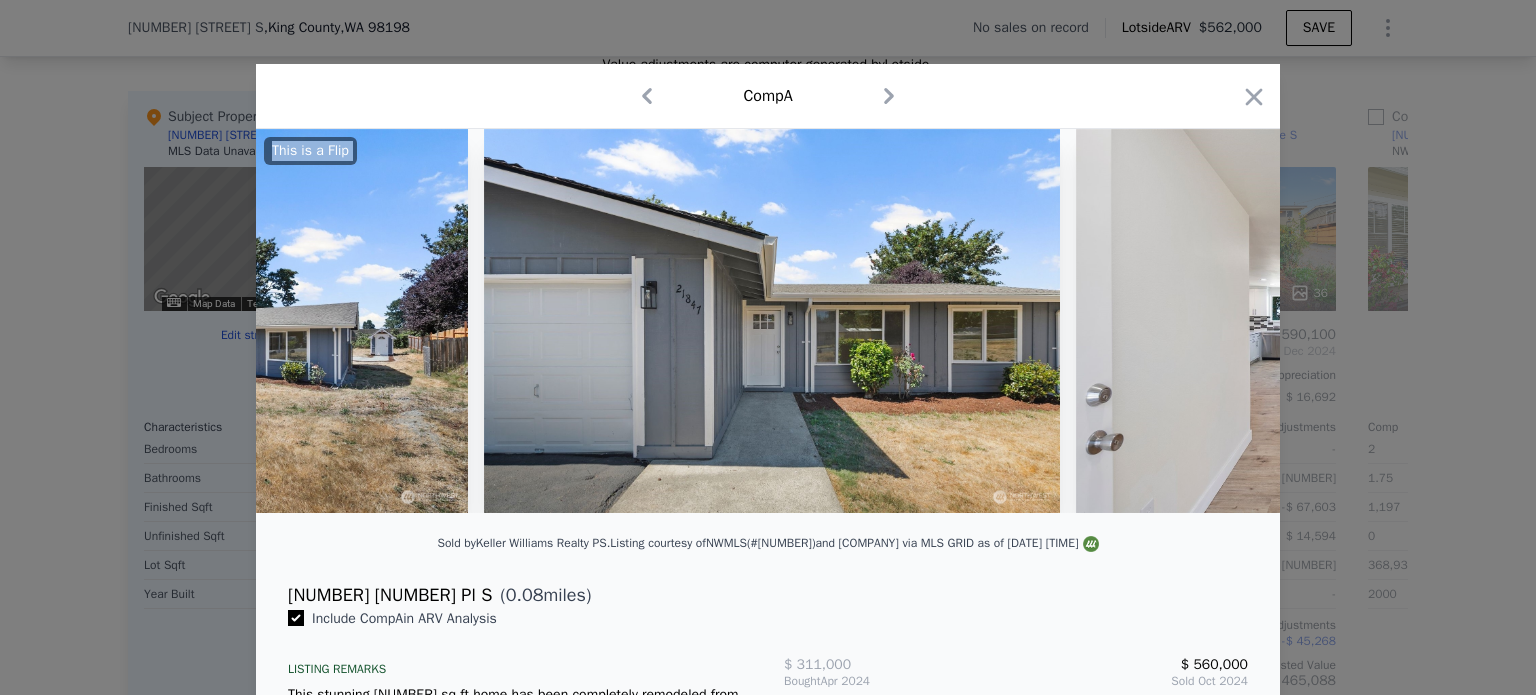 scroll, scrollTop: 0, scrollLeft: 960, axis: horizontal 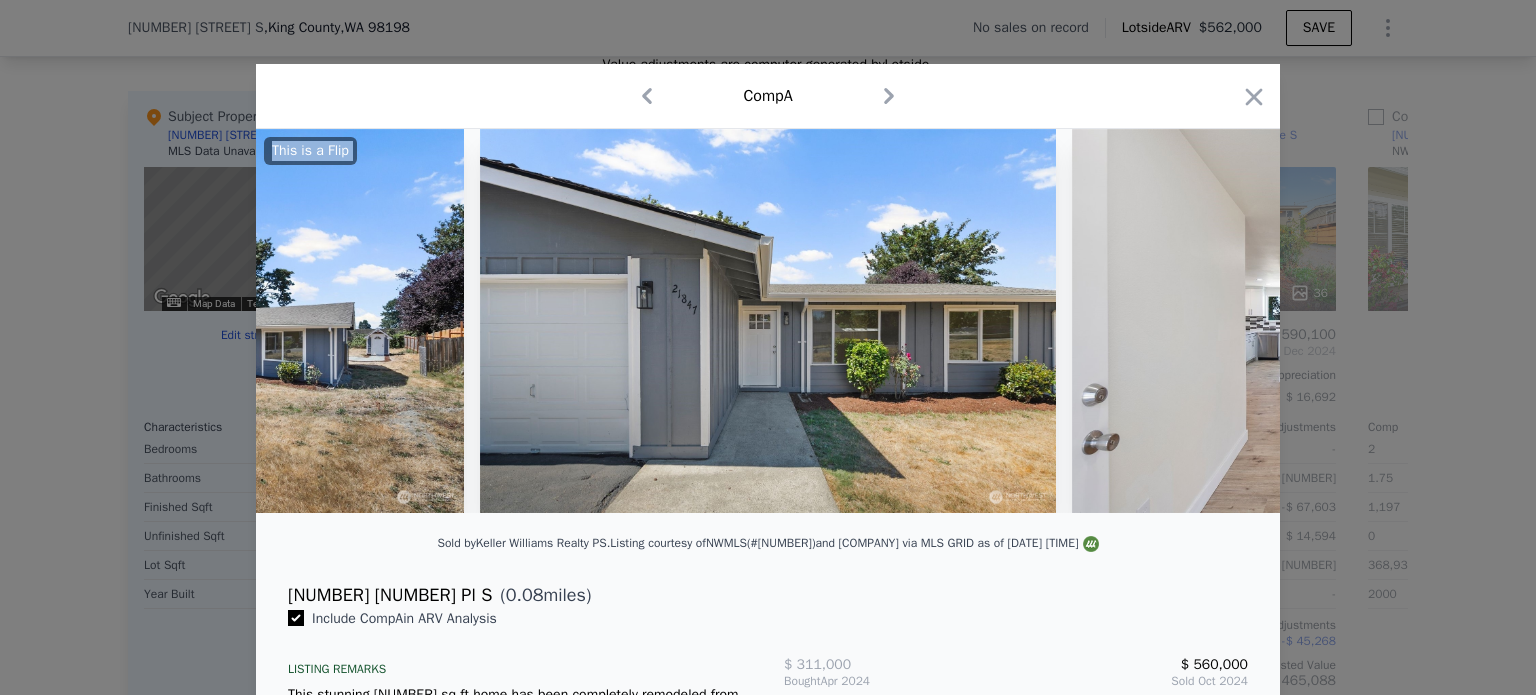 click at bounding box center (1360, 321) 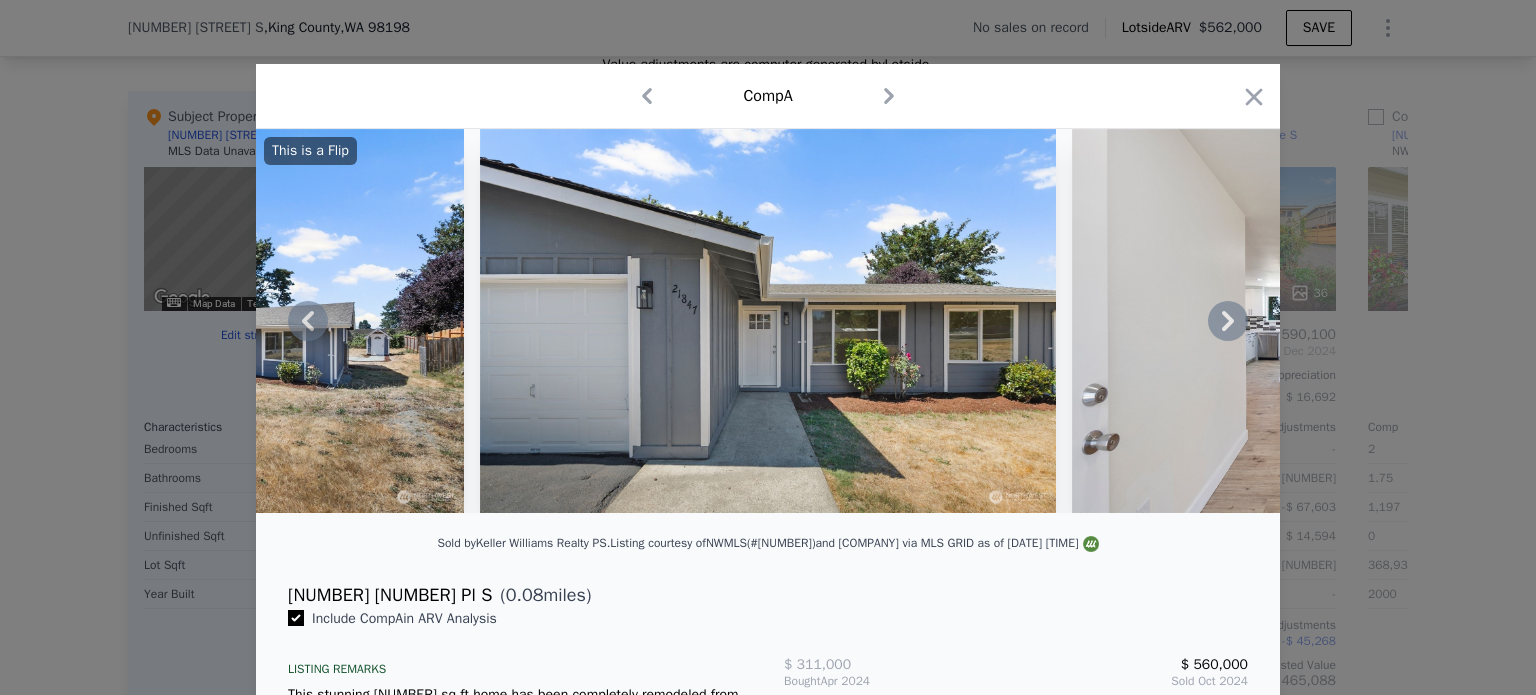 click 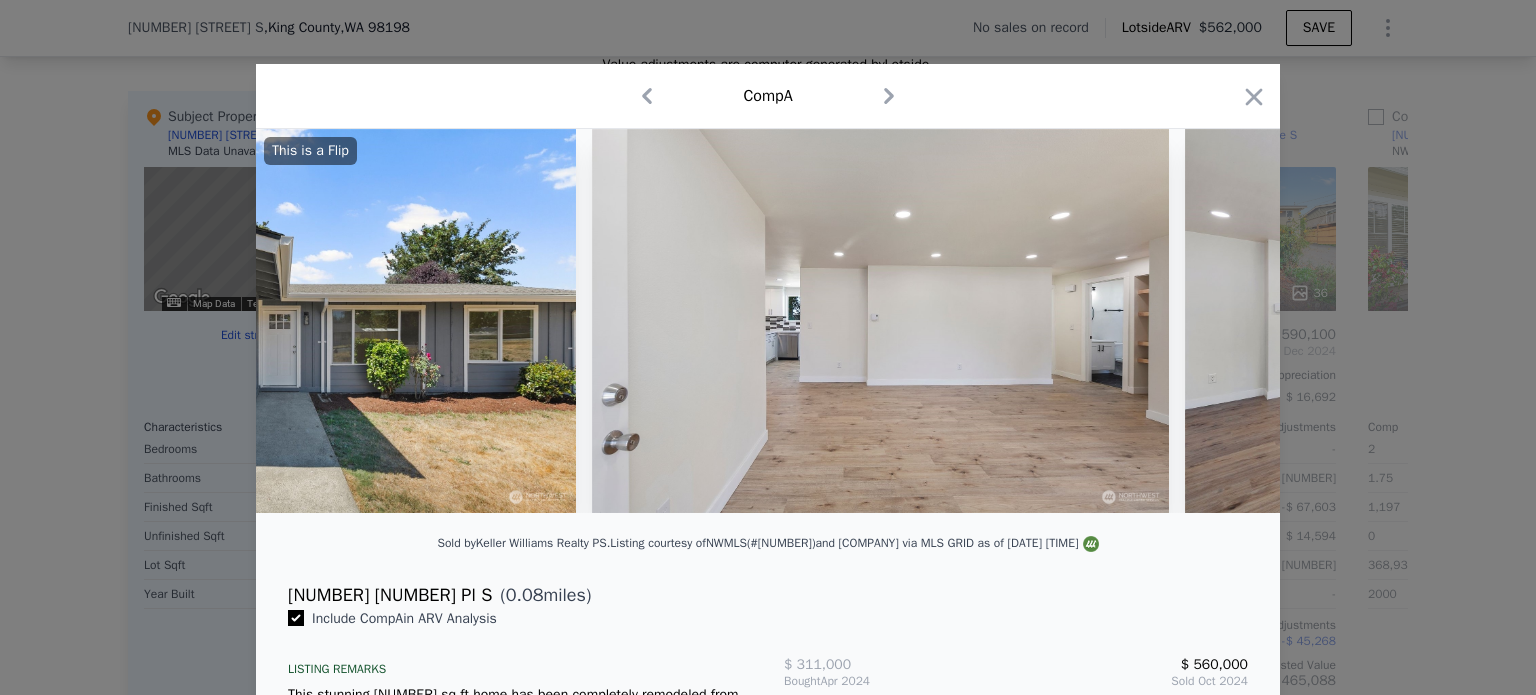 click at bounding box center [1473, 321] 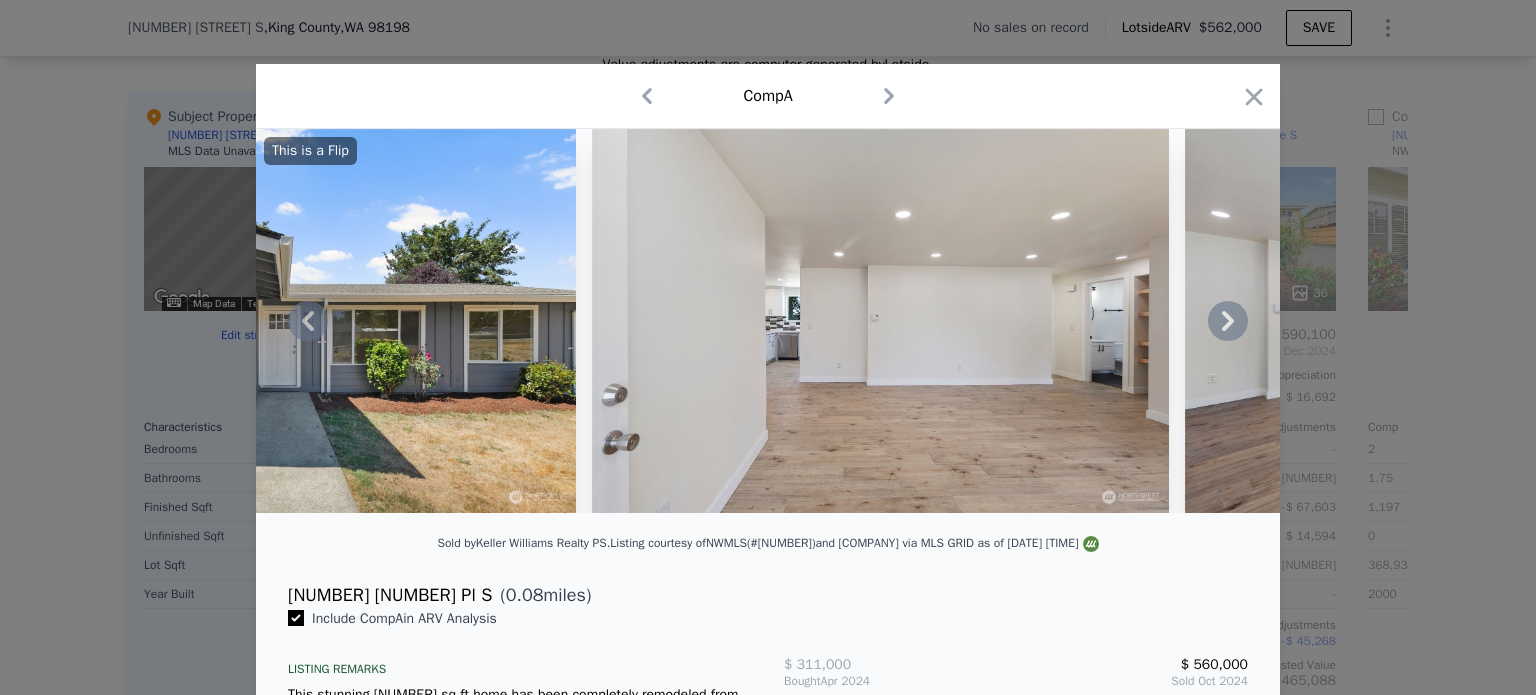 click 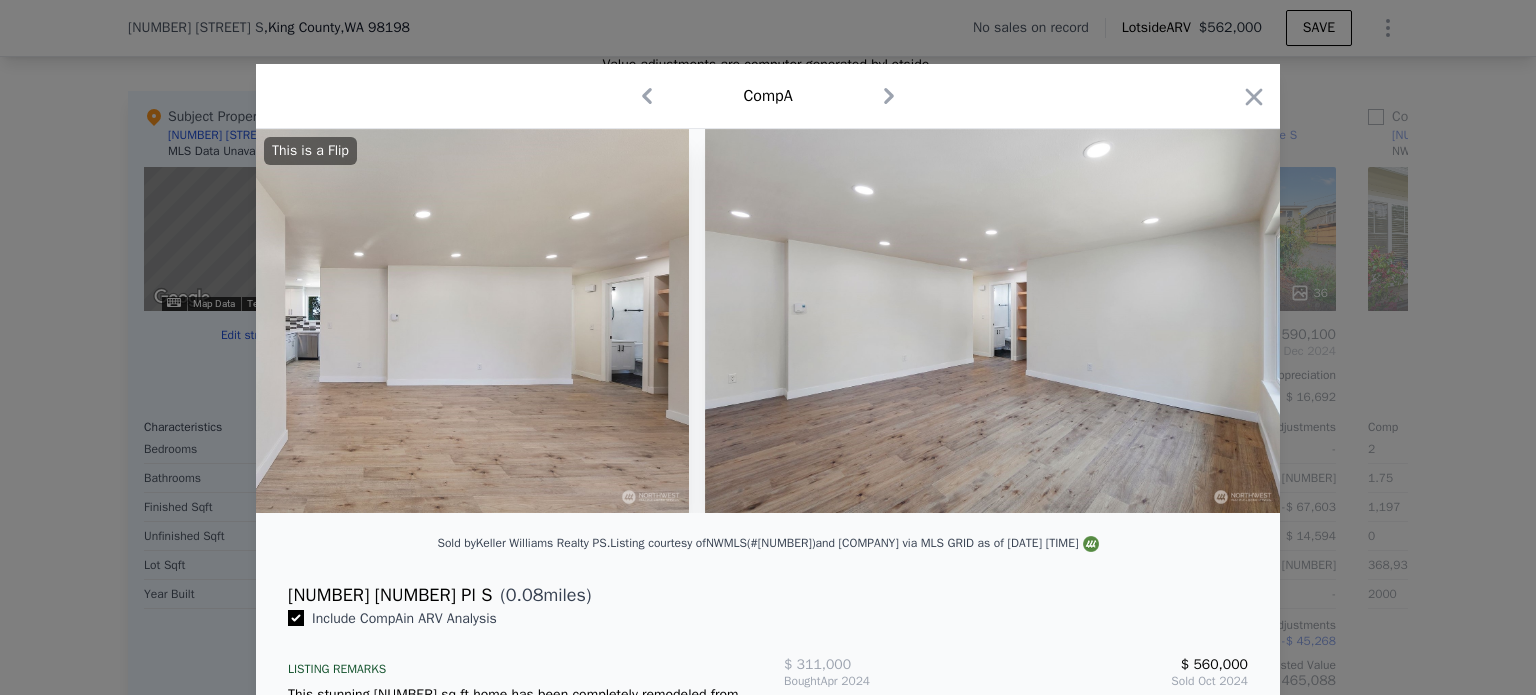click at bounding box center [993, 321] 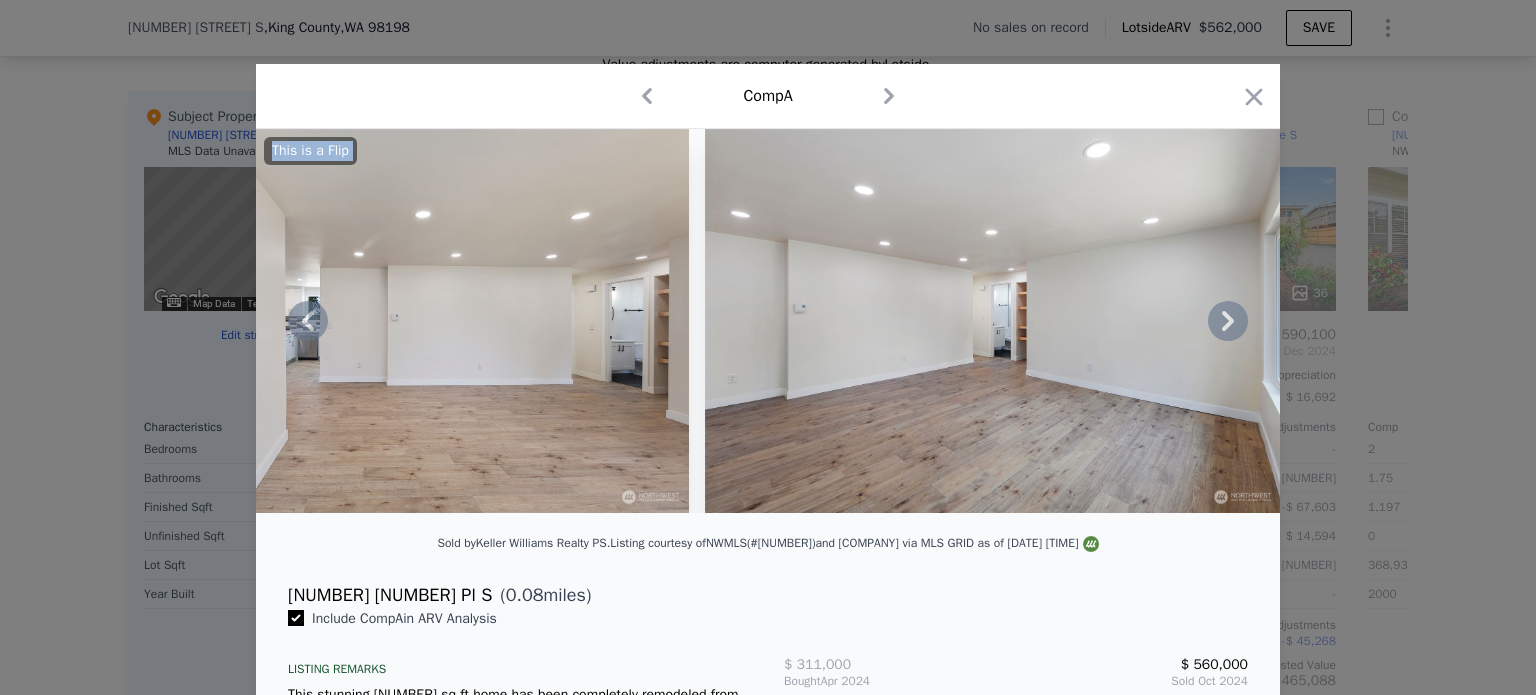 click 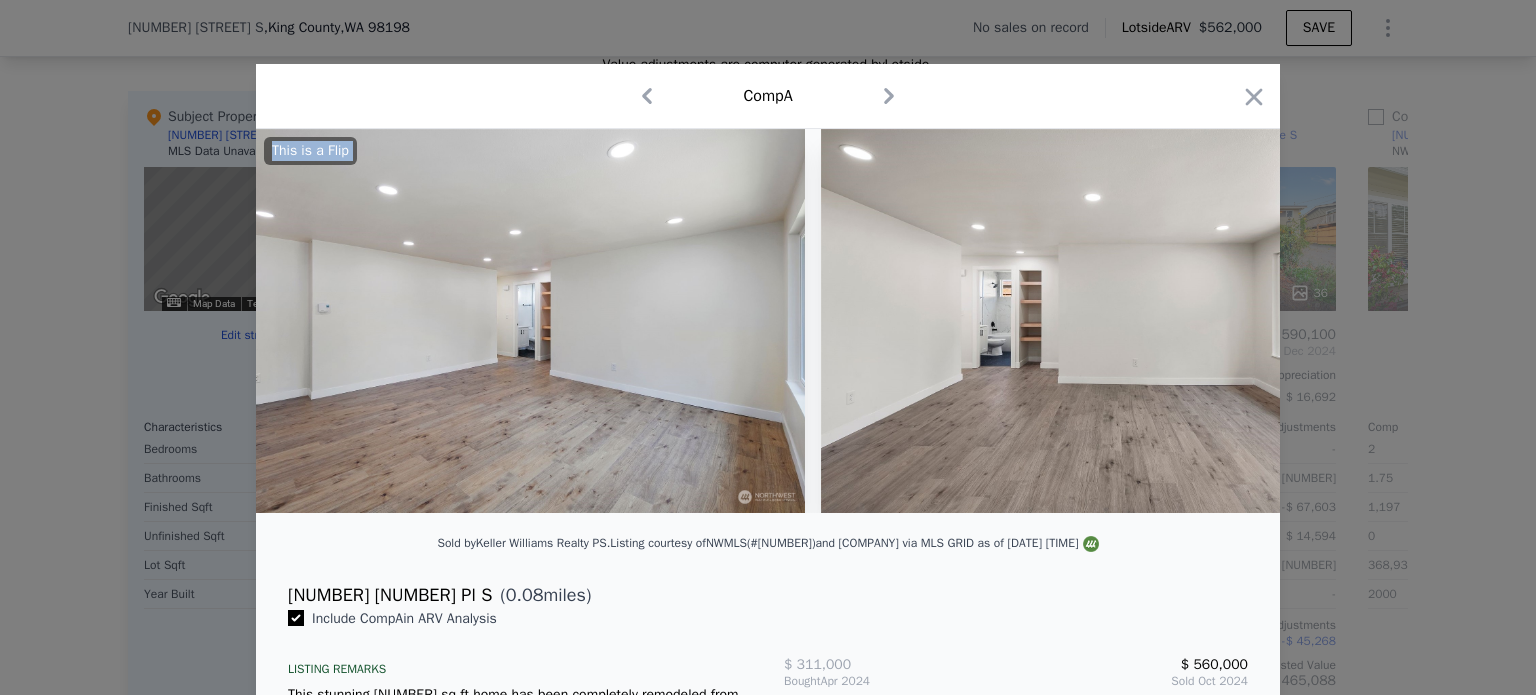 scroll, scrollTop: 0, scrollLeft: 2400, axis: horizontal 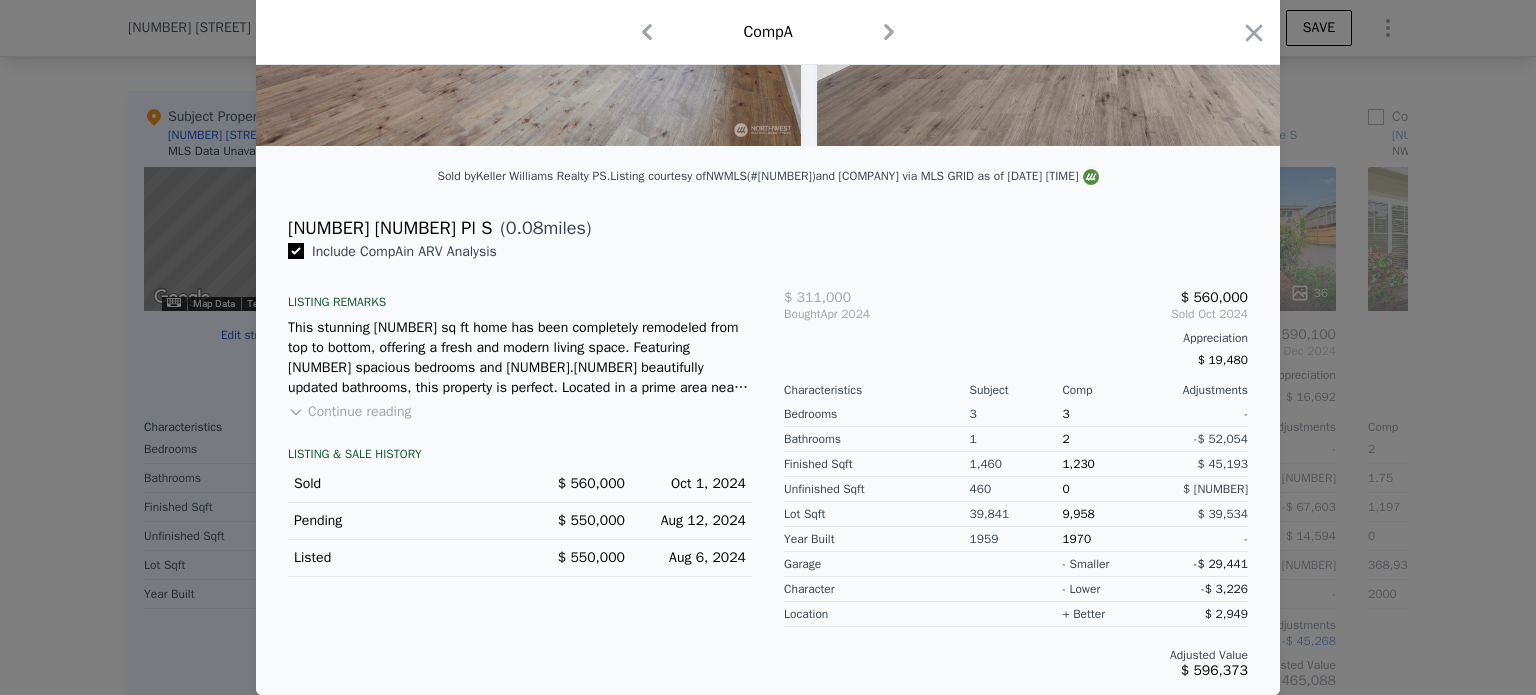 click on "Continue reading" at bounding box center [349, 412] 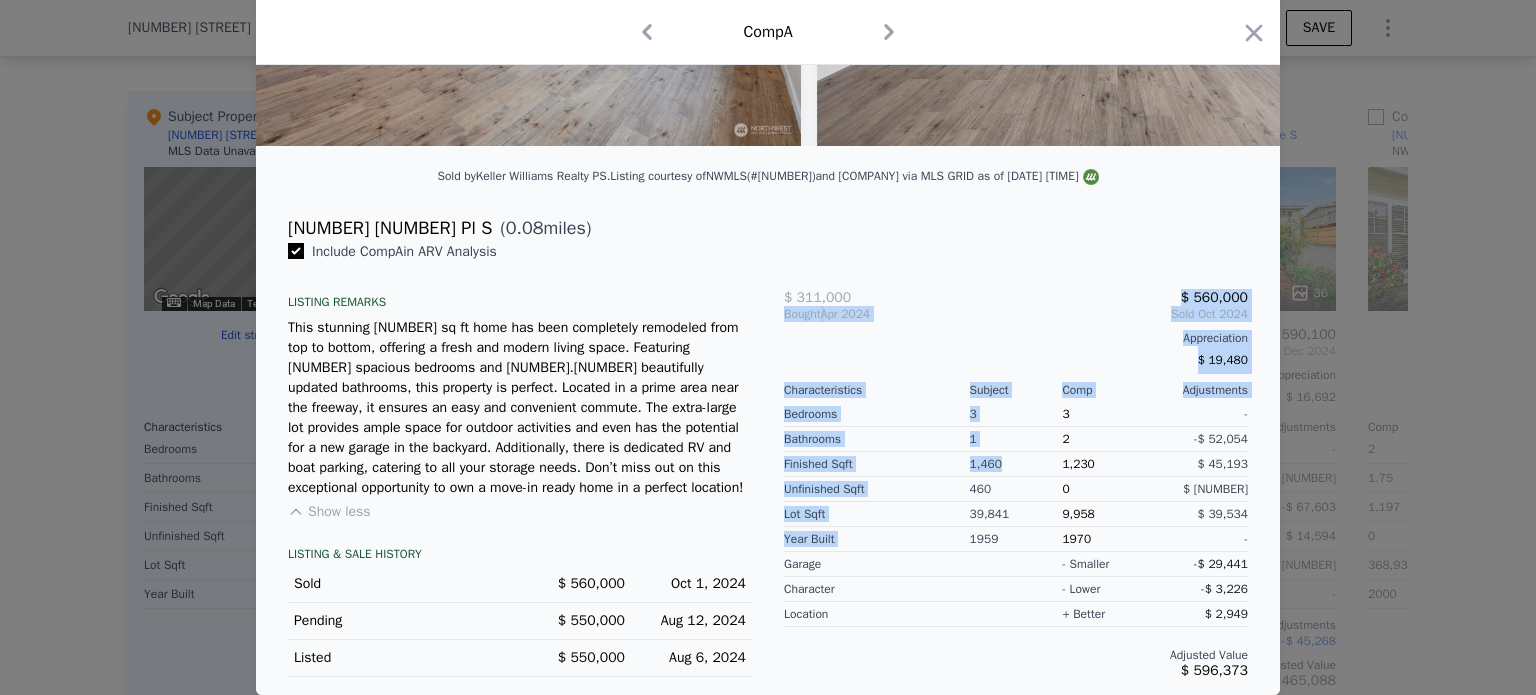 drag, startPoint x: 1001, startPoint y: 472, endPoint x: 980, endPoint y: 249, distance: 223.9866 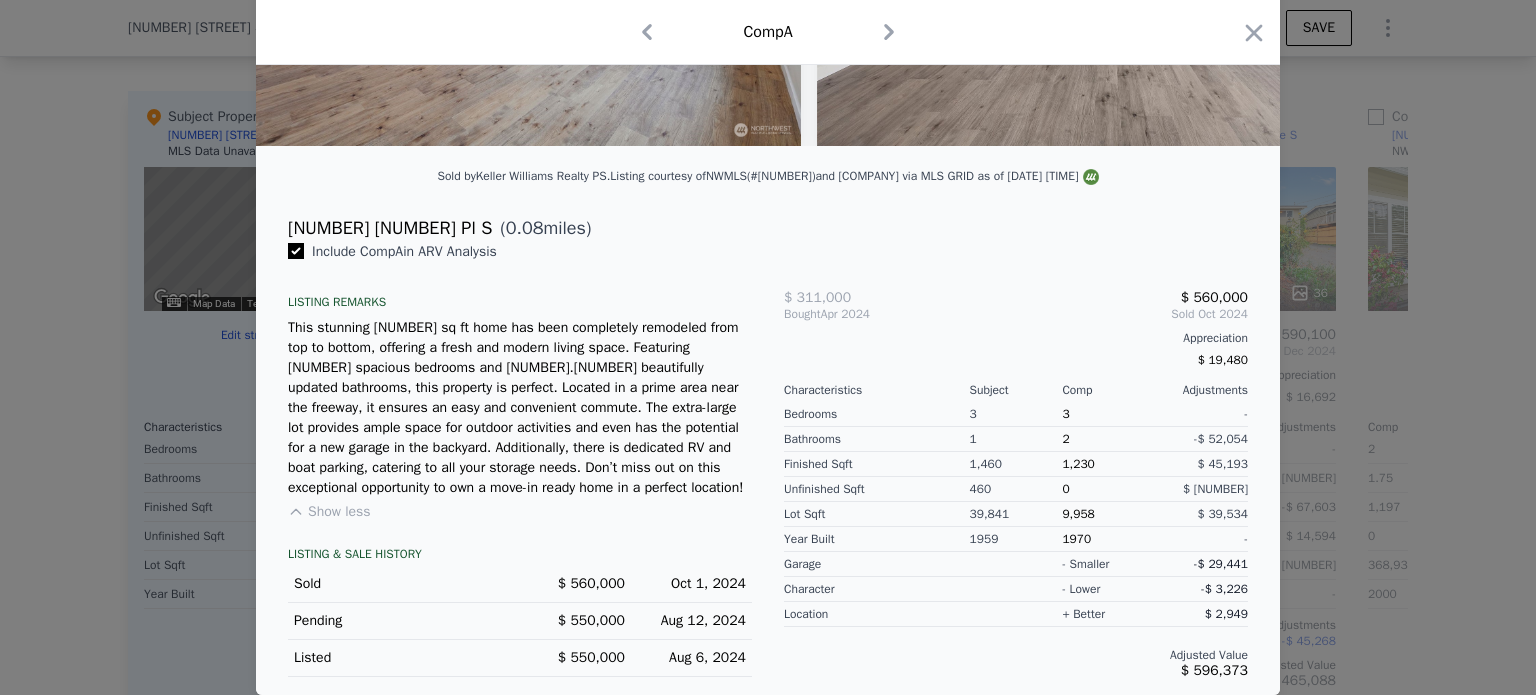 click on "39,841" at bounding box center [1016, 514] 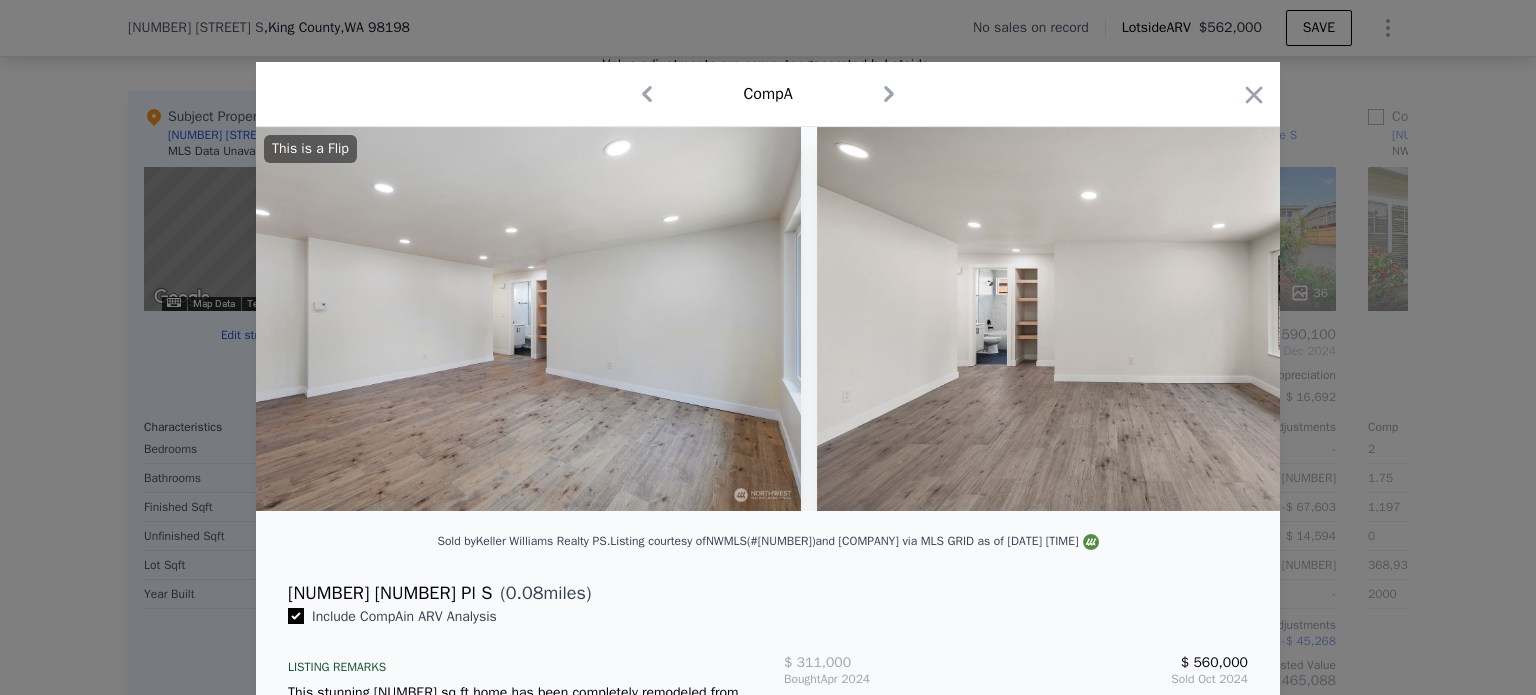 scroll, scrollTop: 0, scrollLeft: 0, axis: both 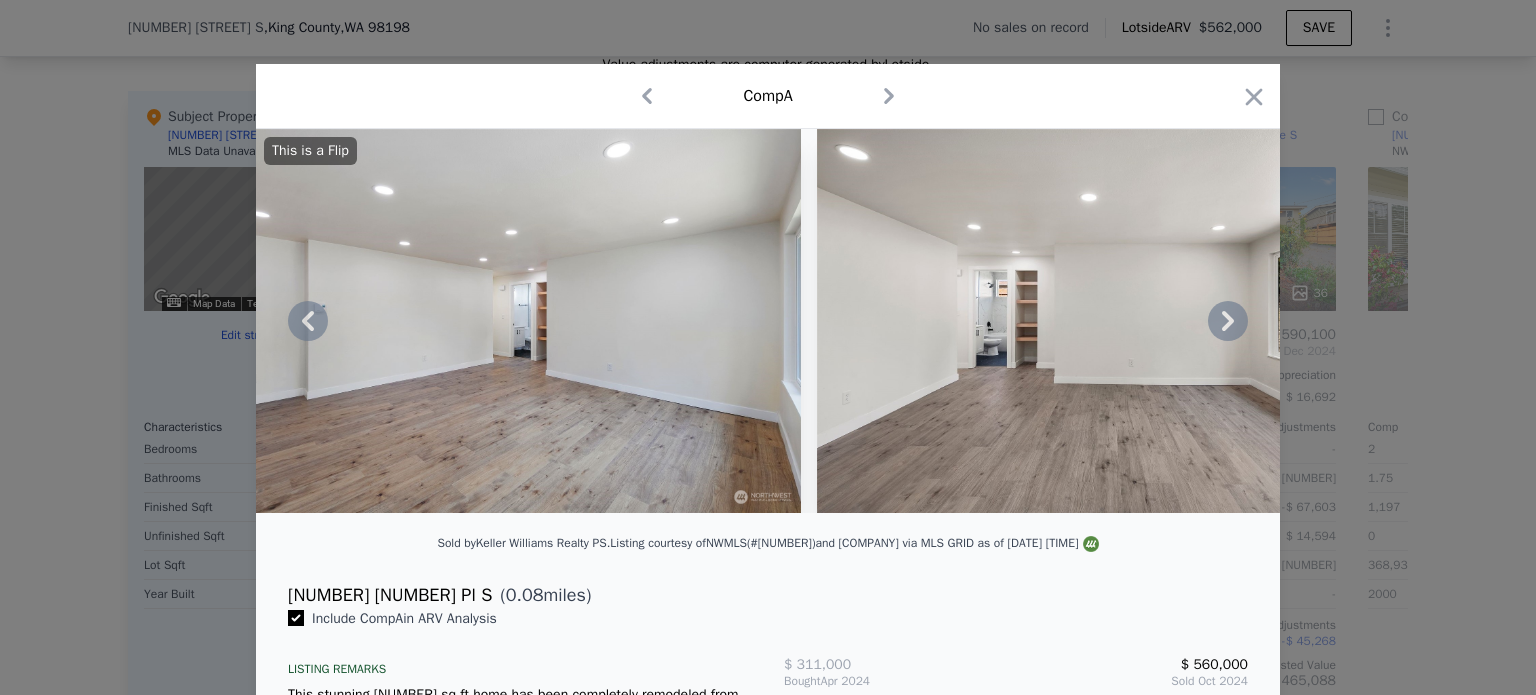 drag, startPoint x: 1176, startPoint y: 336, endPoint x: 1184, endPoint y: 324, distance: 14.422205 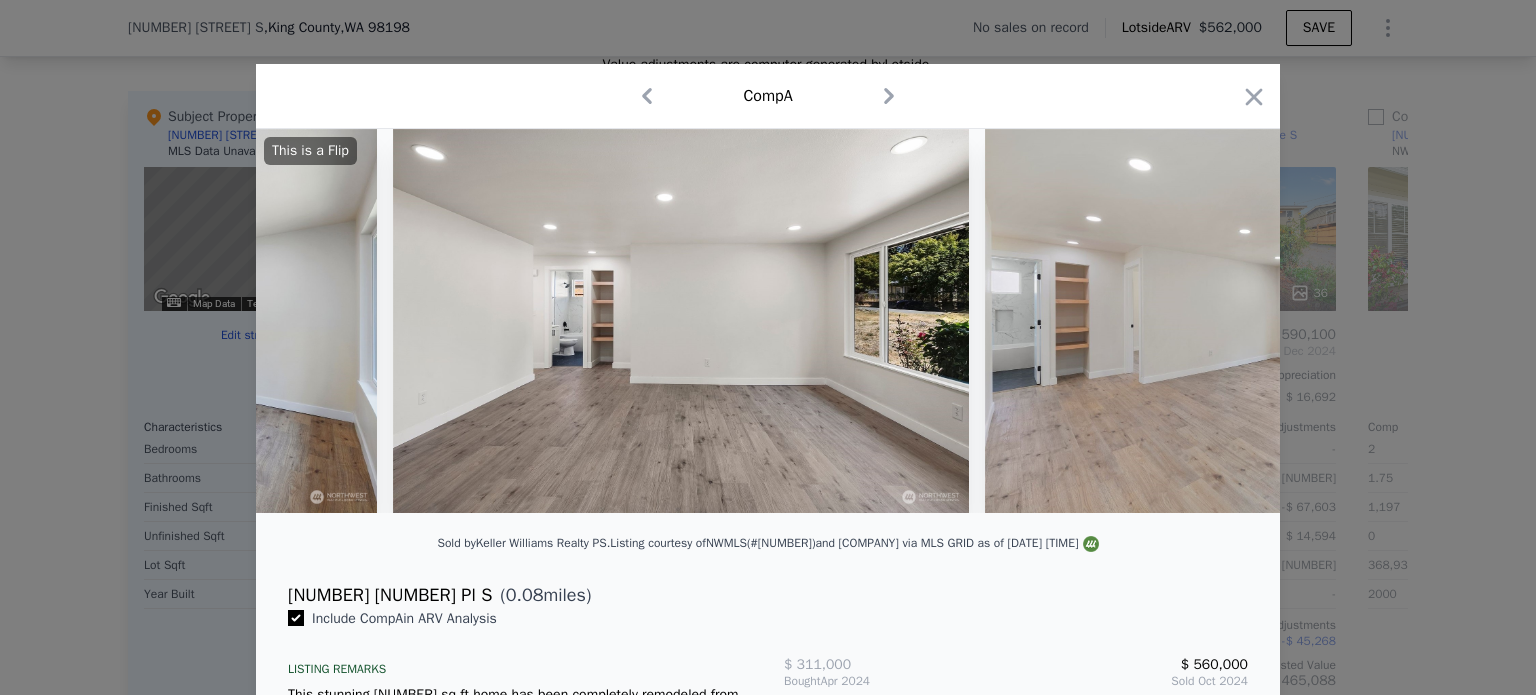 click at bounding box center (1273, 321) 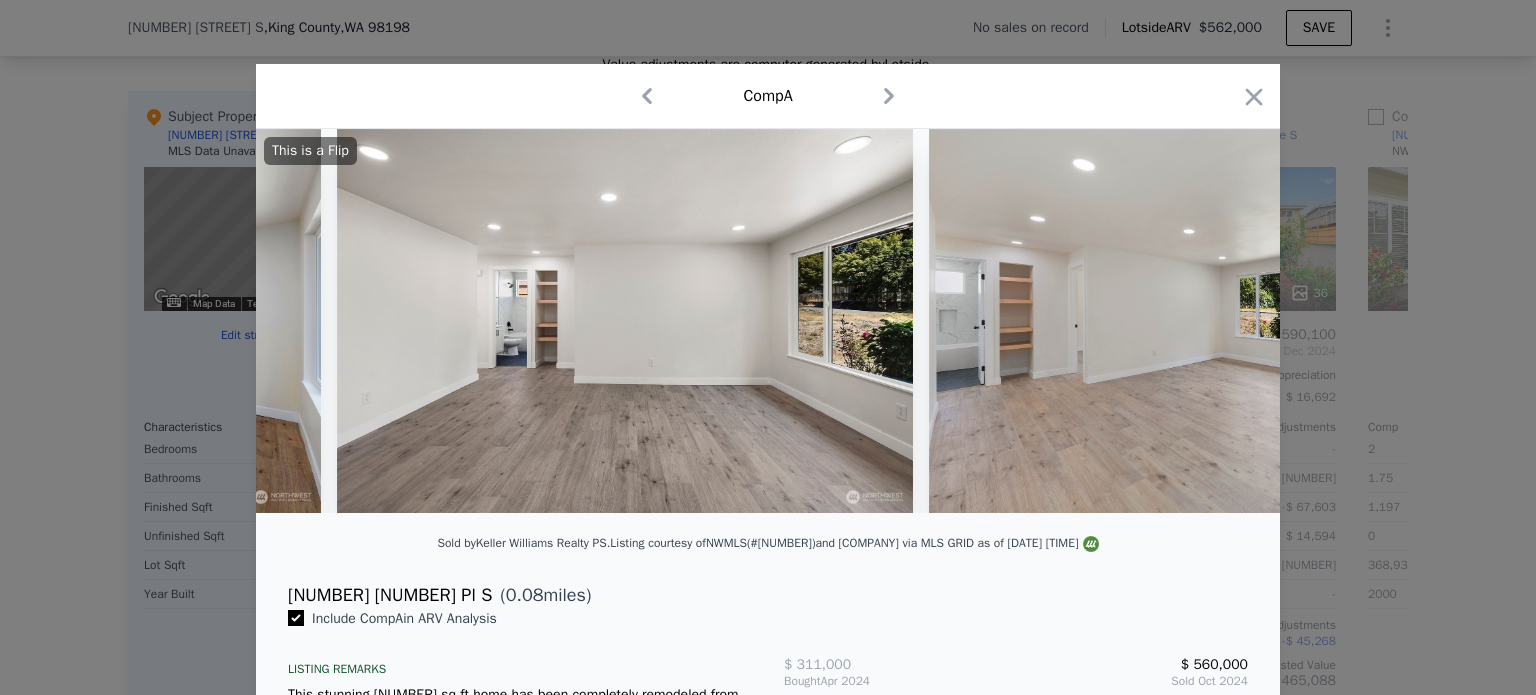 click at bounding box center (1217, 321) 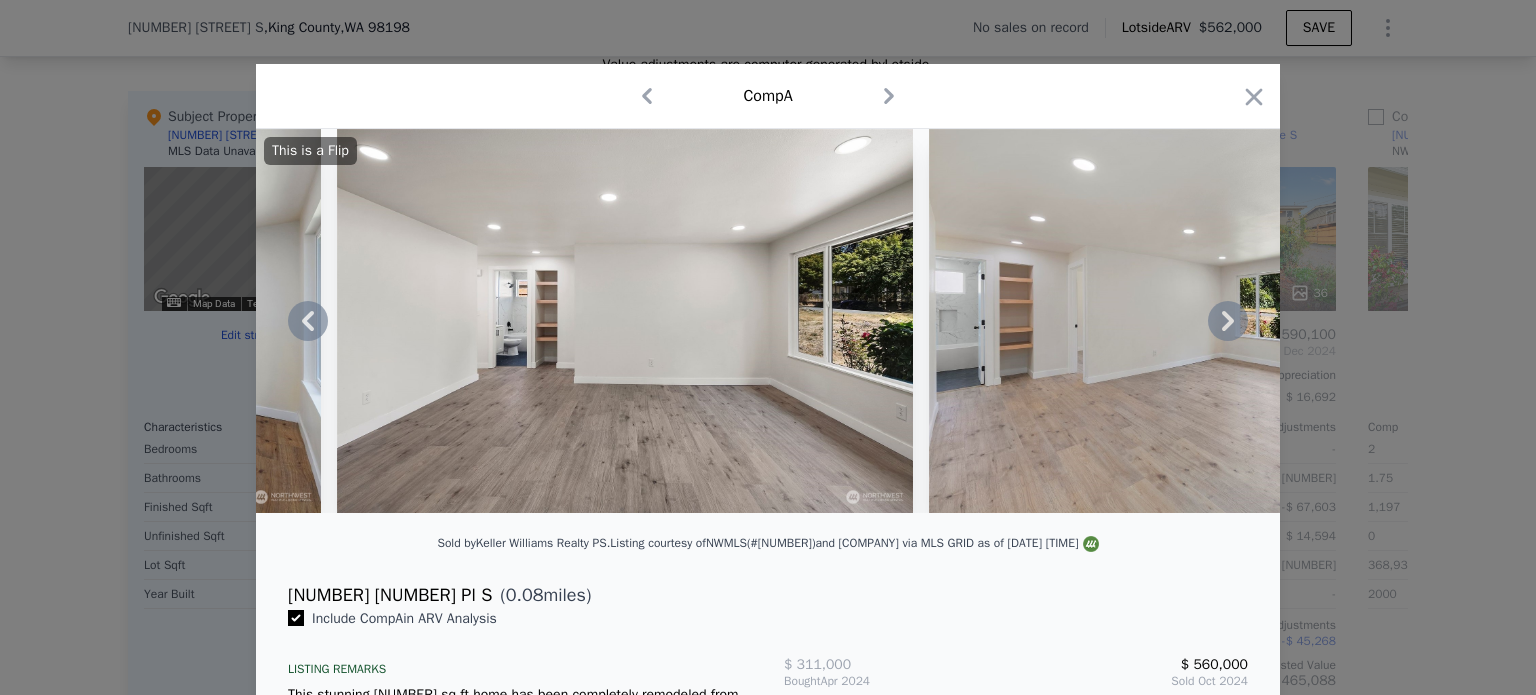 click 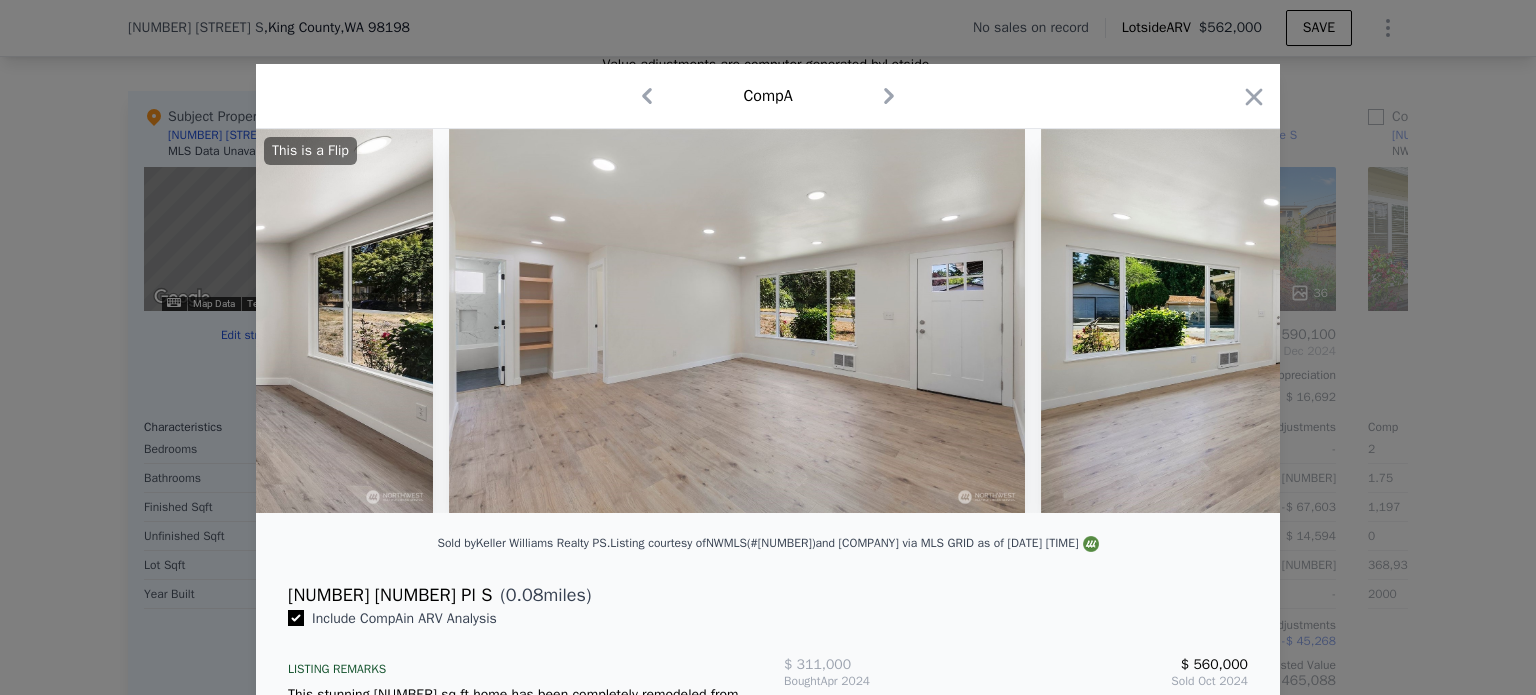 click at bounding box center (1329, 321) 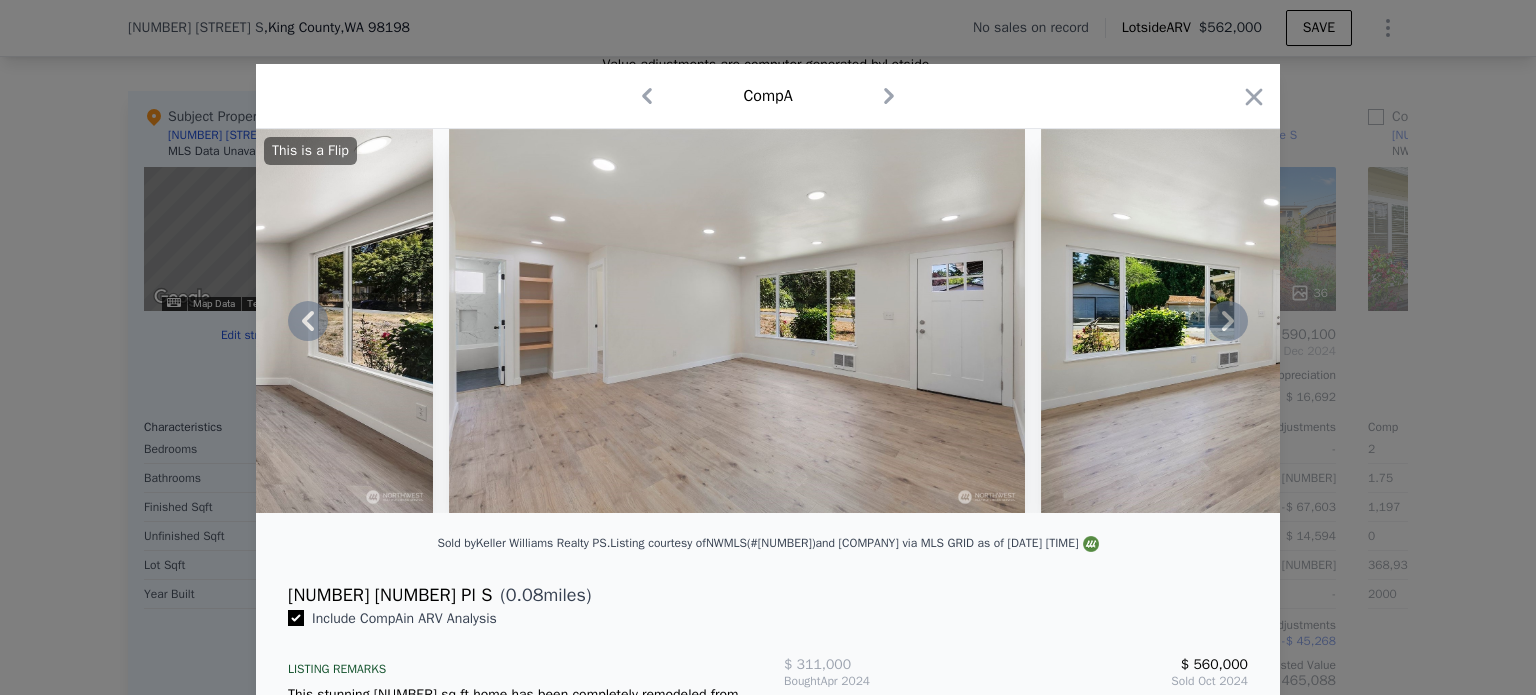 click 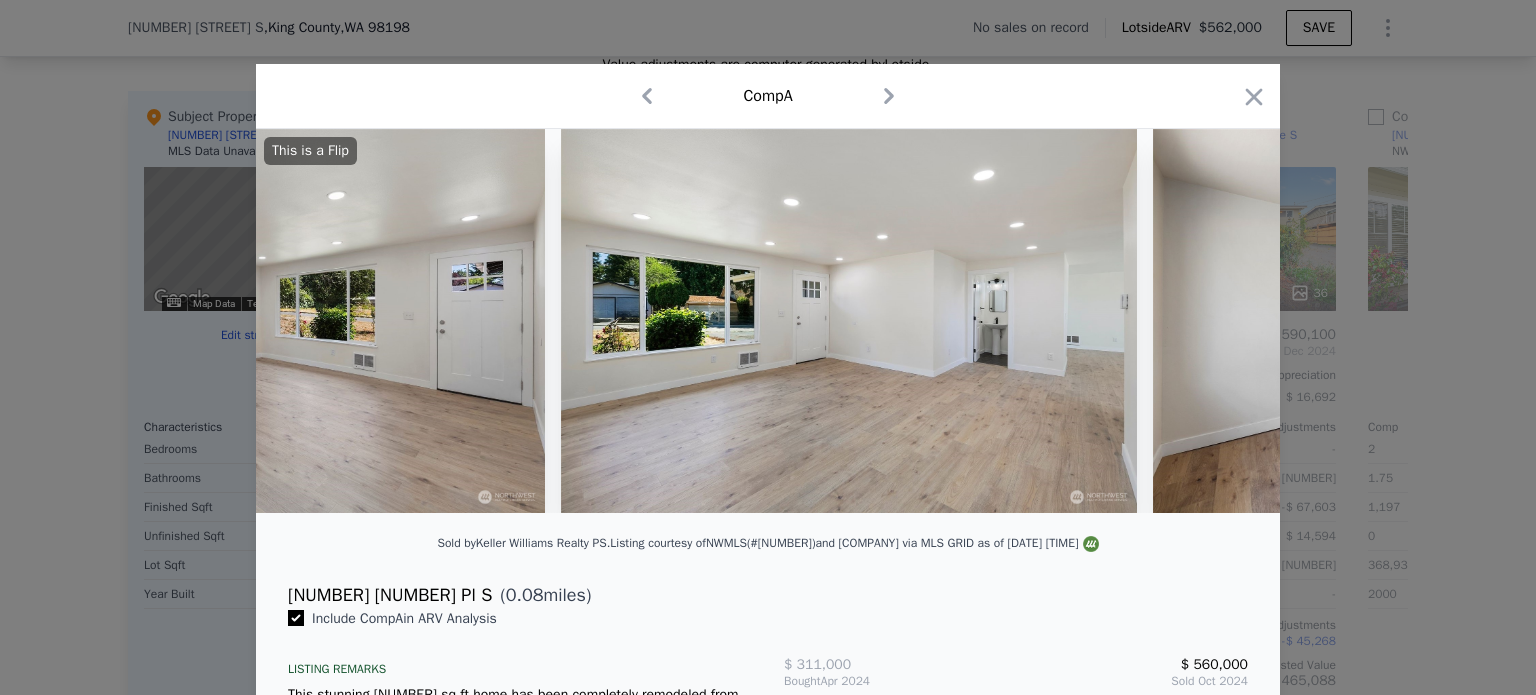 click on "This is a Flip" at bounding box center [768, 321] 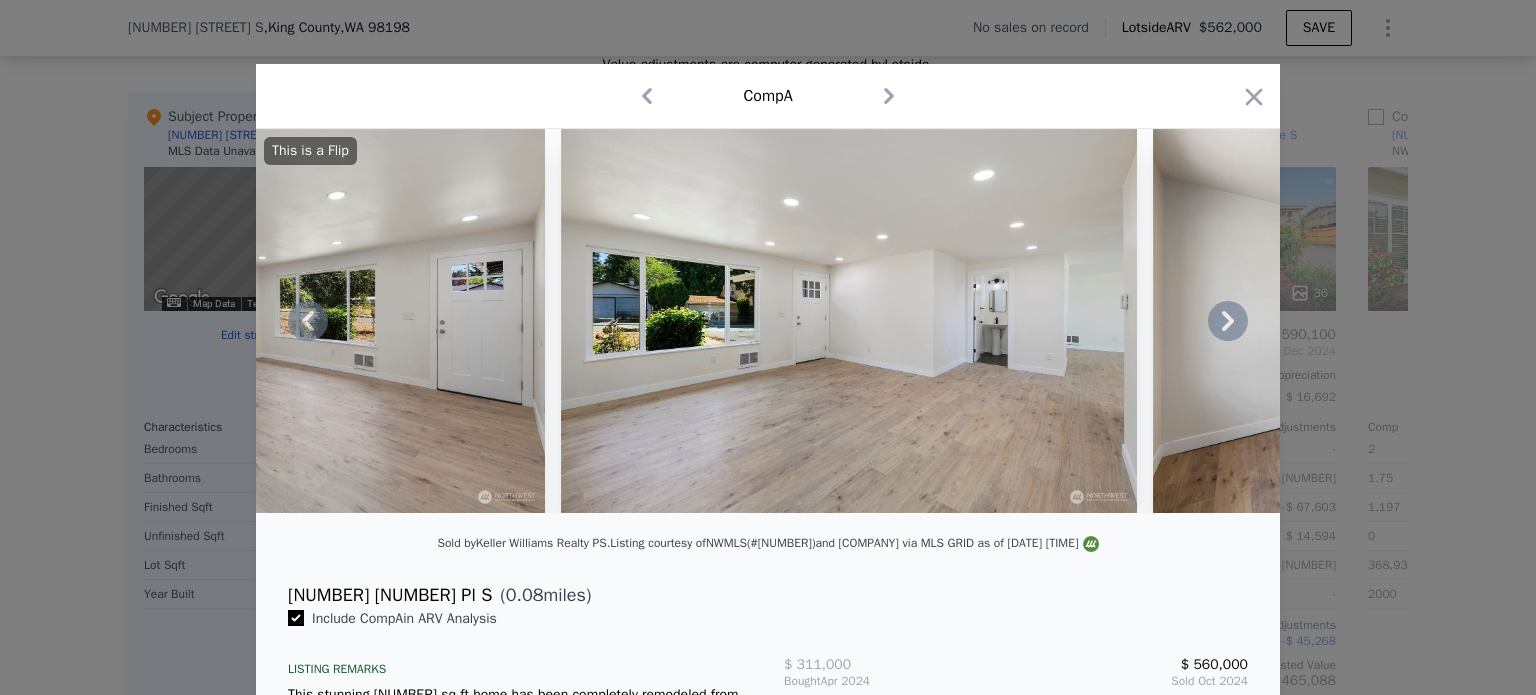 click 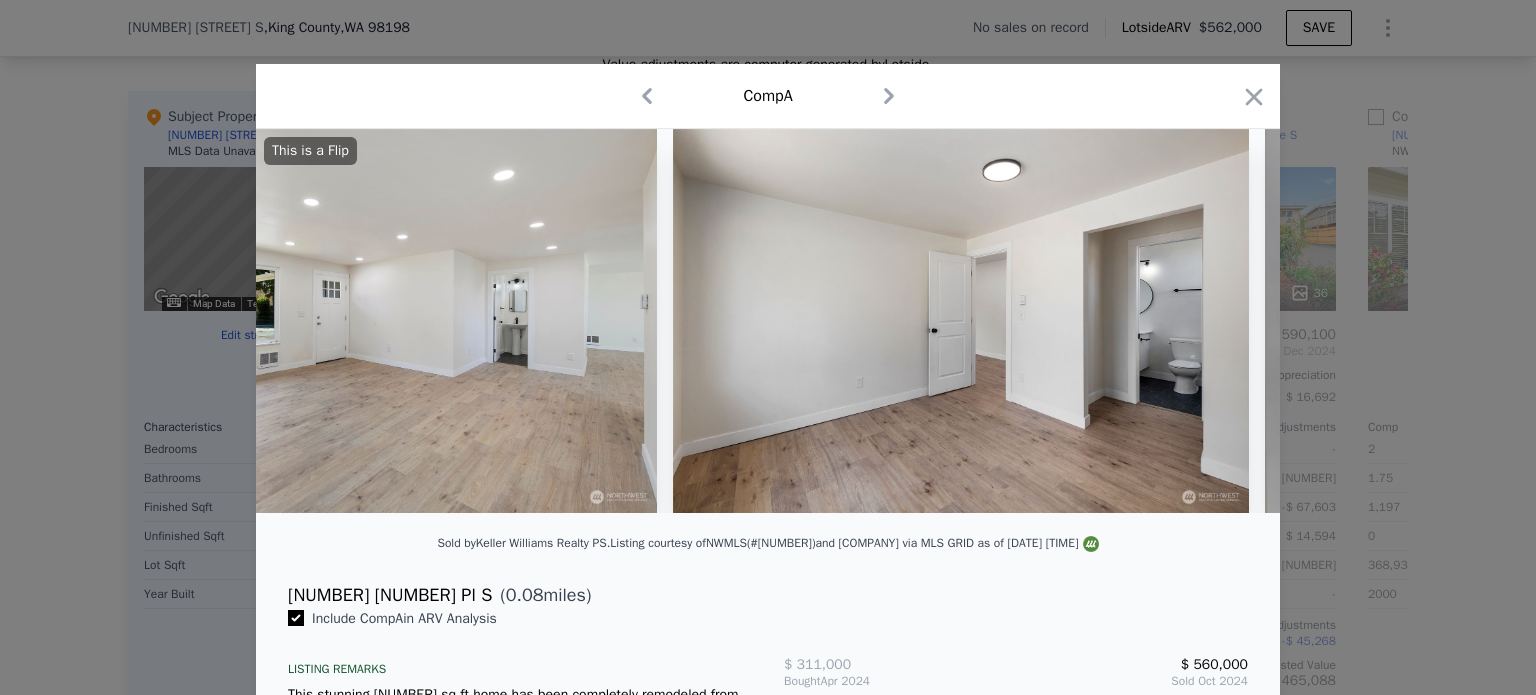 click at bounding box center [961, 321] 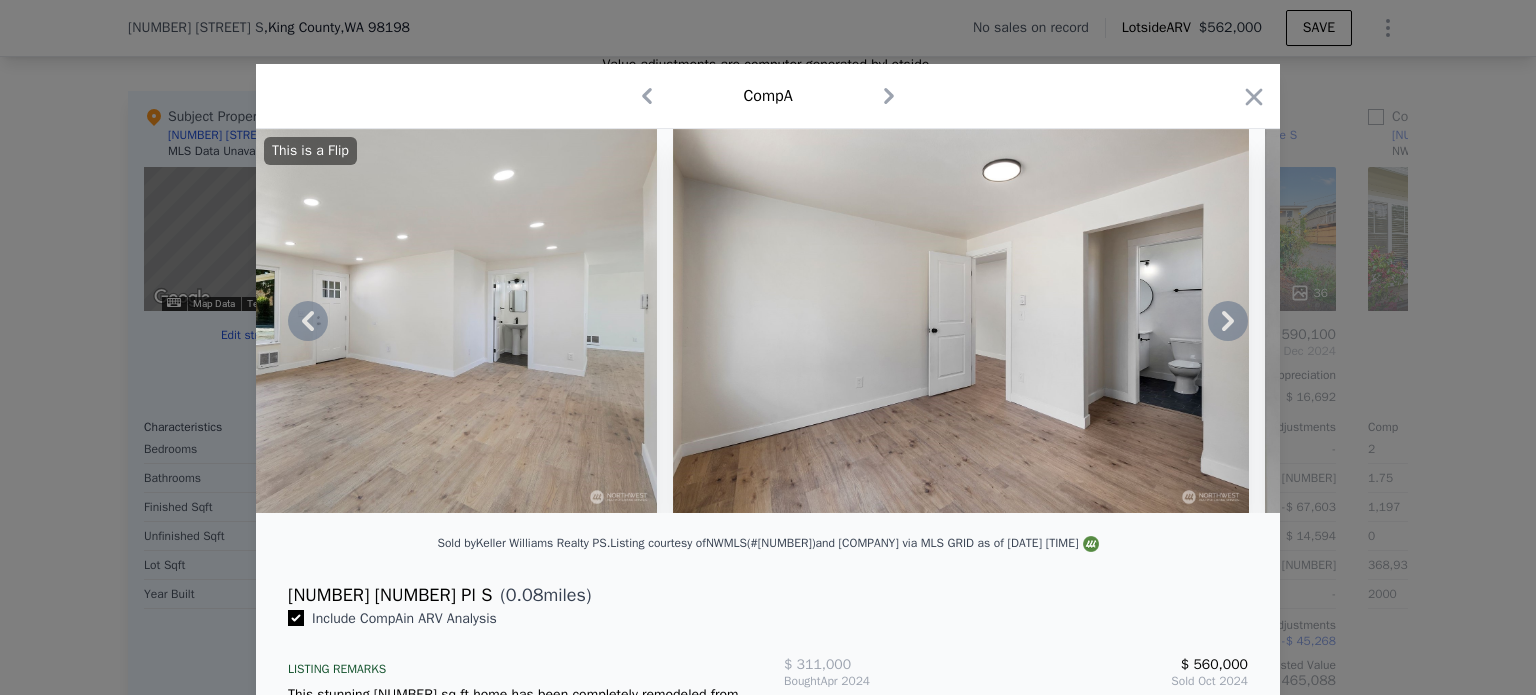 click 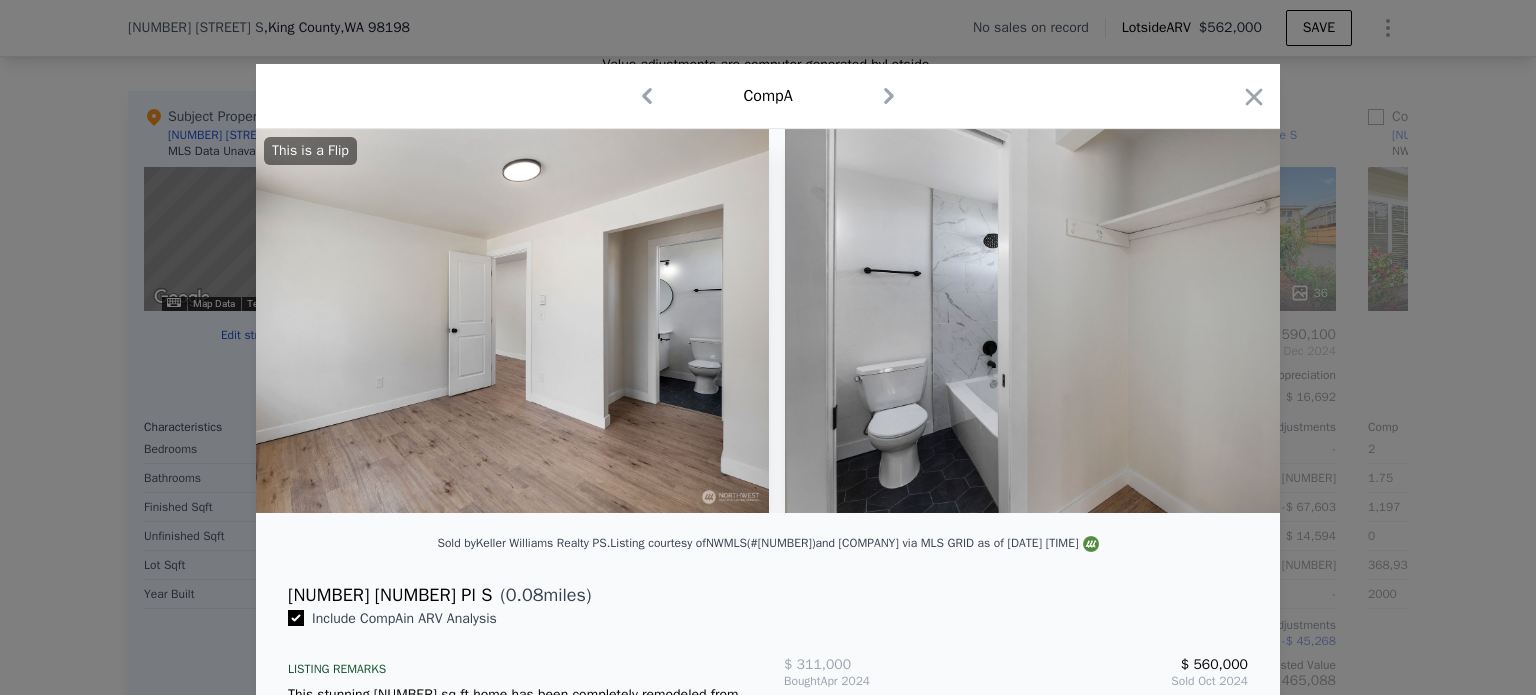 click at bounding box center (1073, 321) 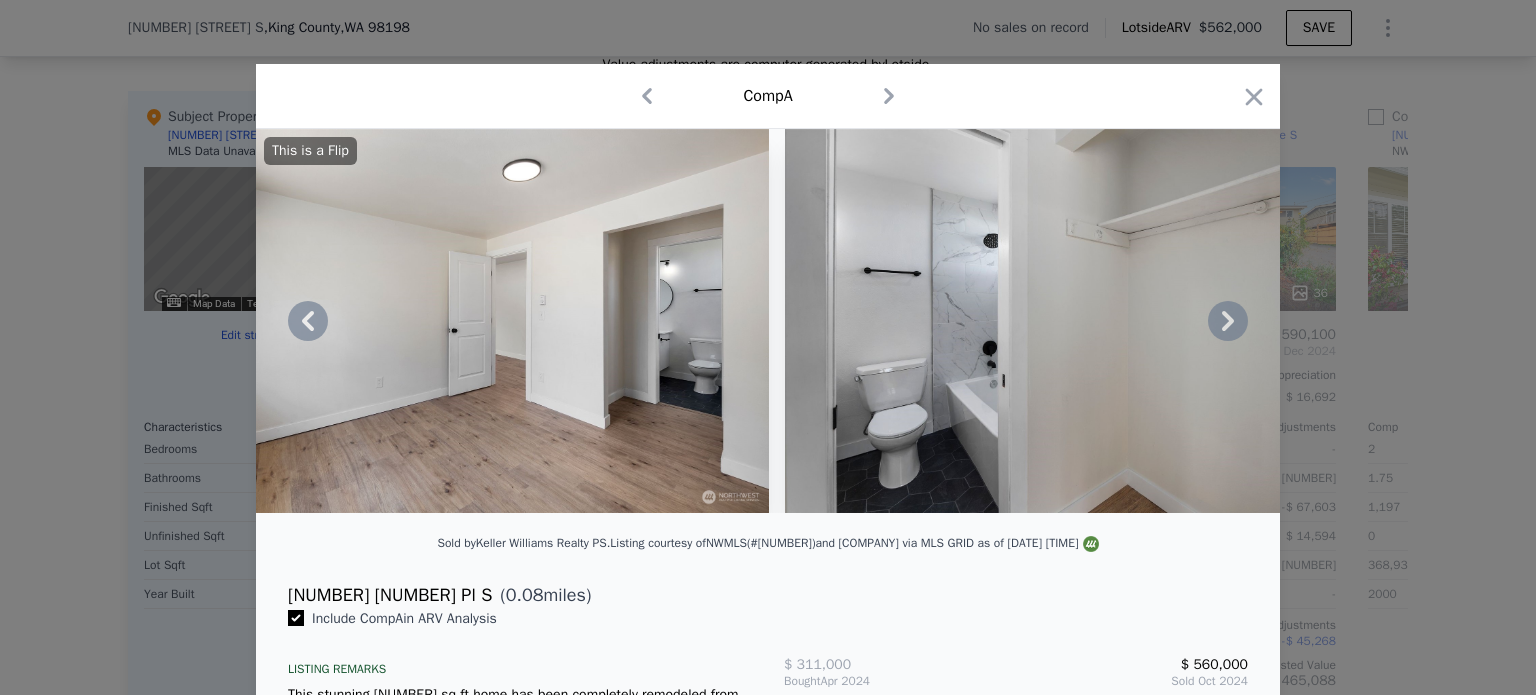 click 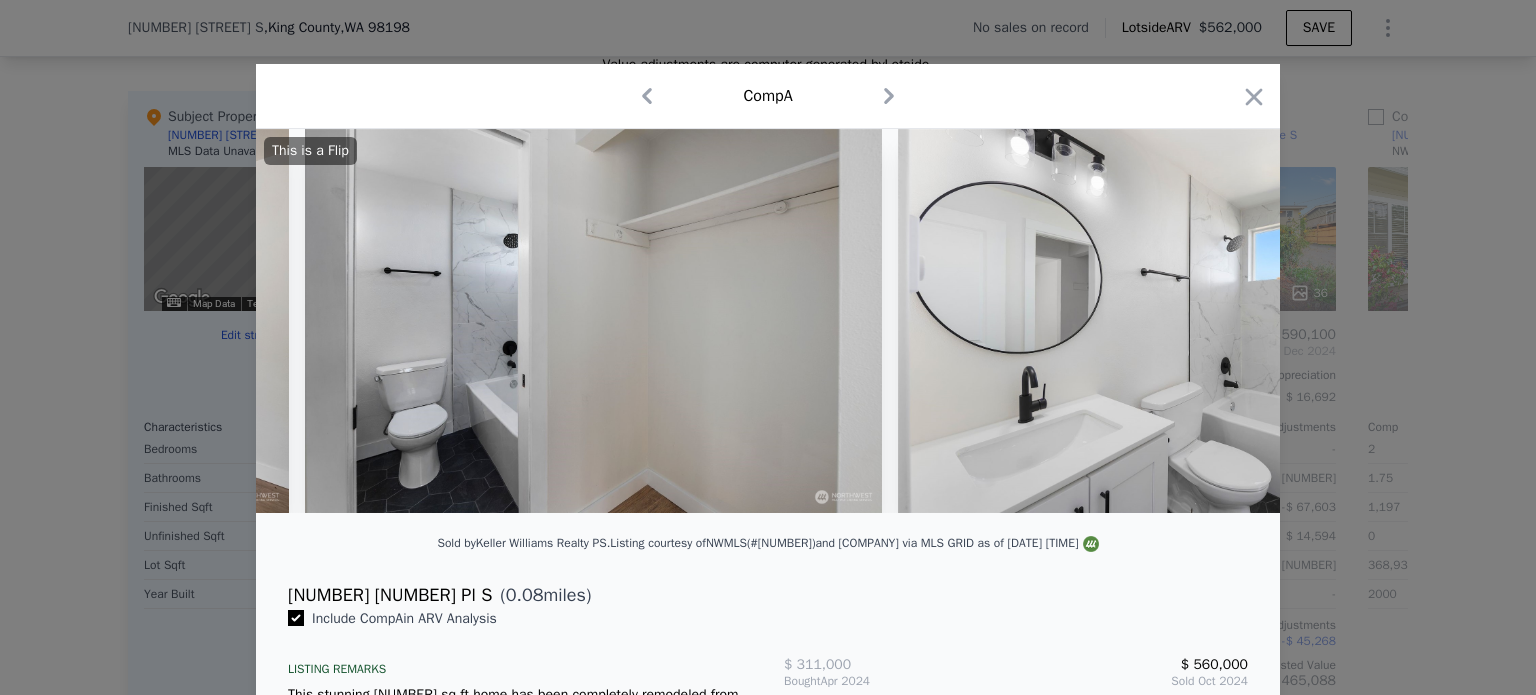 click on "This is a Flip" at bounding box center [768, 321] 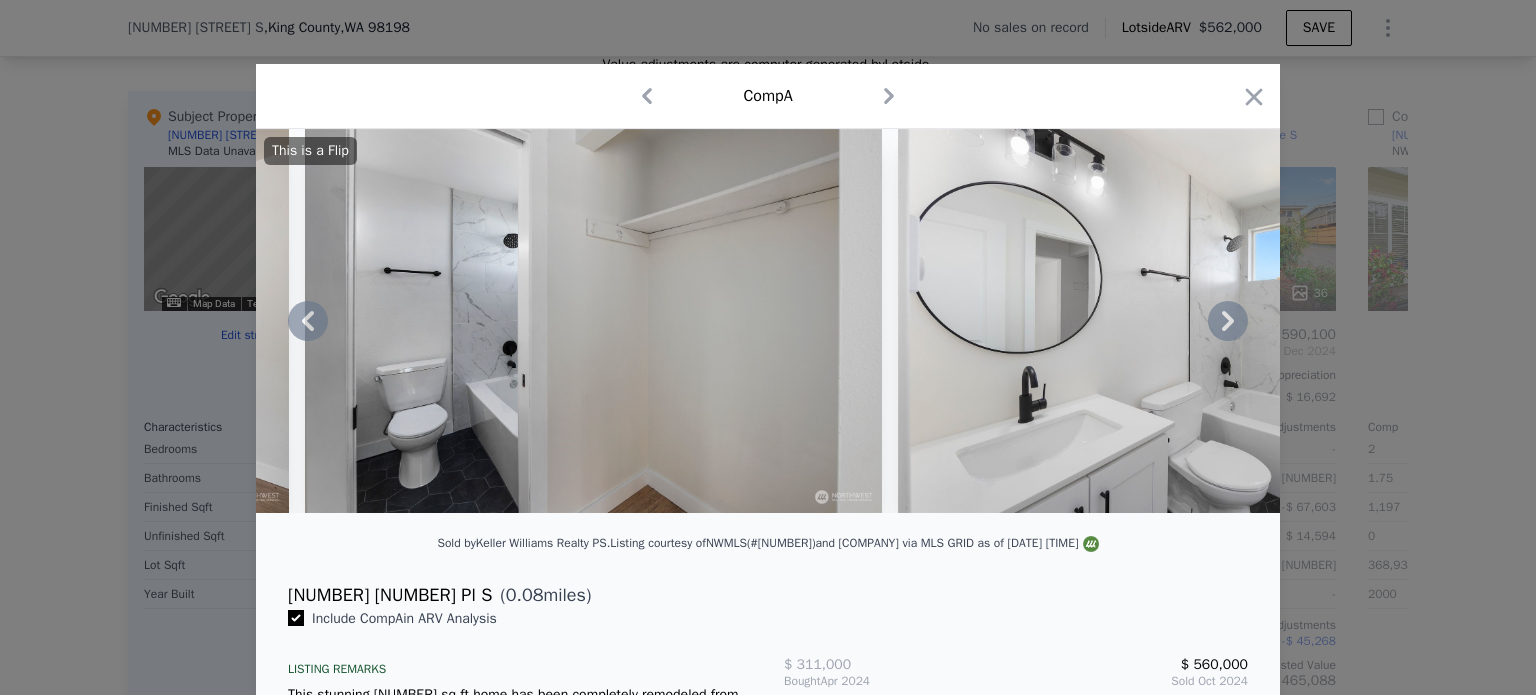 click 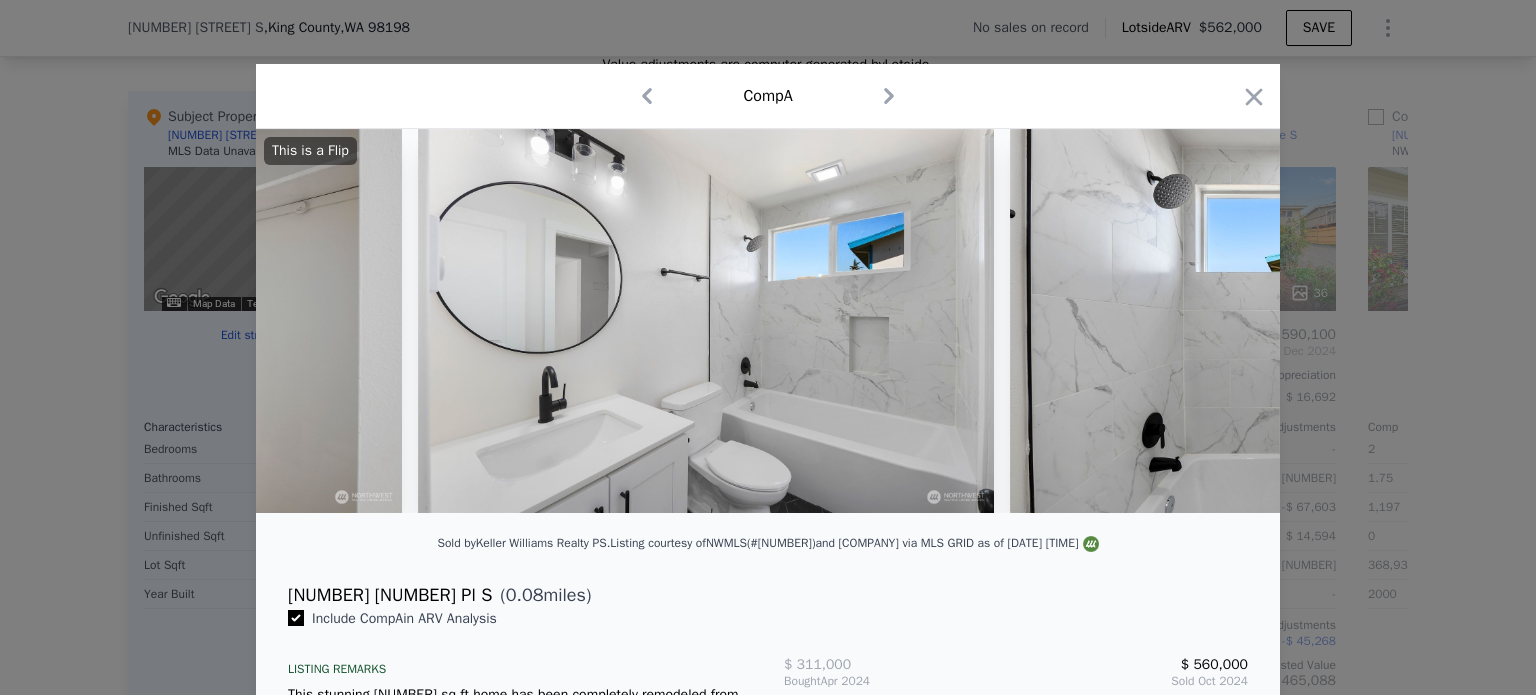 click at bounding box center (1298, 321) 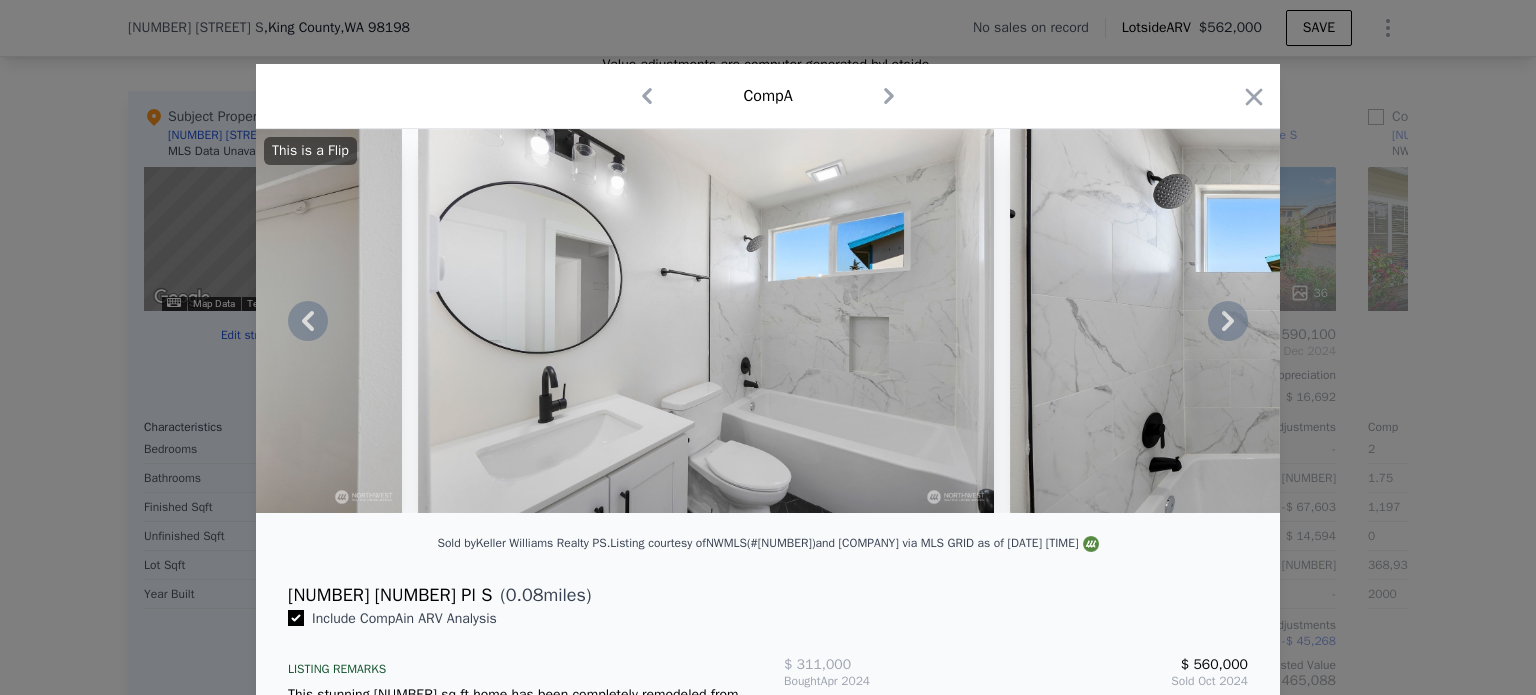 click 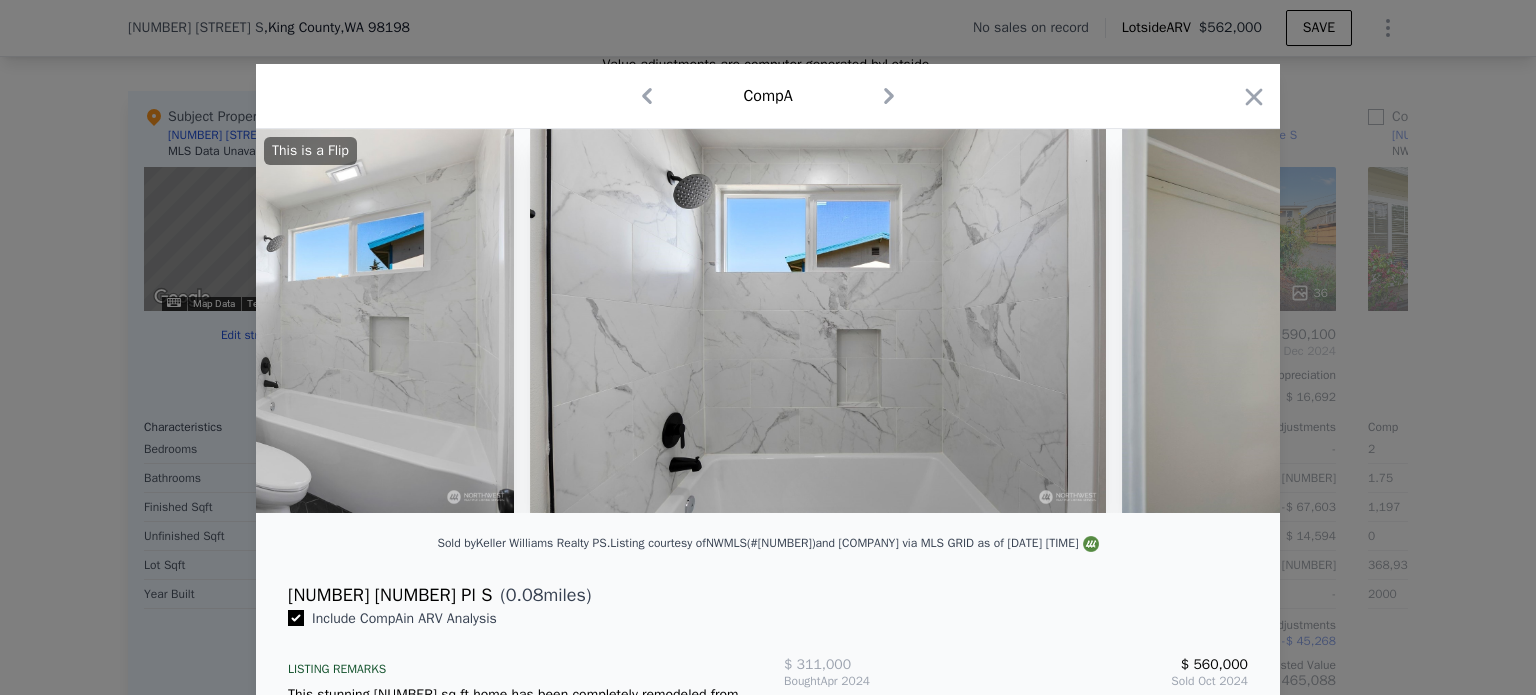 click at bounding box center (1410, 321) 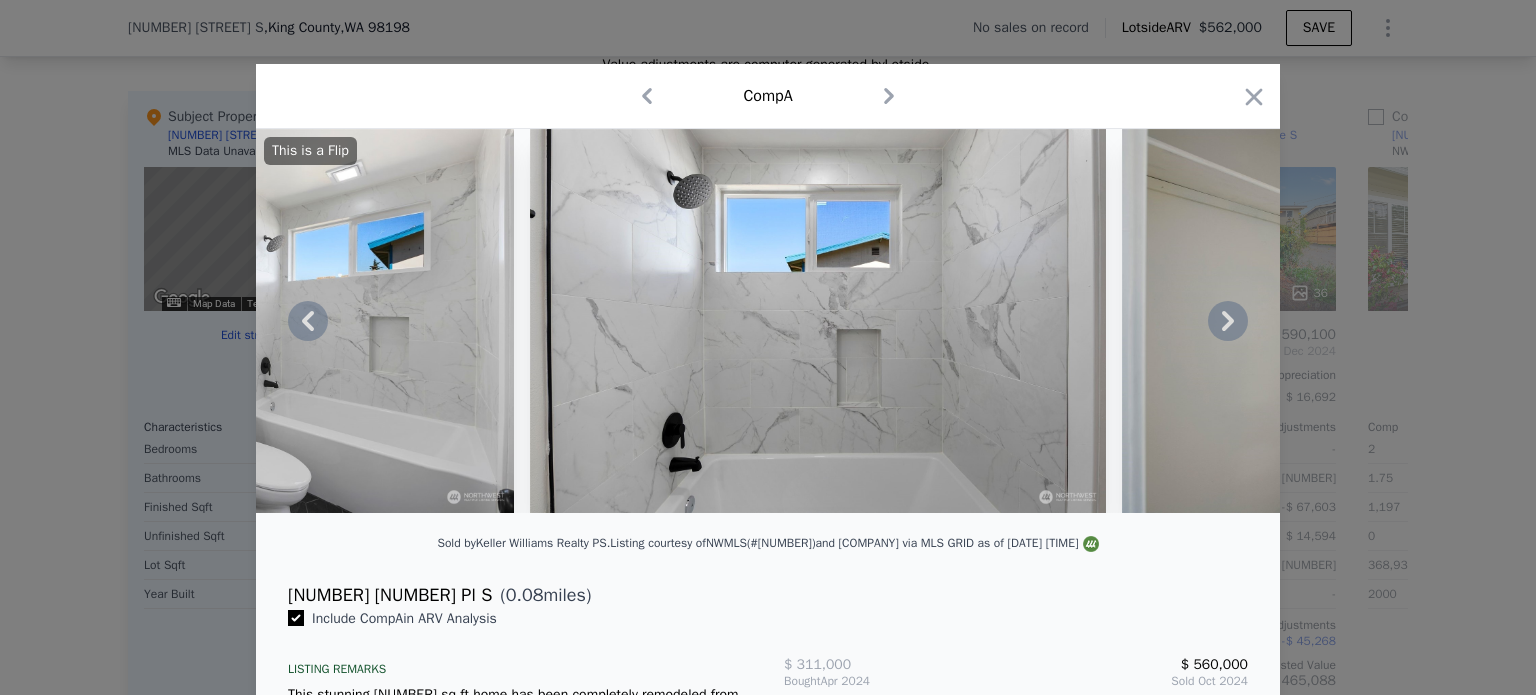 click 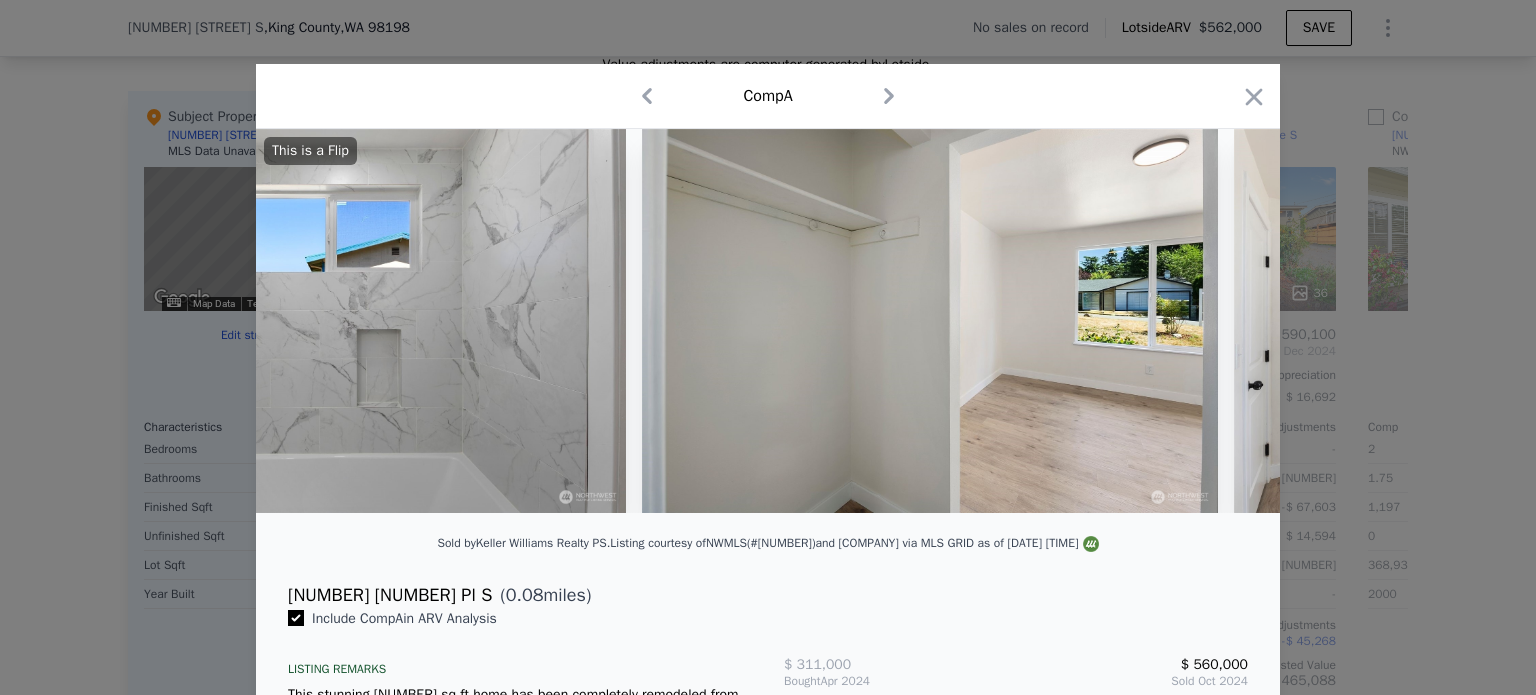 click at bounding box center [1522, 321] 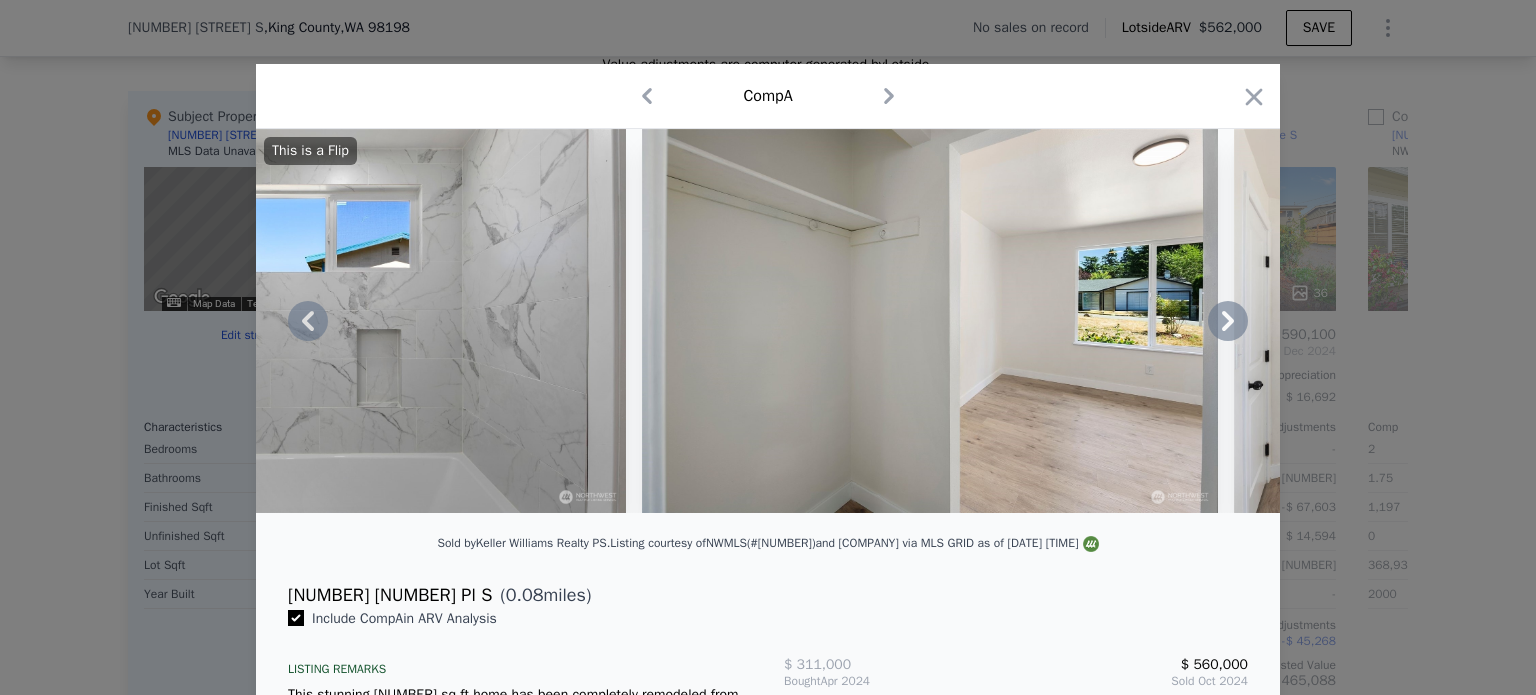 click 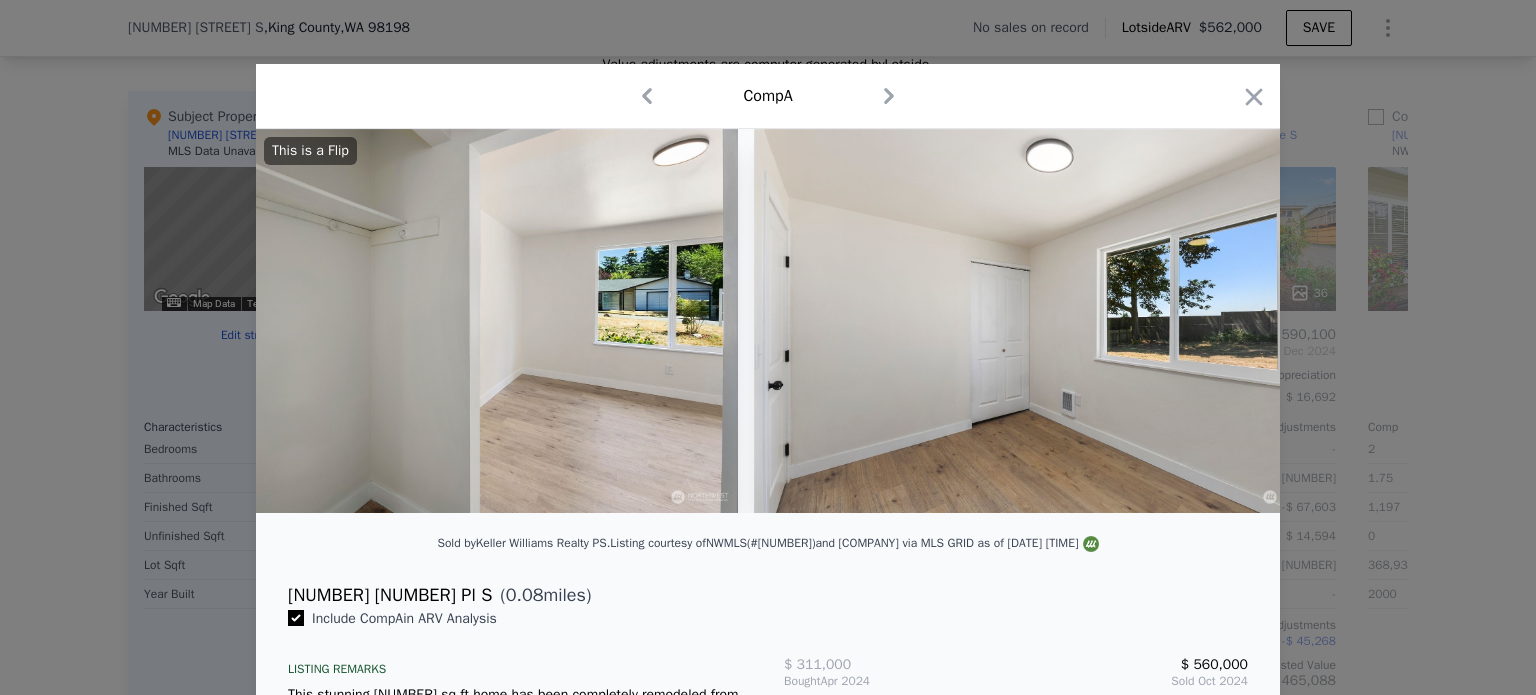 click at bounding box center (1042, 321) 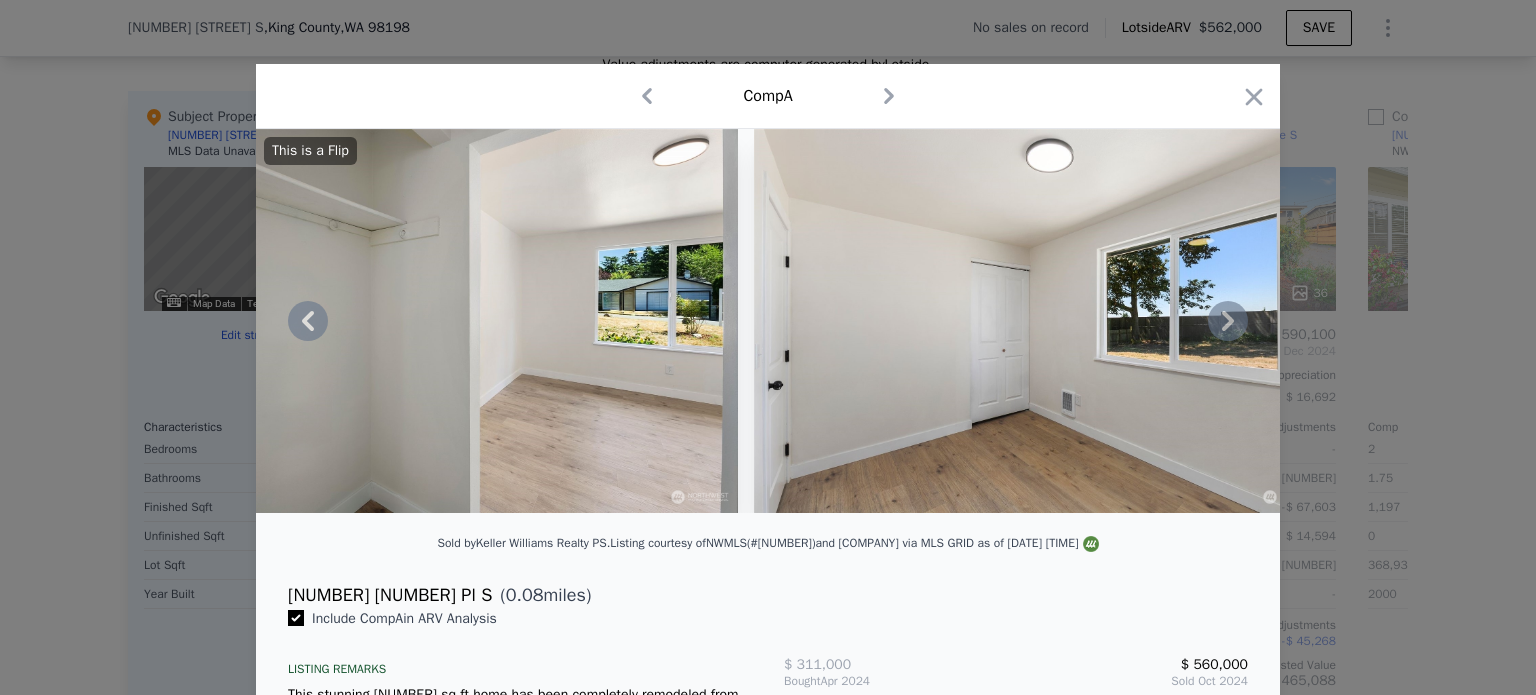 click 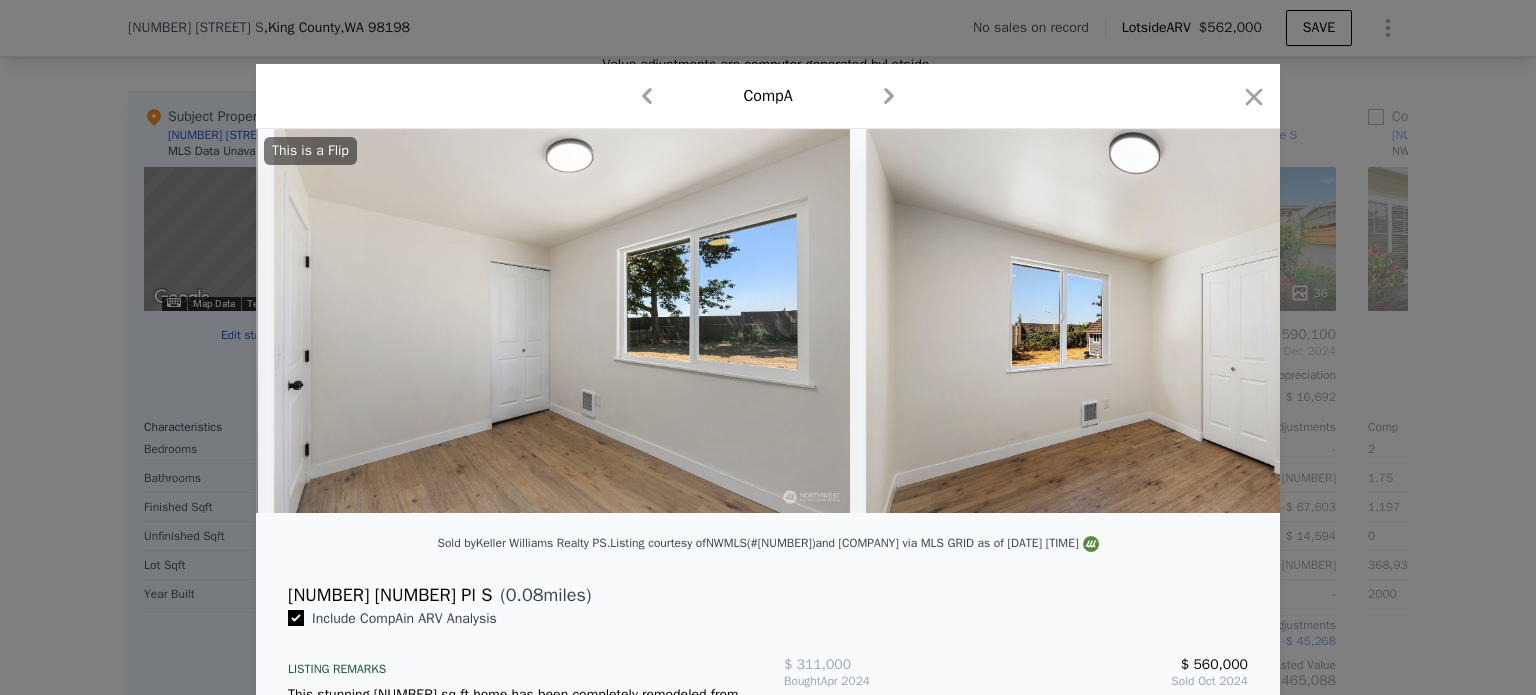 click at bounding box center [1154, 321] 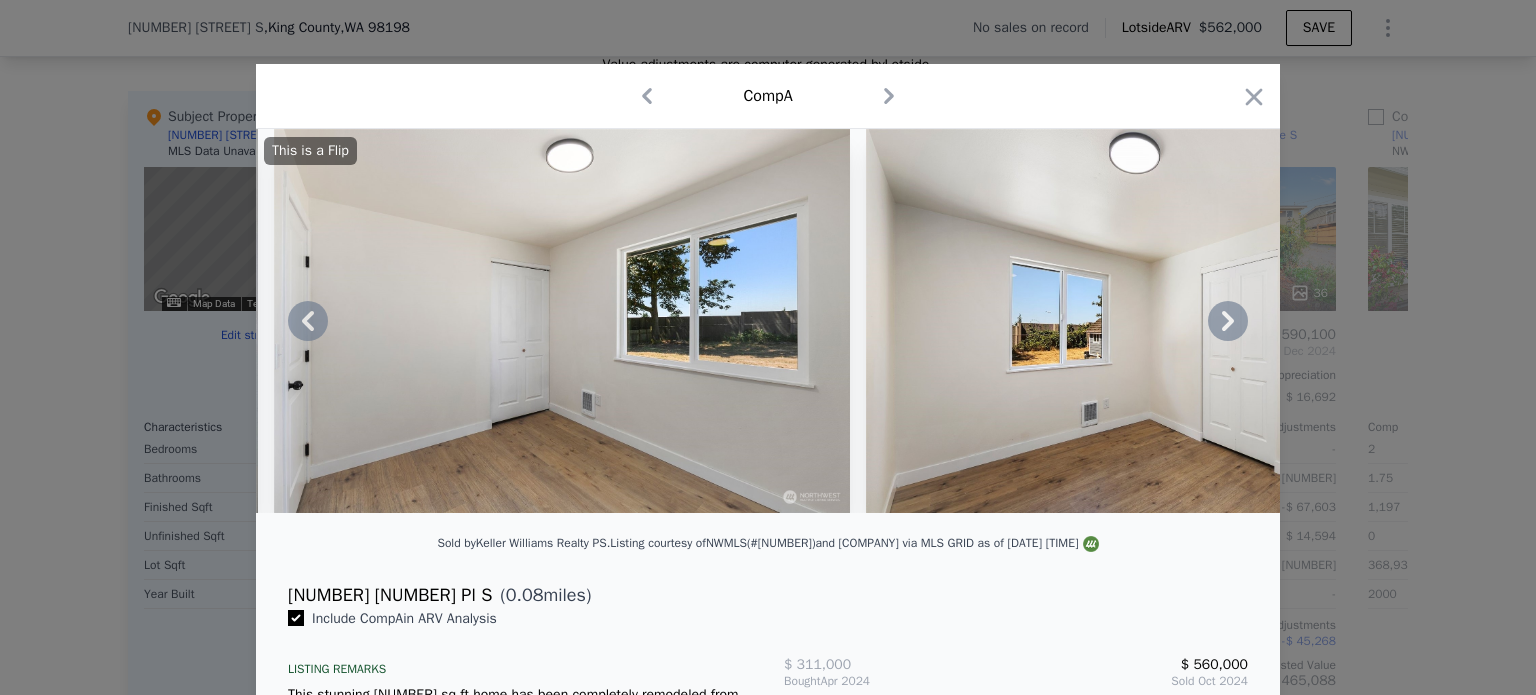click 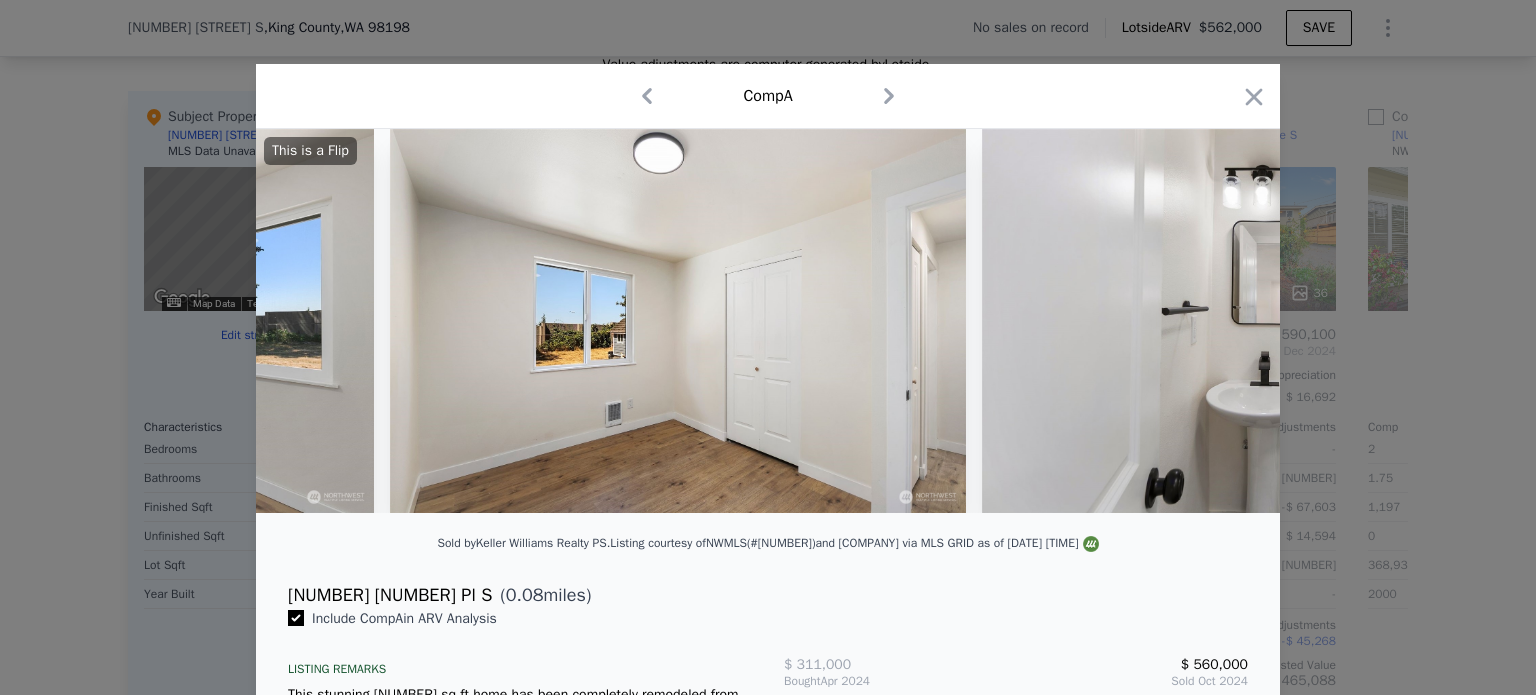 click at bounding box center [1270, 321] 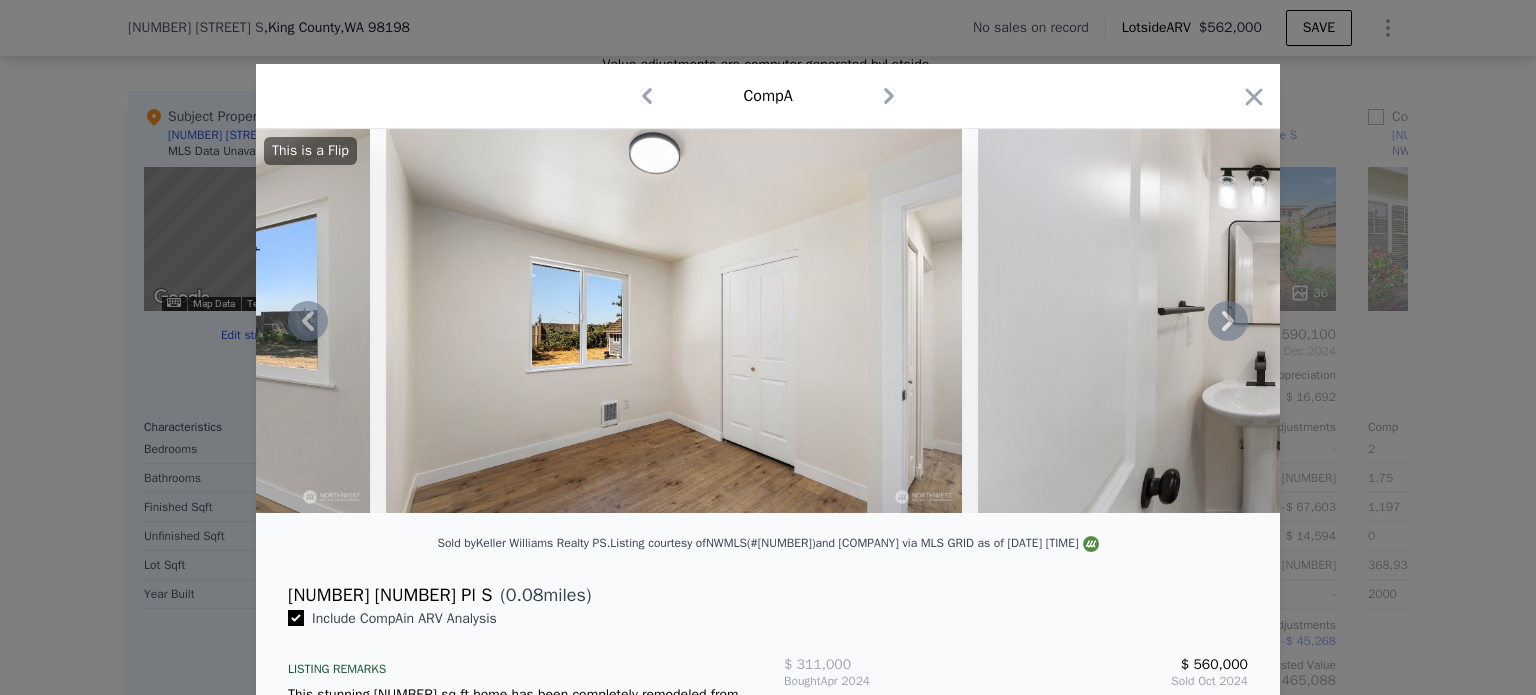 click 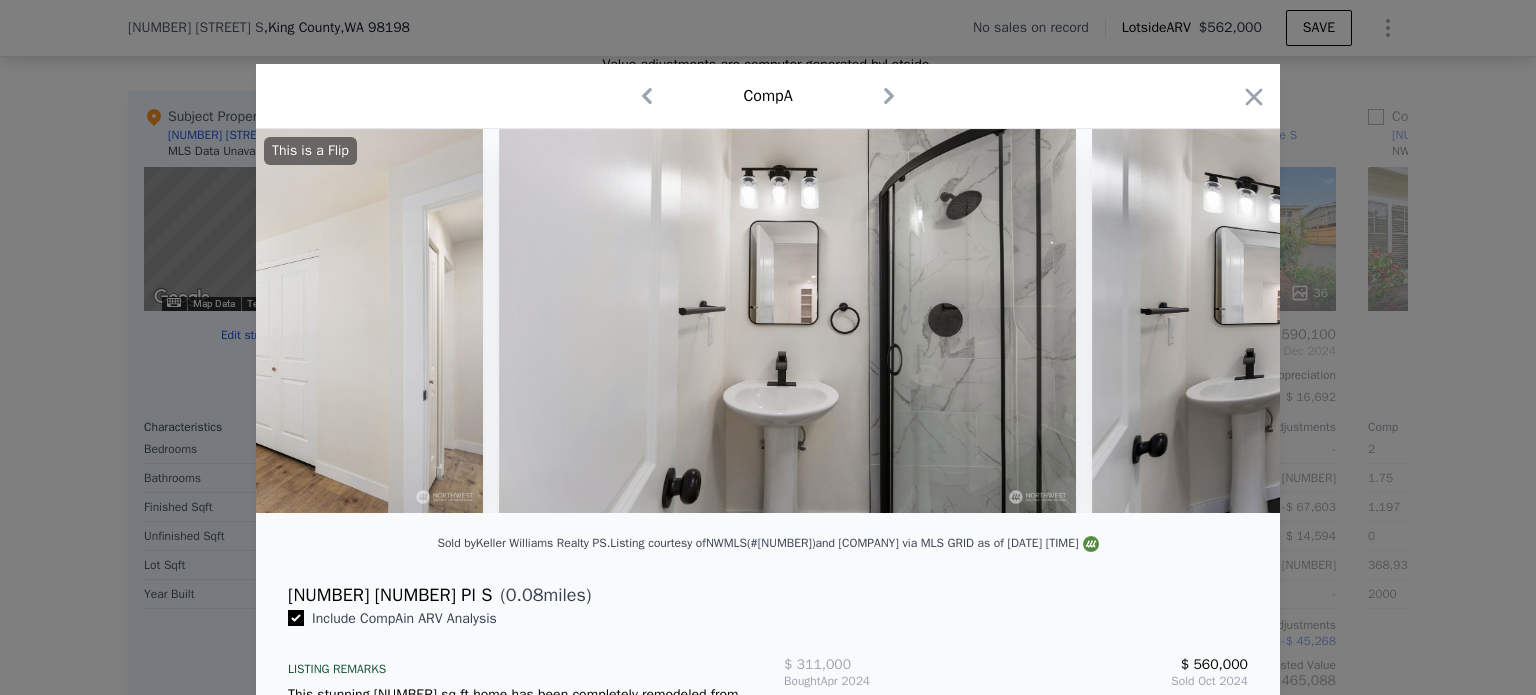 click at bounding box center (1380, 321) 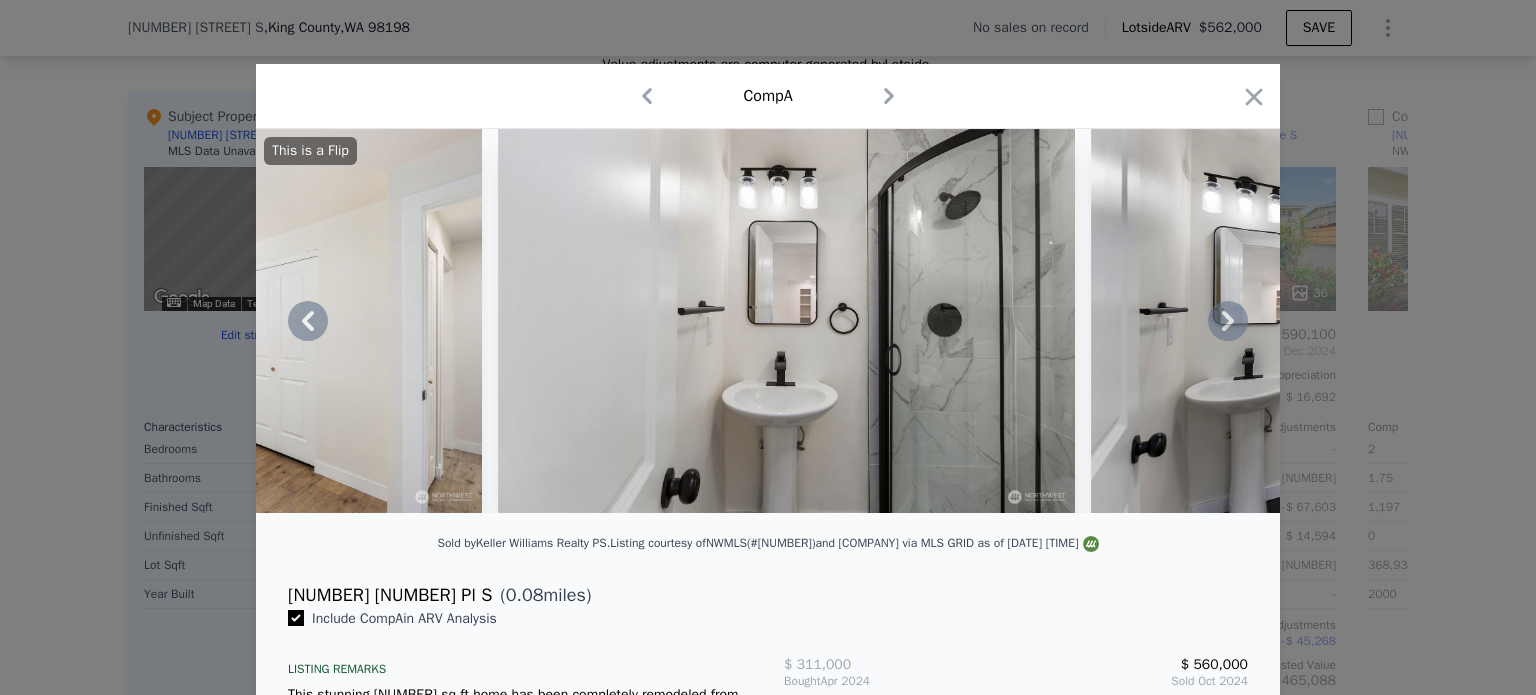 click 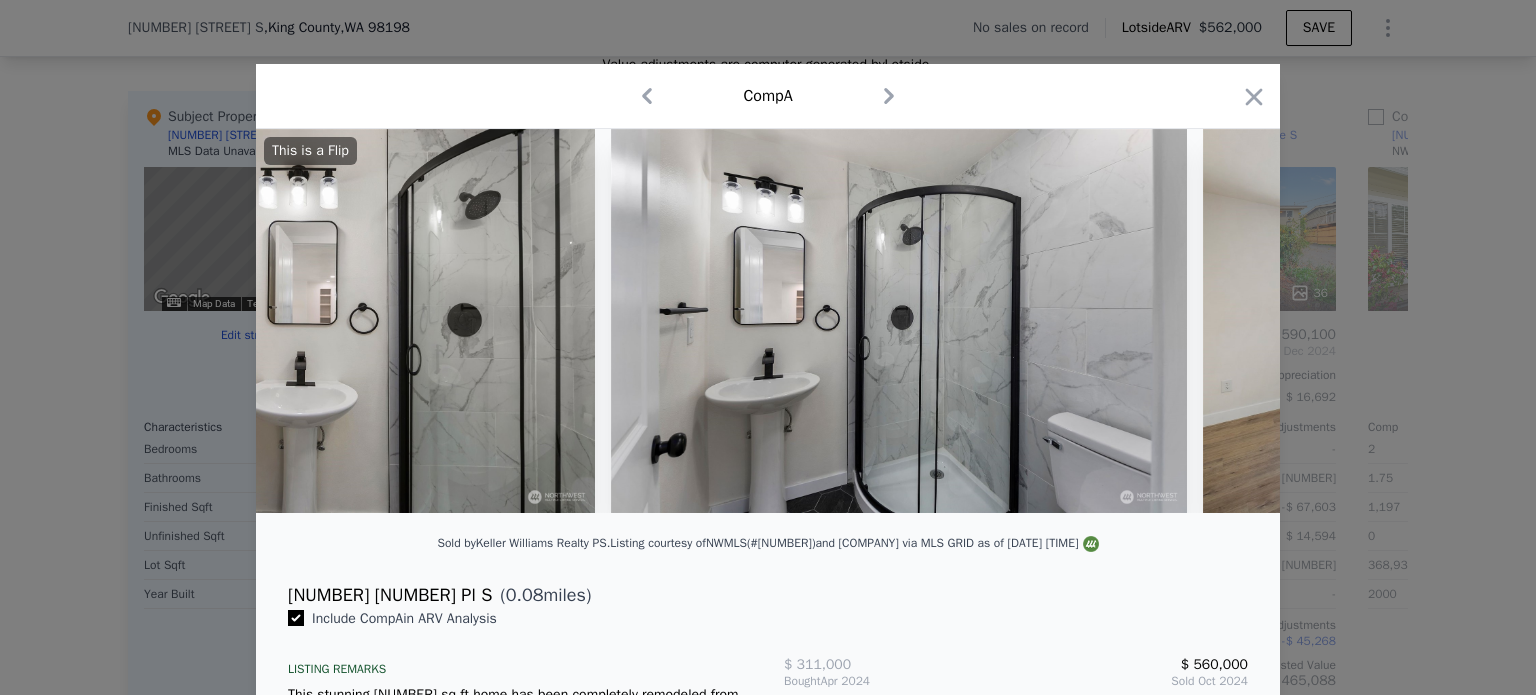 click at bounding box center [1491, 321] 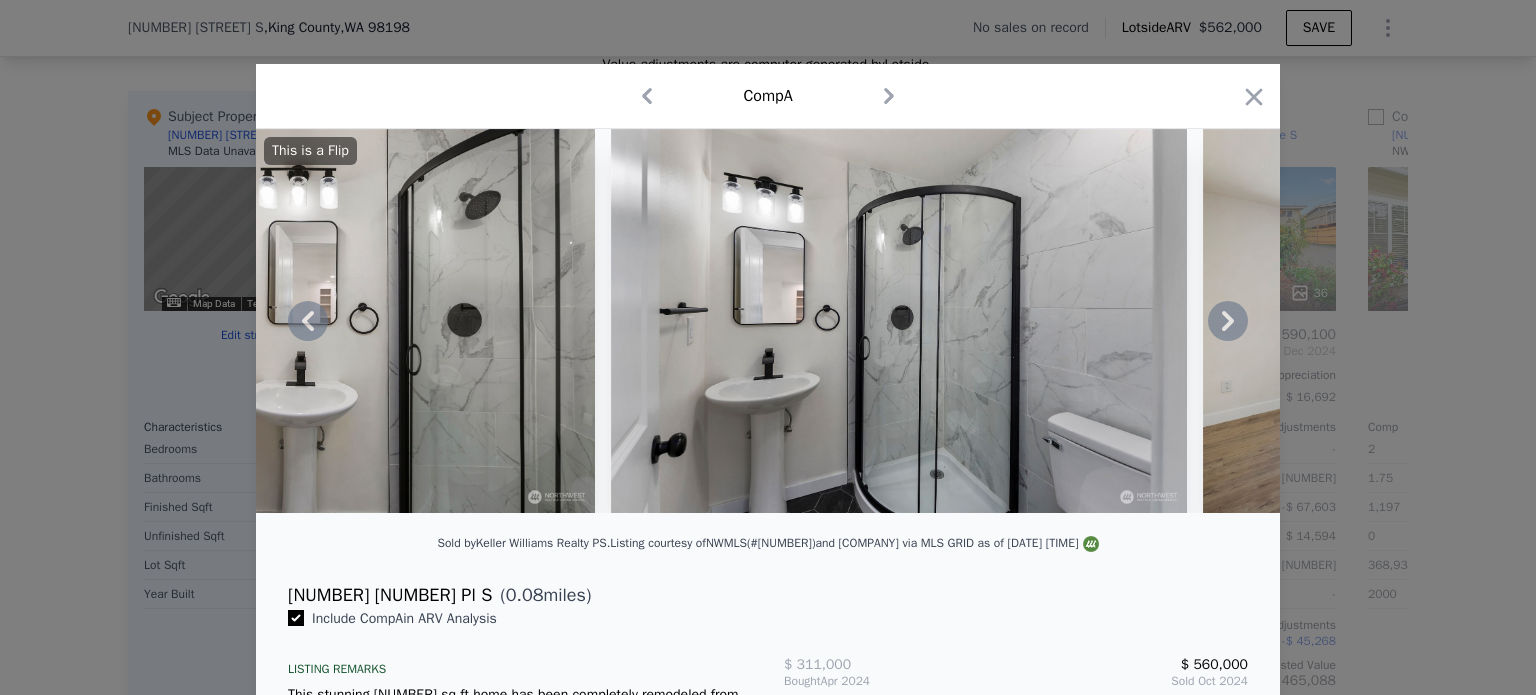 click 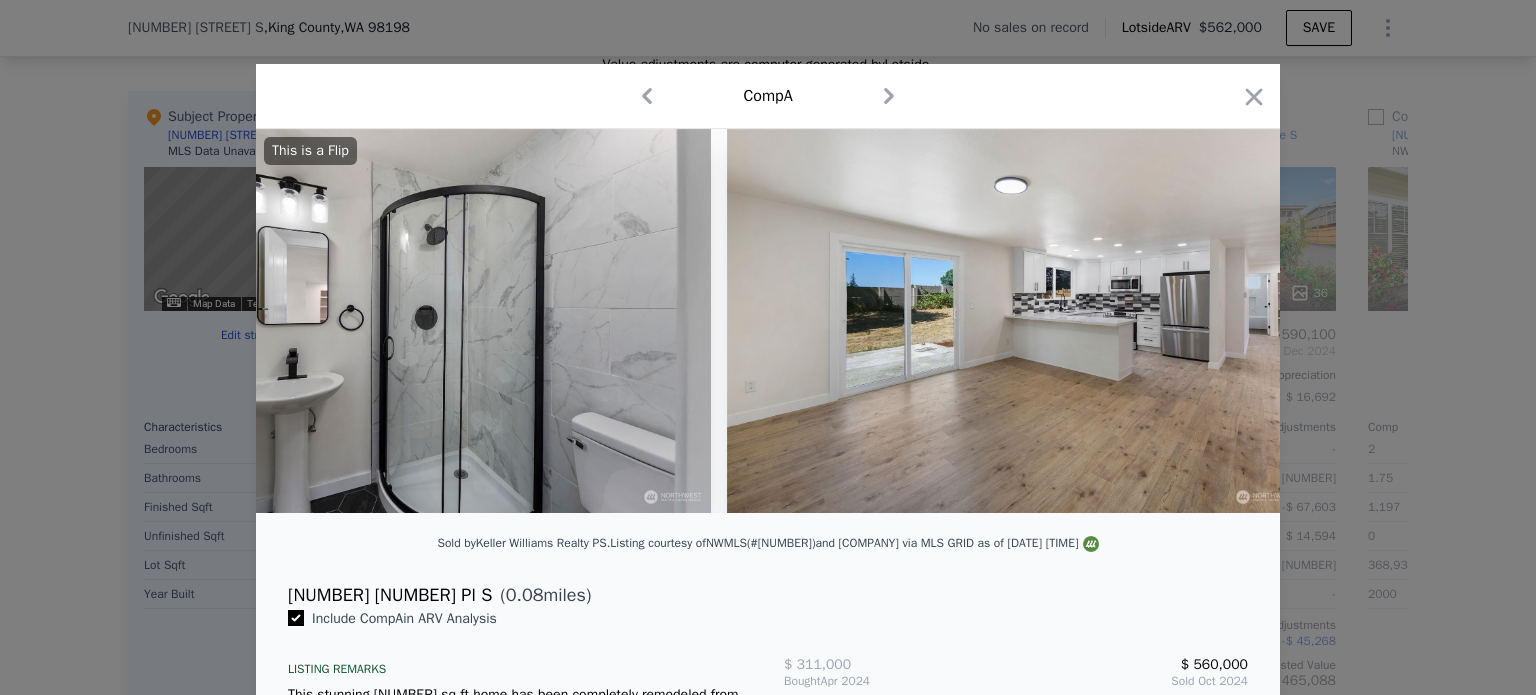 scroll, scrollTop: 0, scrollLeft: 9600, axis: horizontal 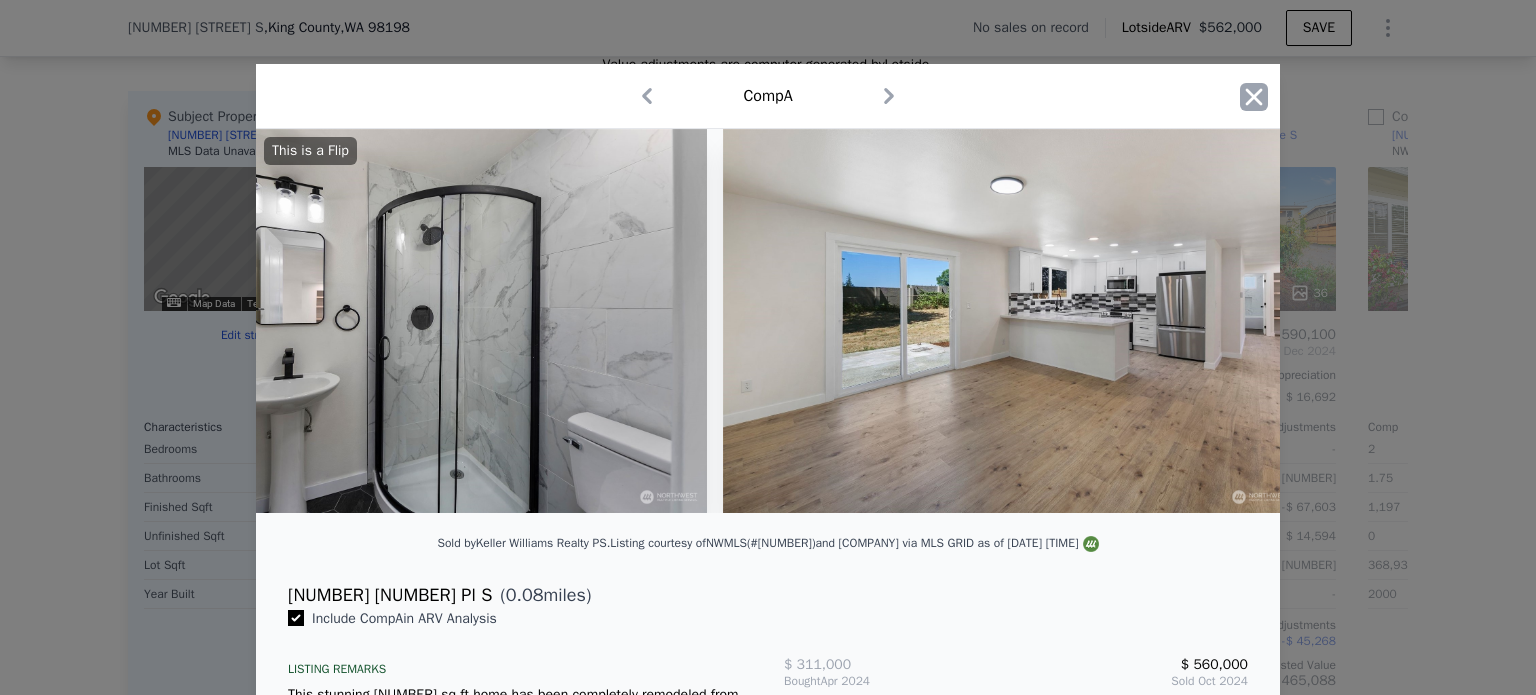 click 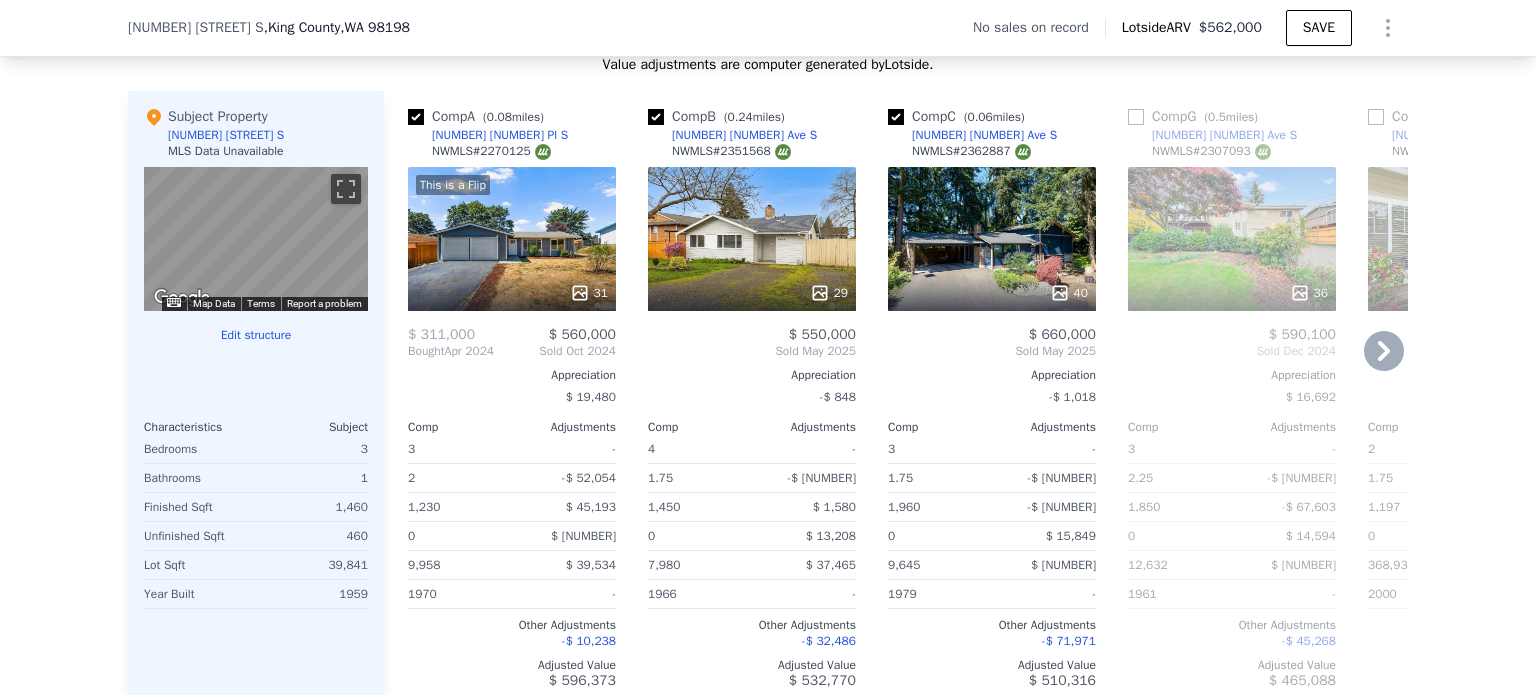 click on "29" at bounding box center (752, 239) 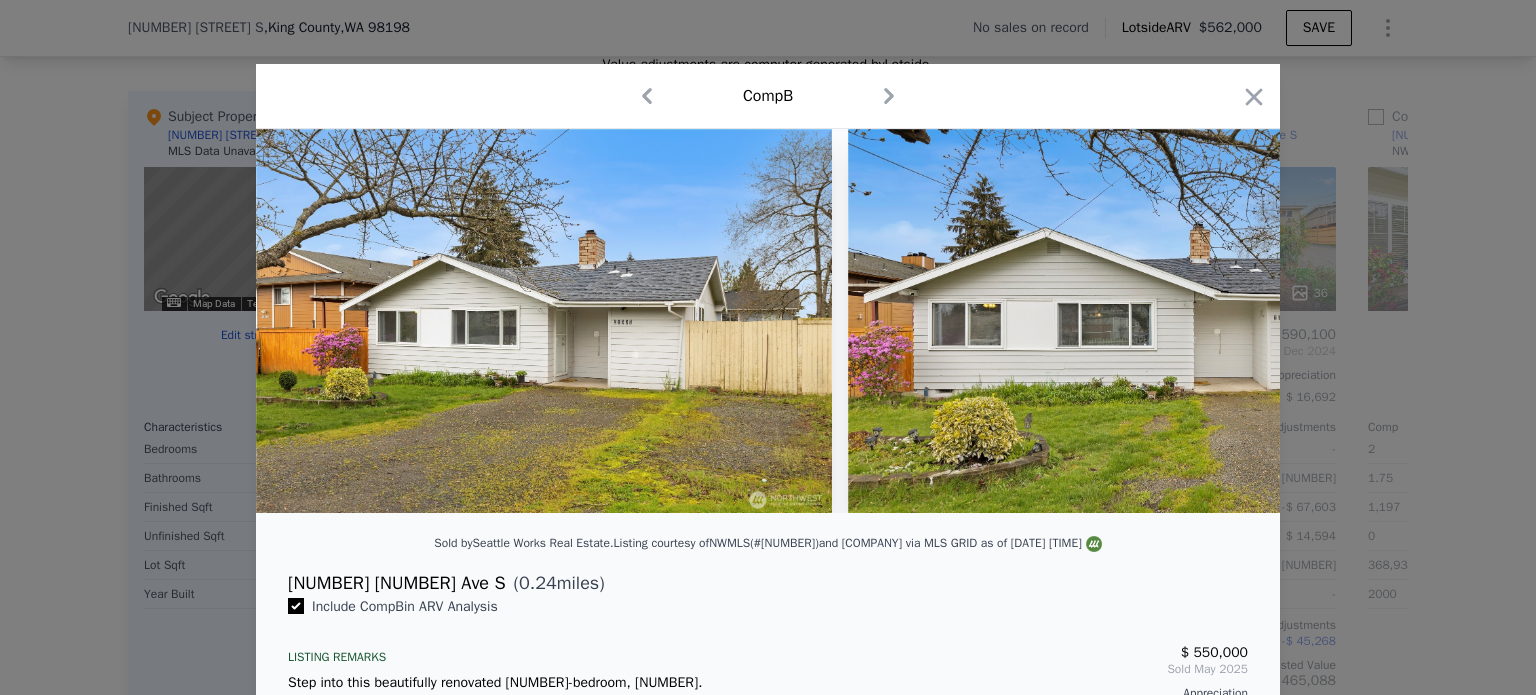 click at bounding box center [1136, 321] 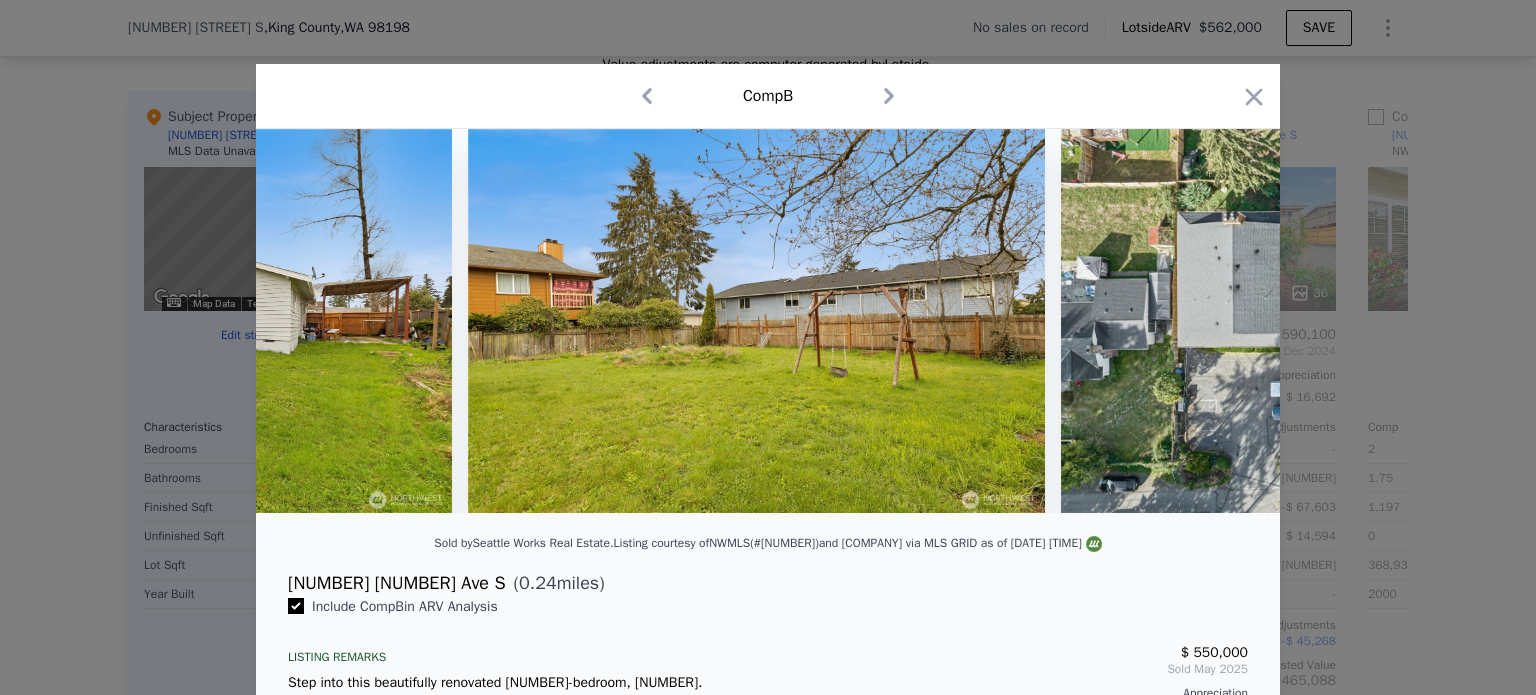 scroll, scrollTop: 0, scrollLeft: 14093, axis: horizontal 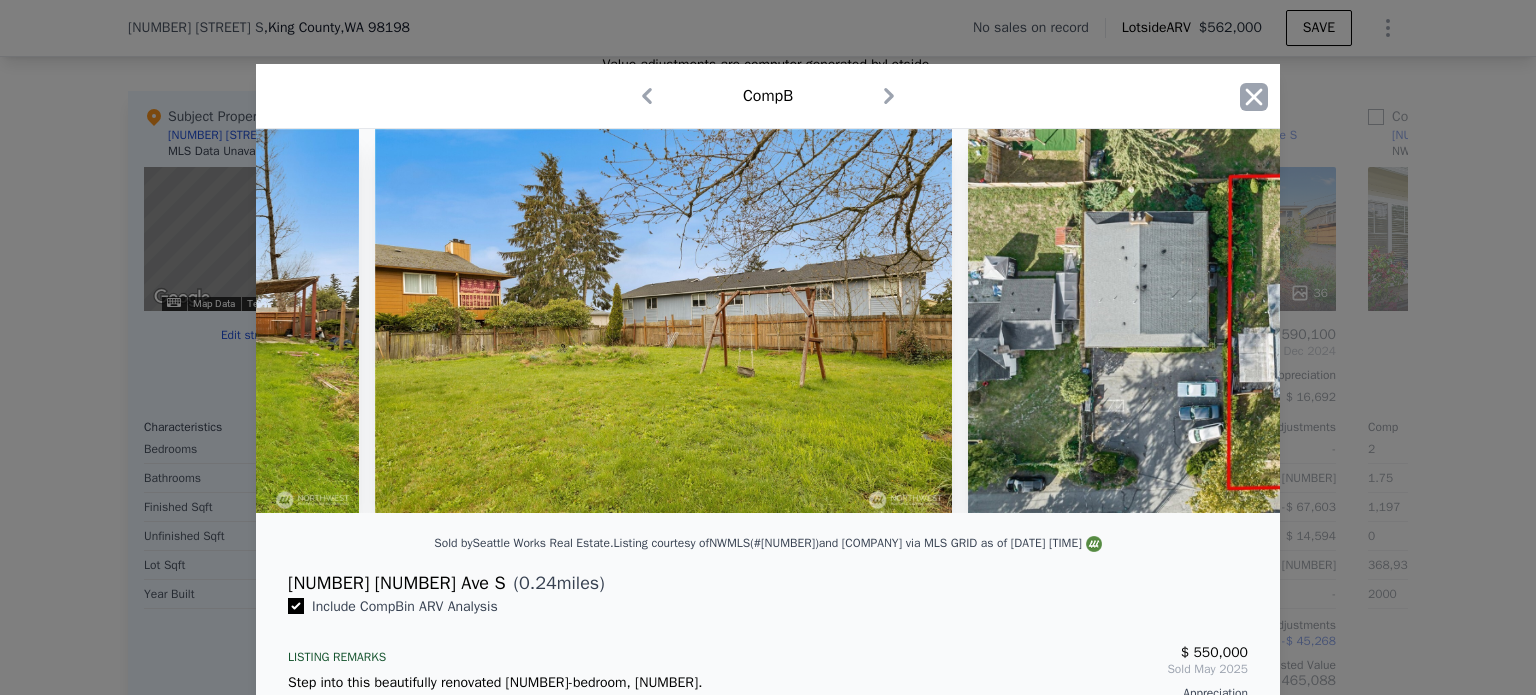 click 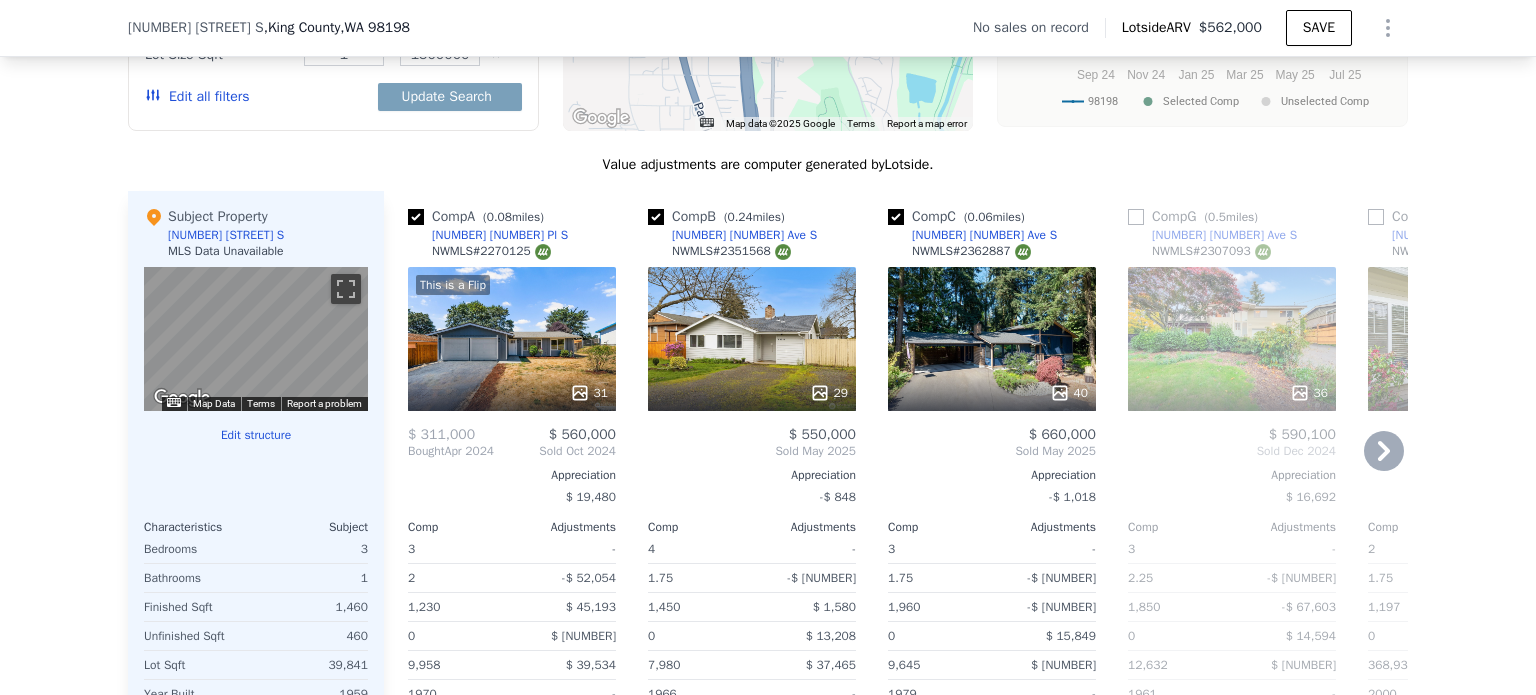 scroll, scrollTop: 2007, scrollLeft: 0, axis: vertical 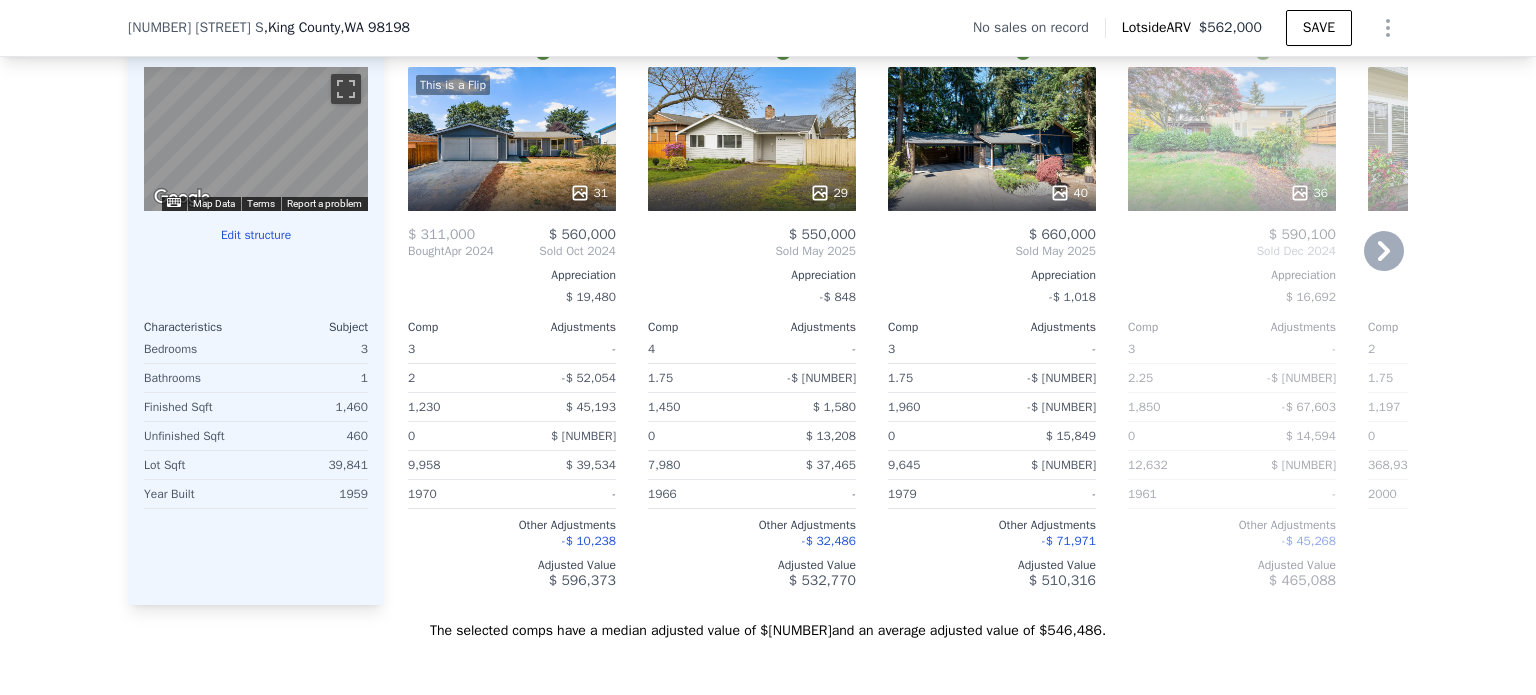 click at bounding box center [992, 193] 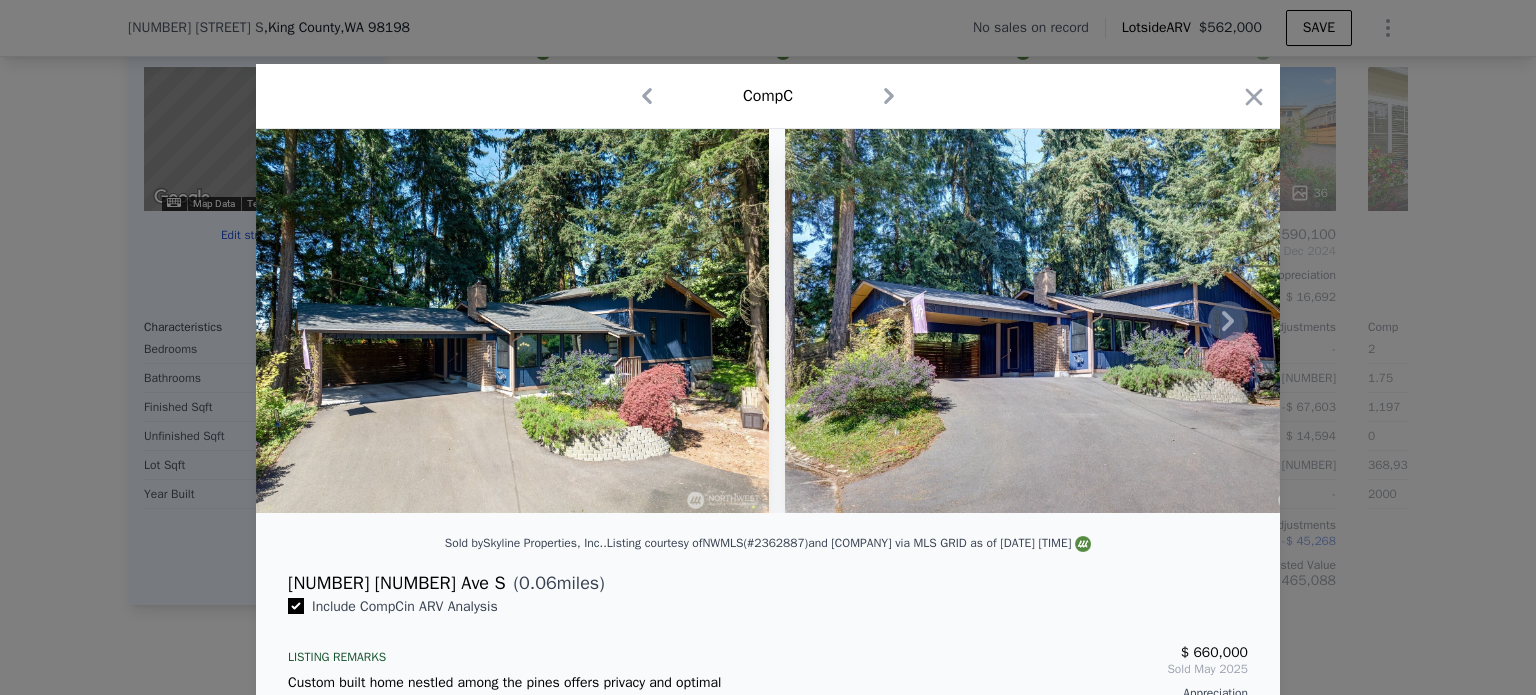 click 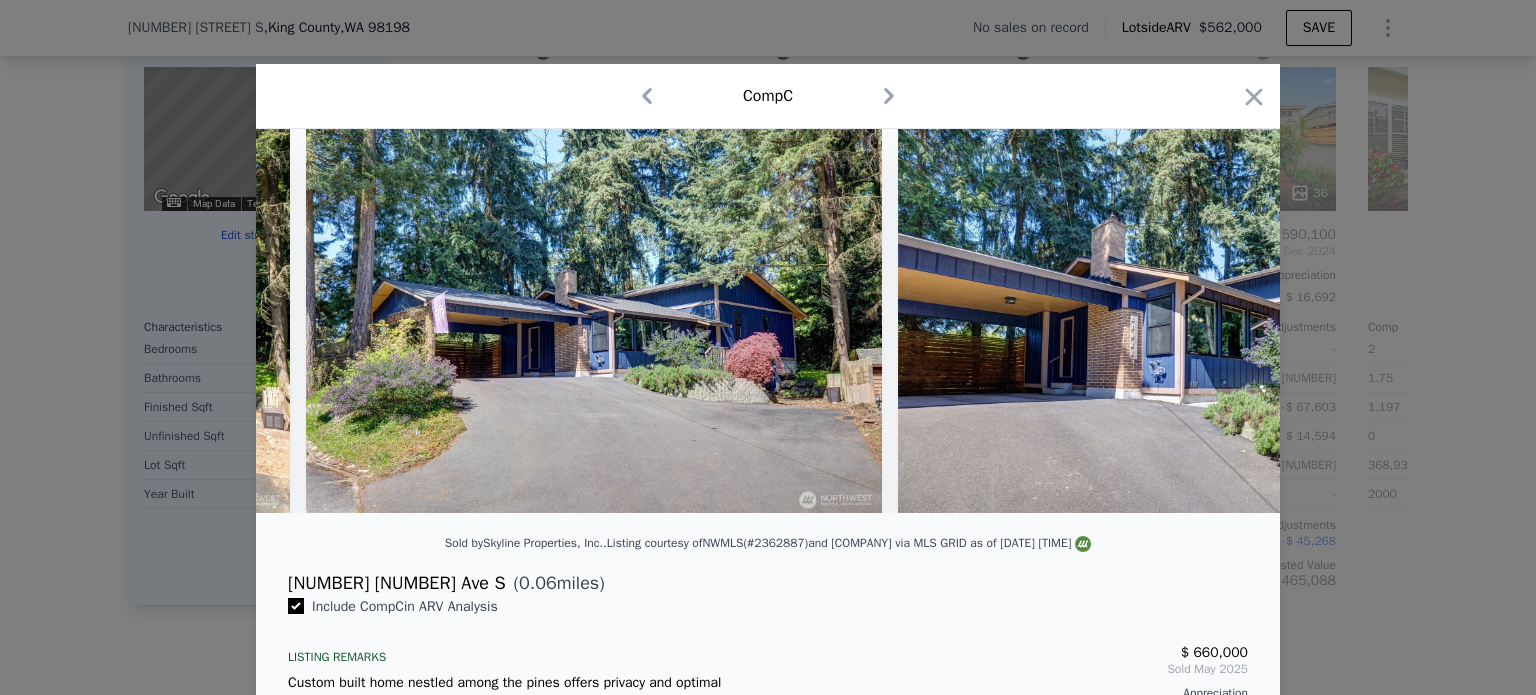 click at bounding box center (1186, 321) 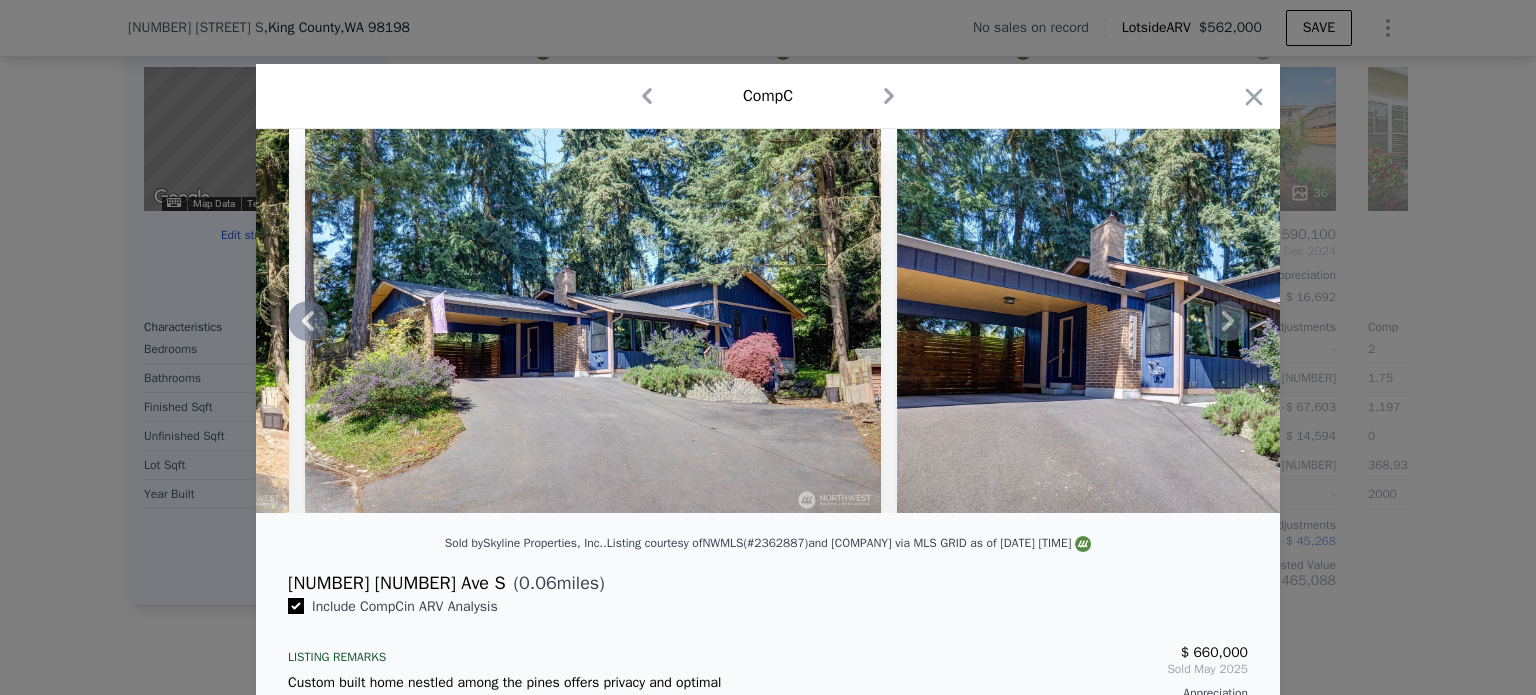 click at bounding box center [768, 321] 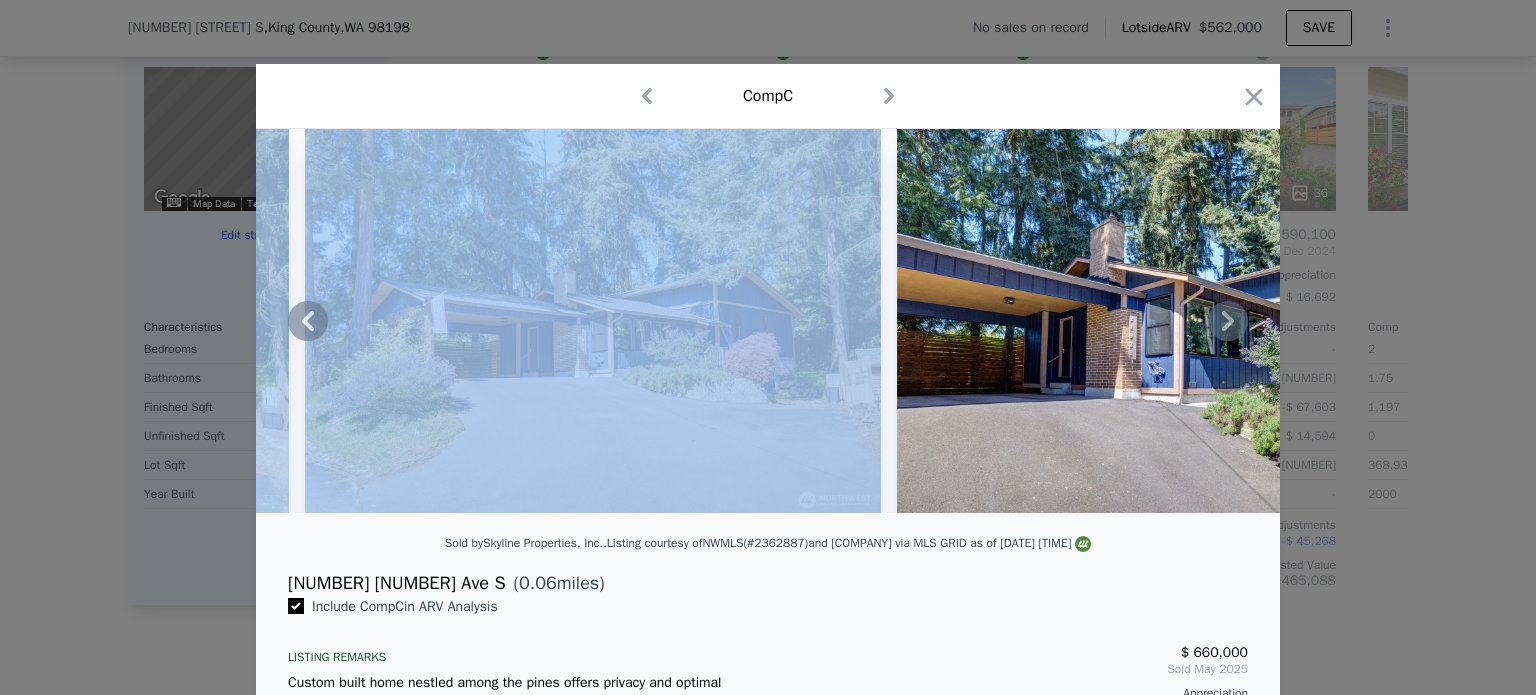 click 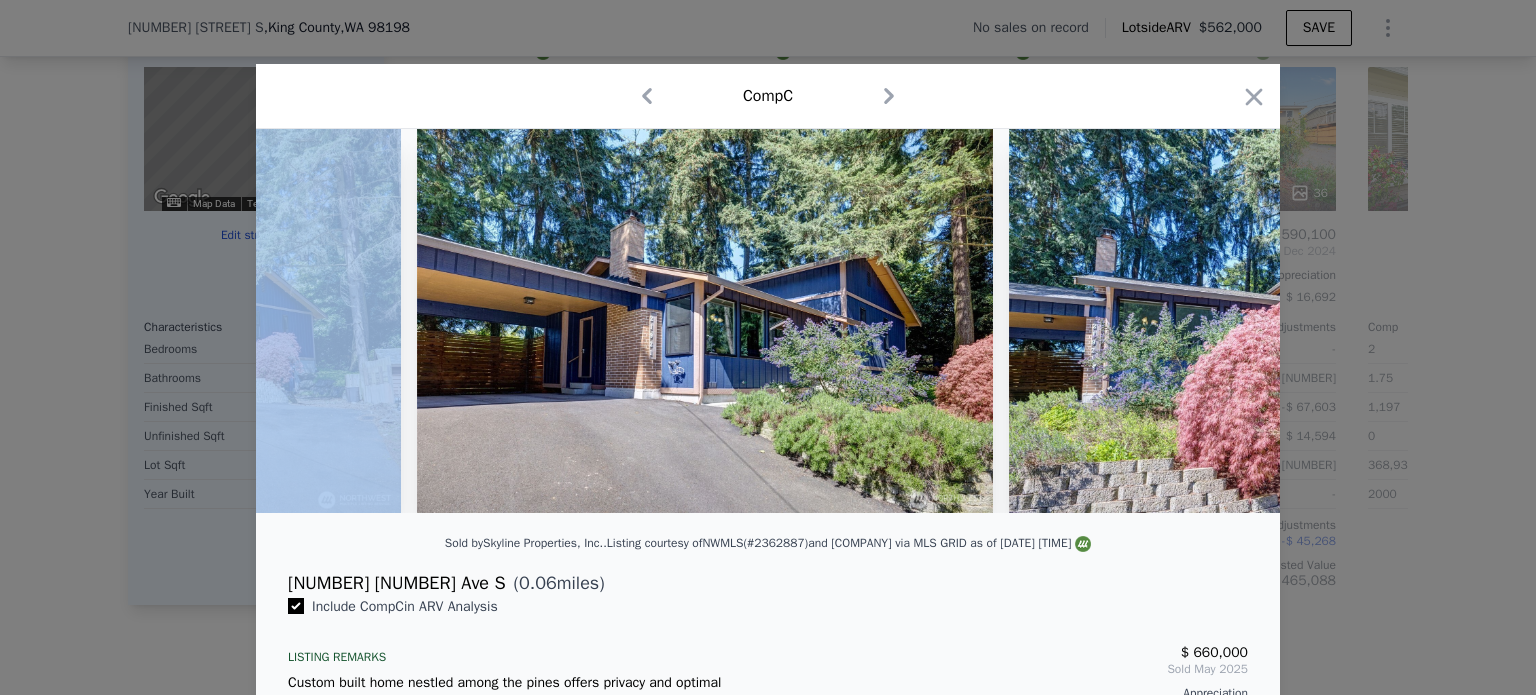 click at bounding box center [1297, 321] 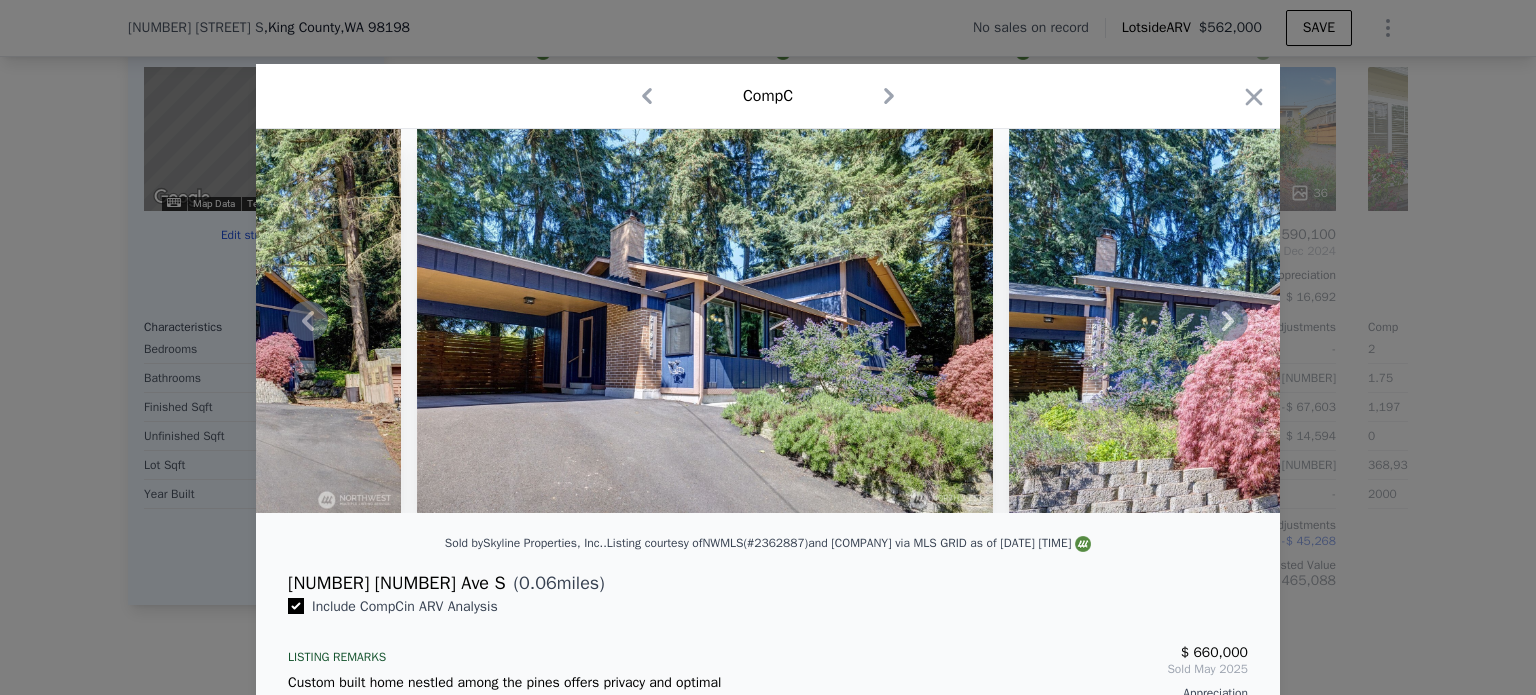 click 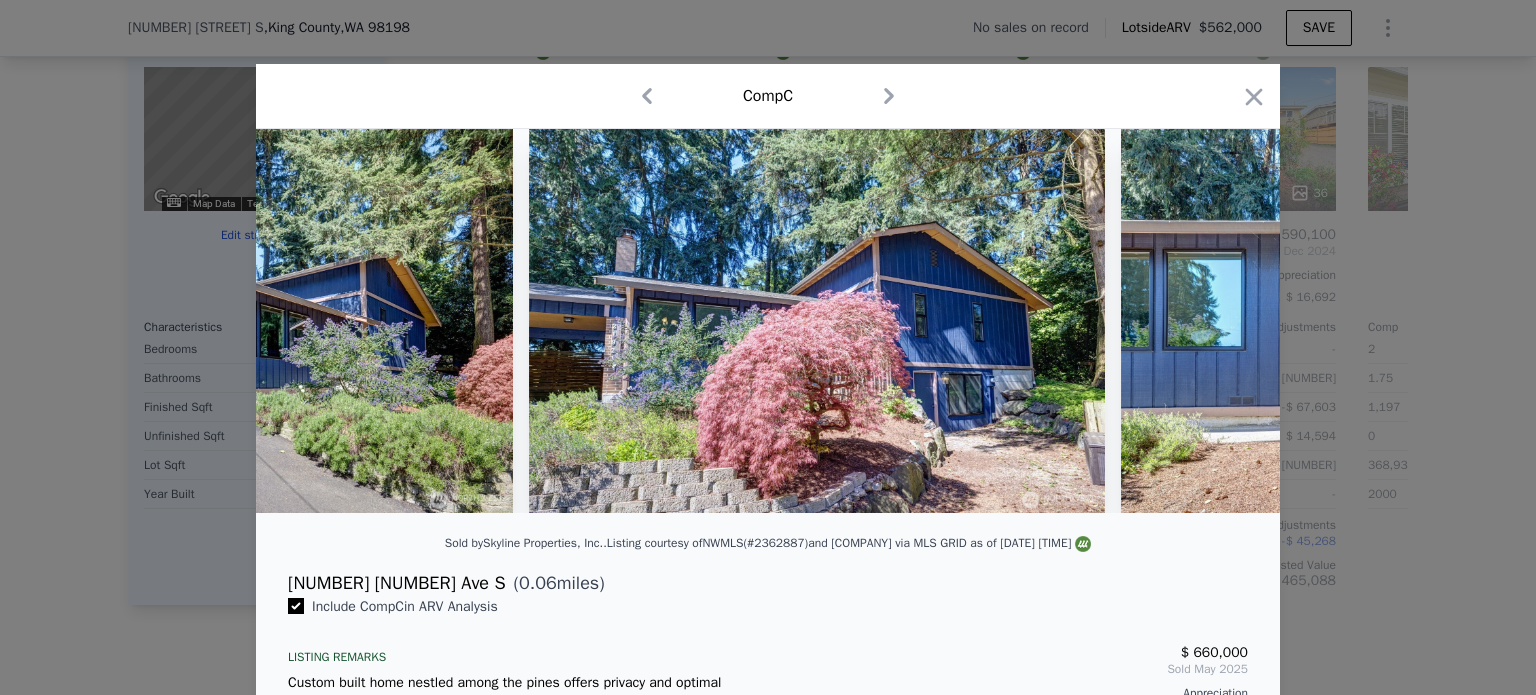 click at bounding box center [1409, 321] 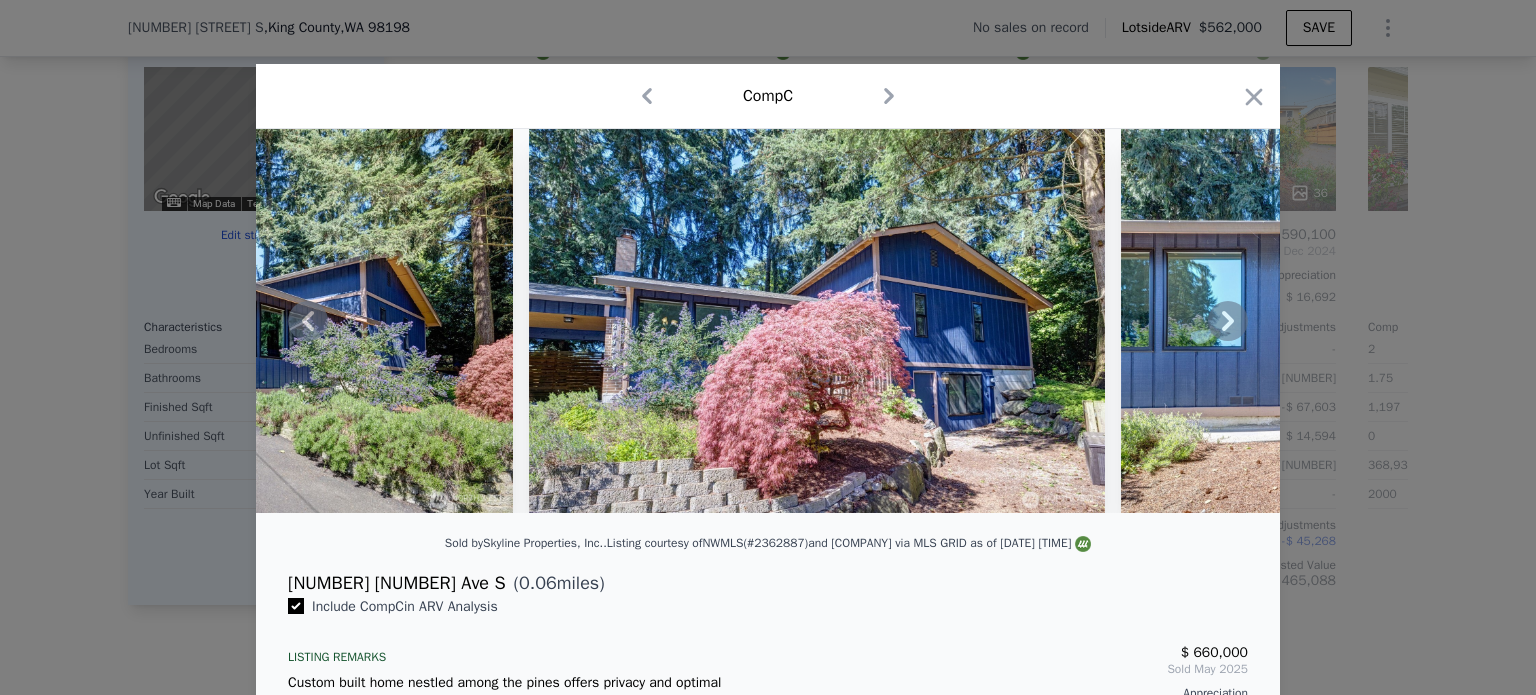 click 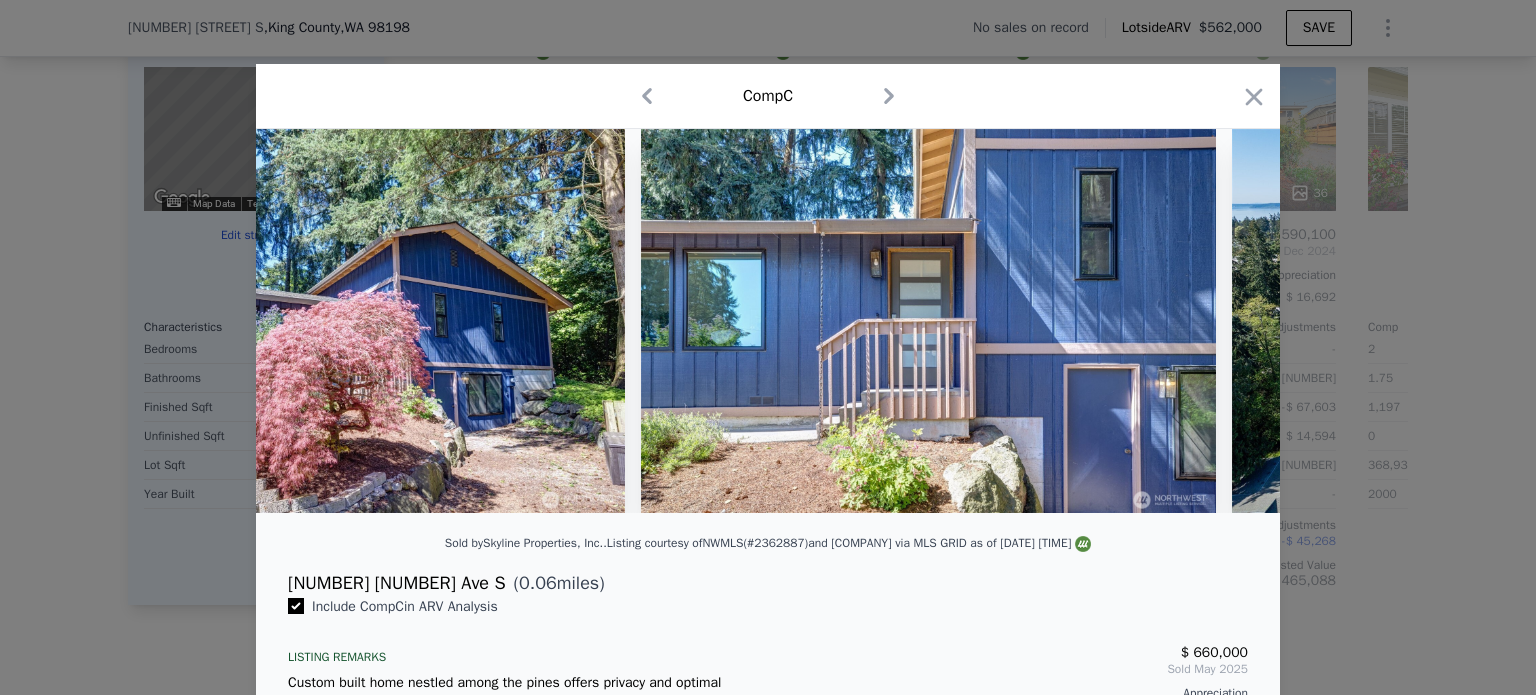 click at bounding box center (768, 321) 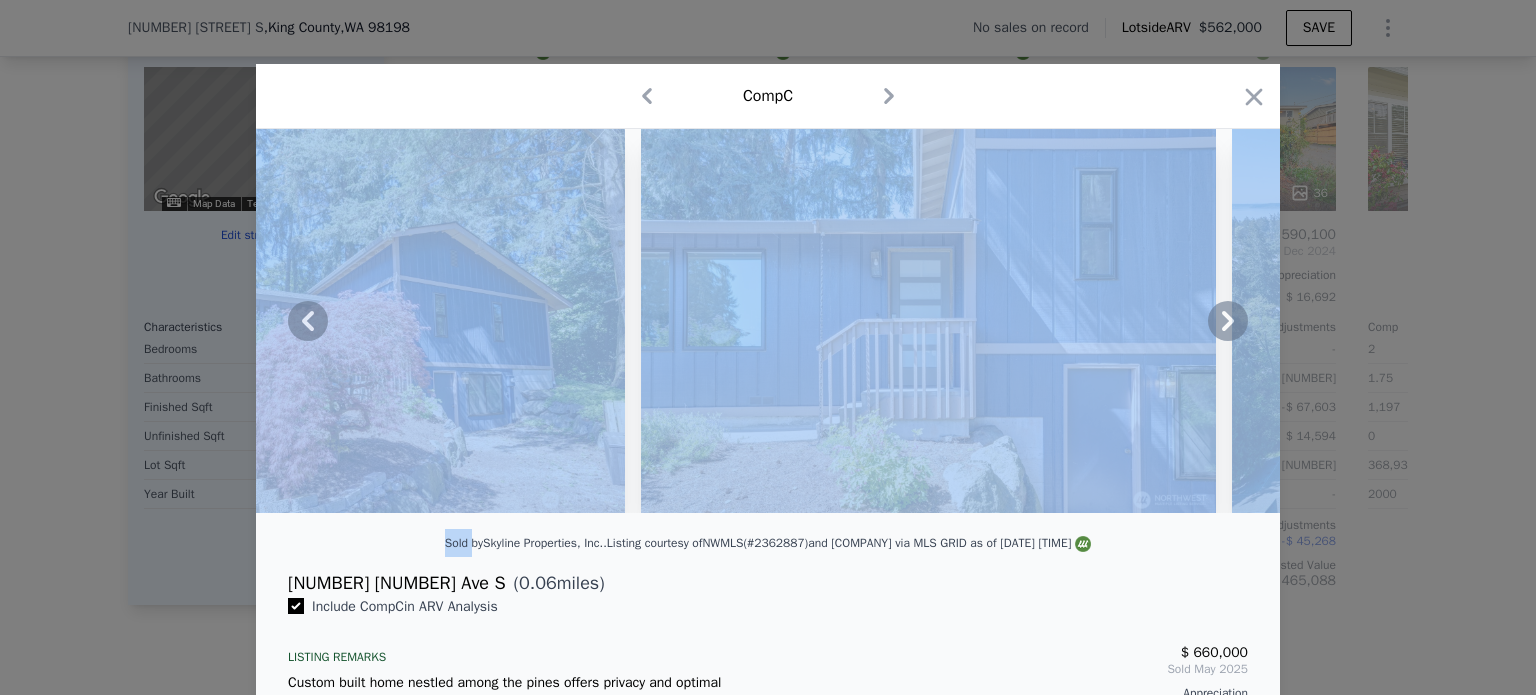 click 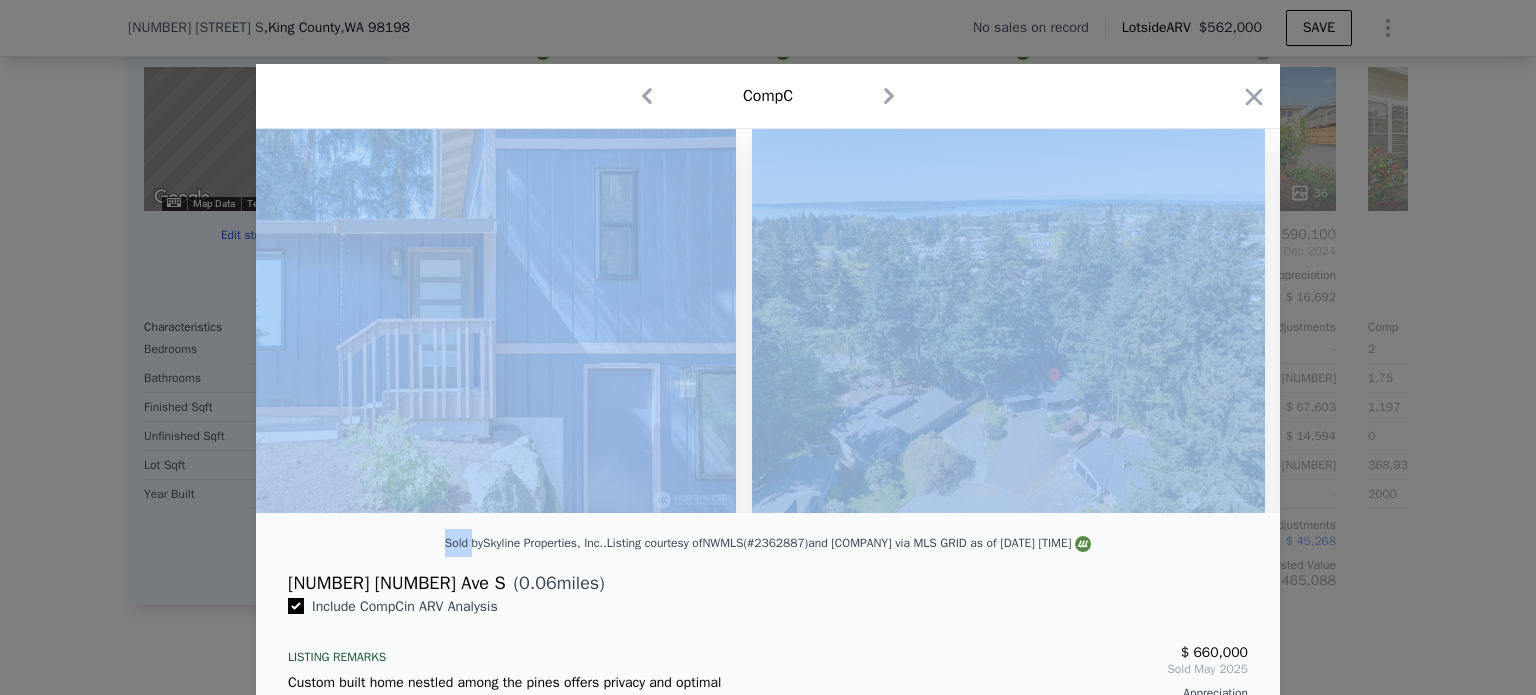 click at bounding box center (1008, 321) 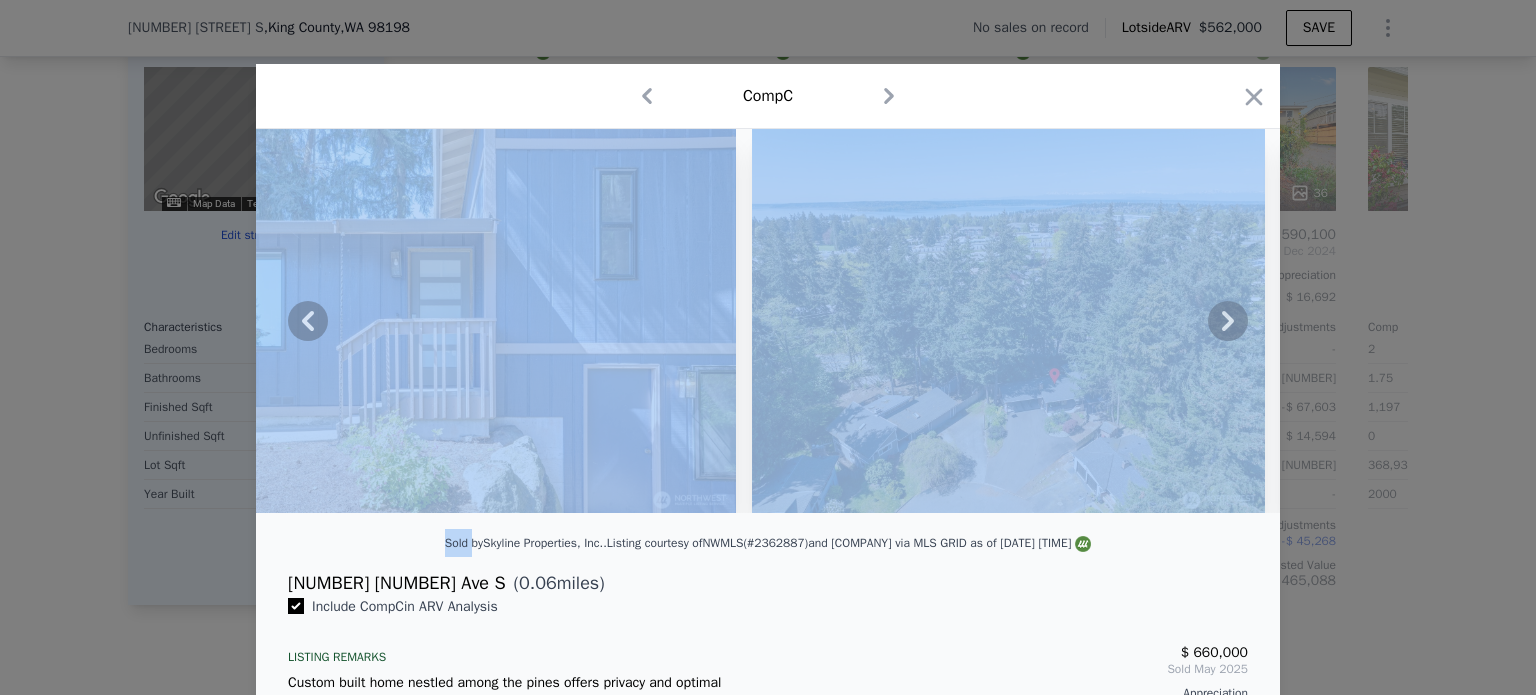 click 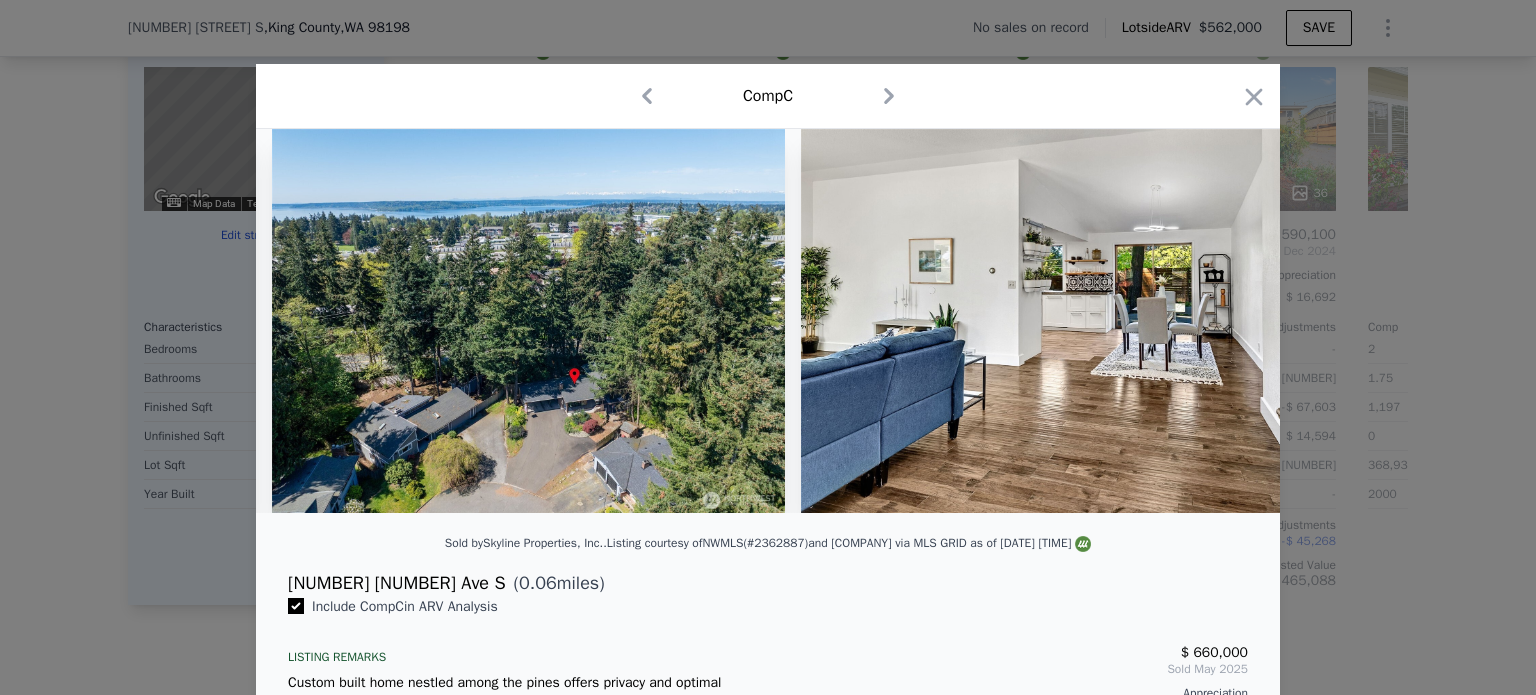 click at bounding box center (1089, 321) 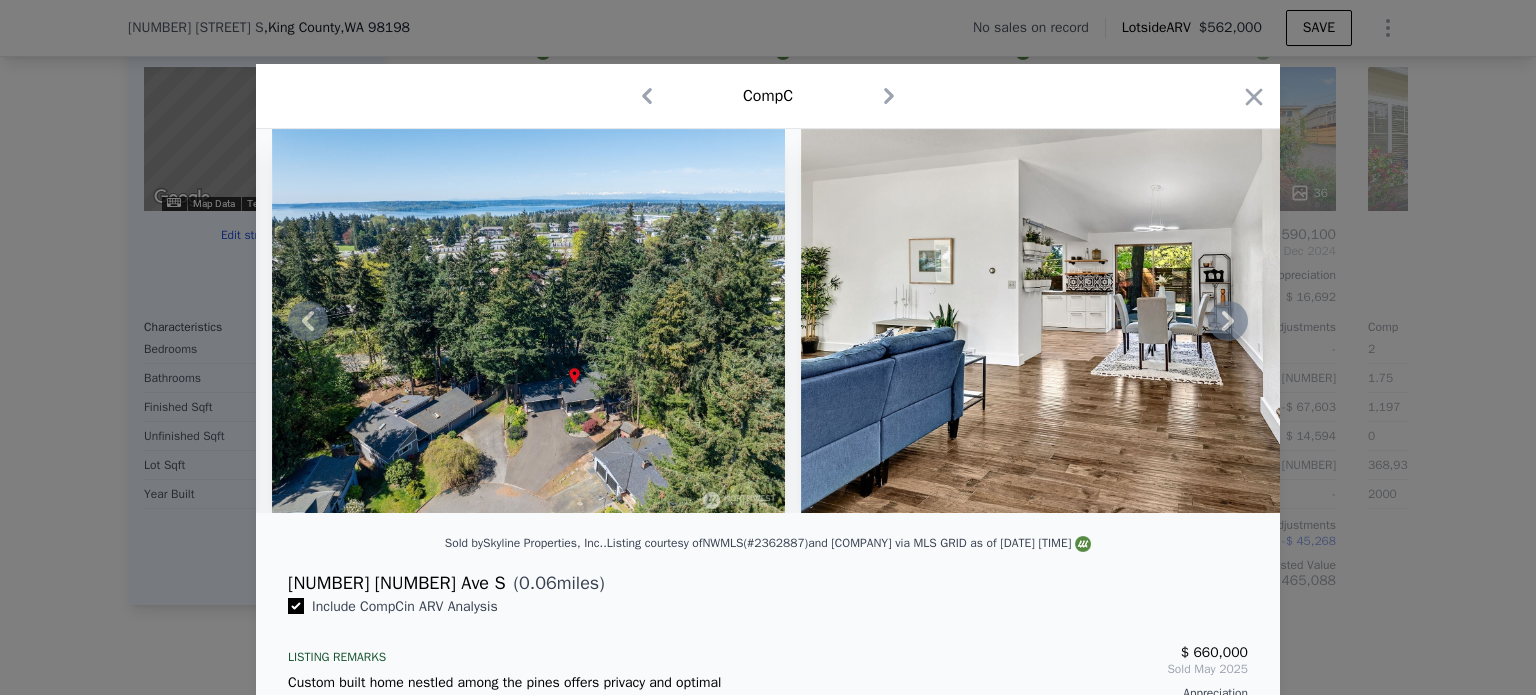 click 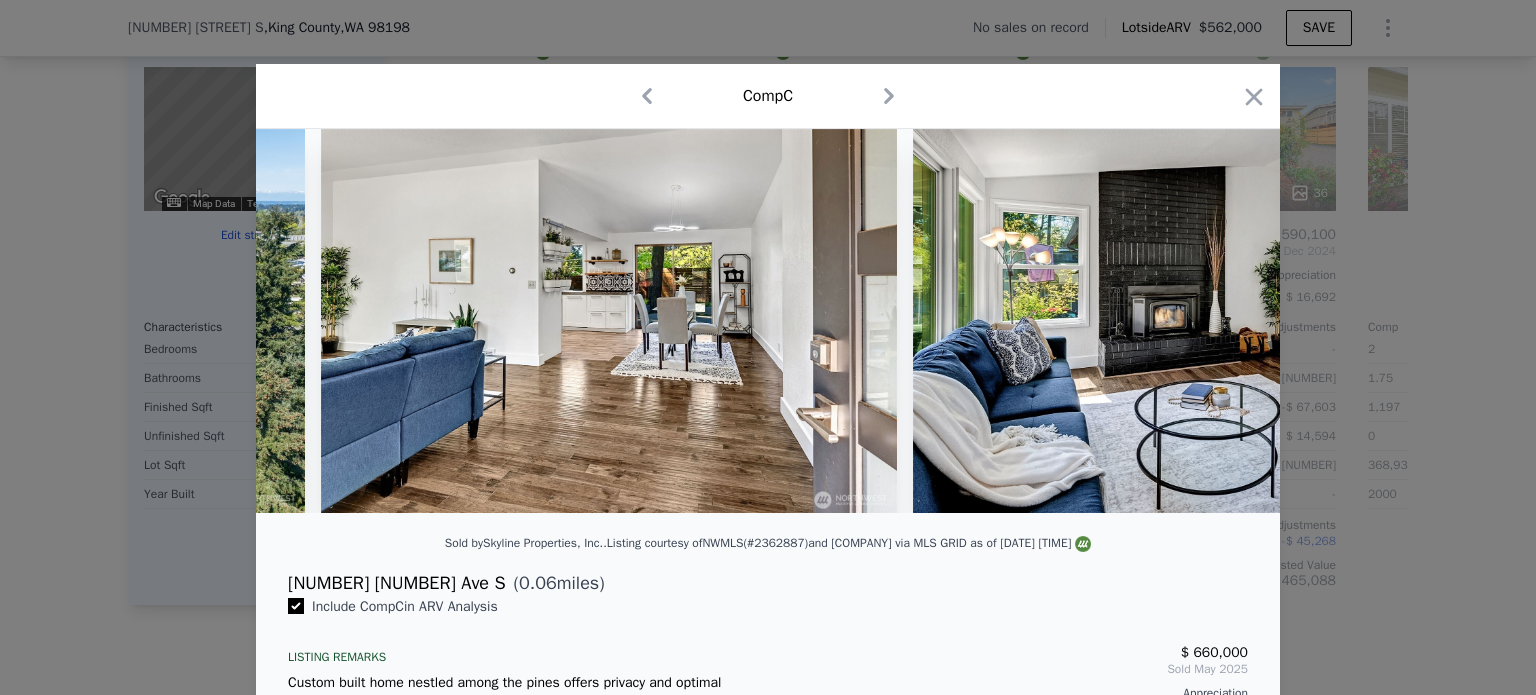 click at bounding box center (1201, 321) 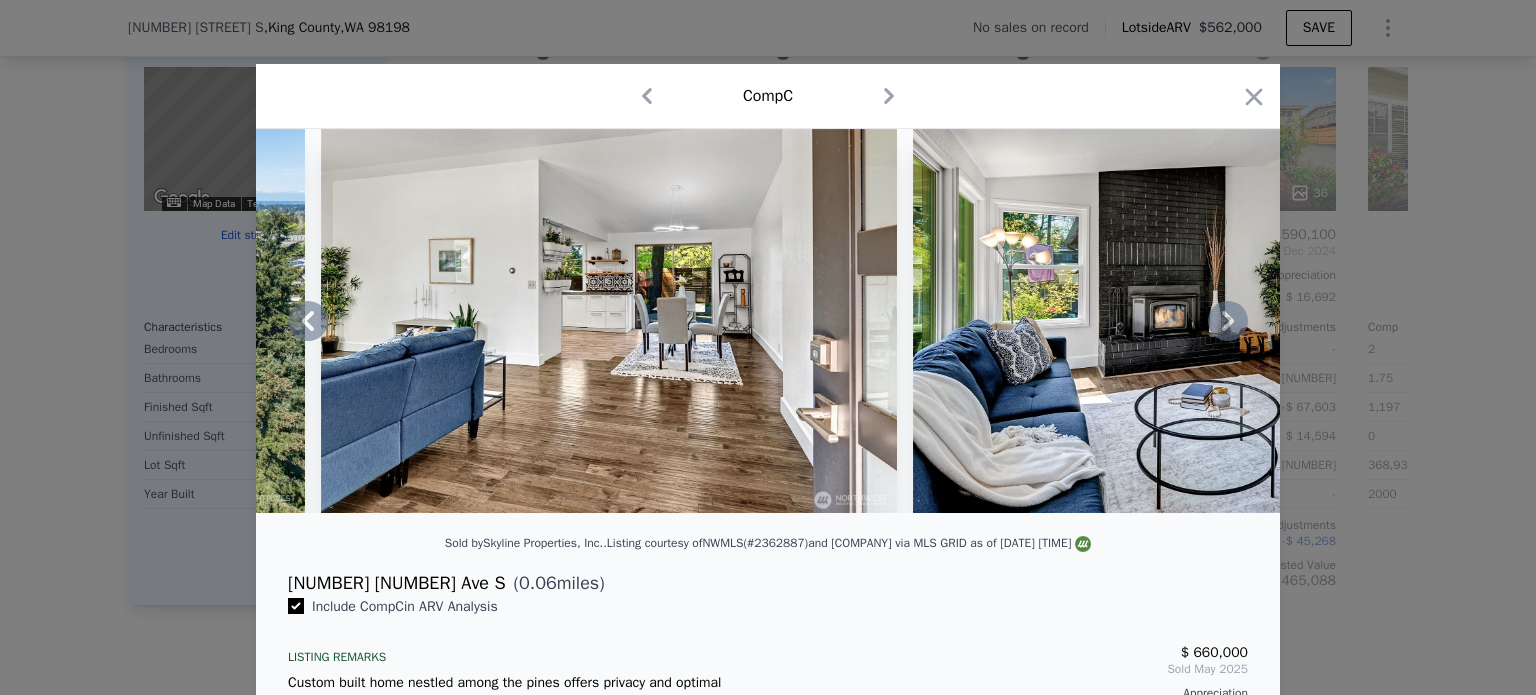 click 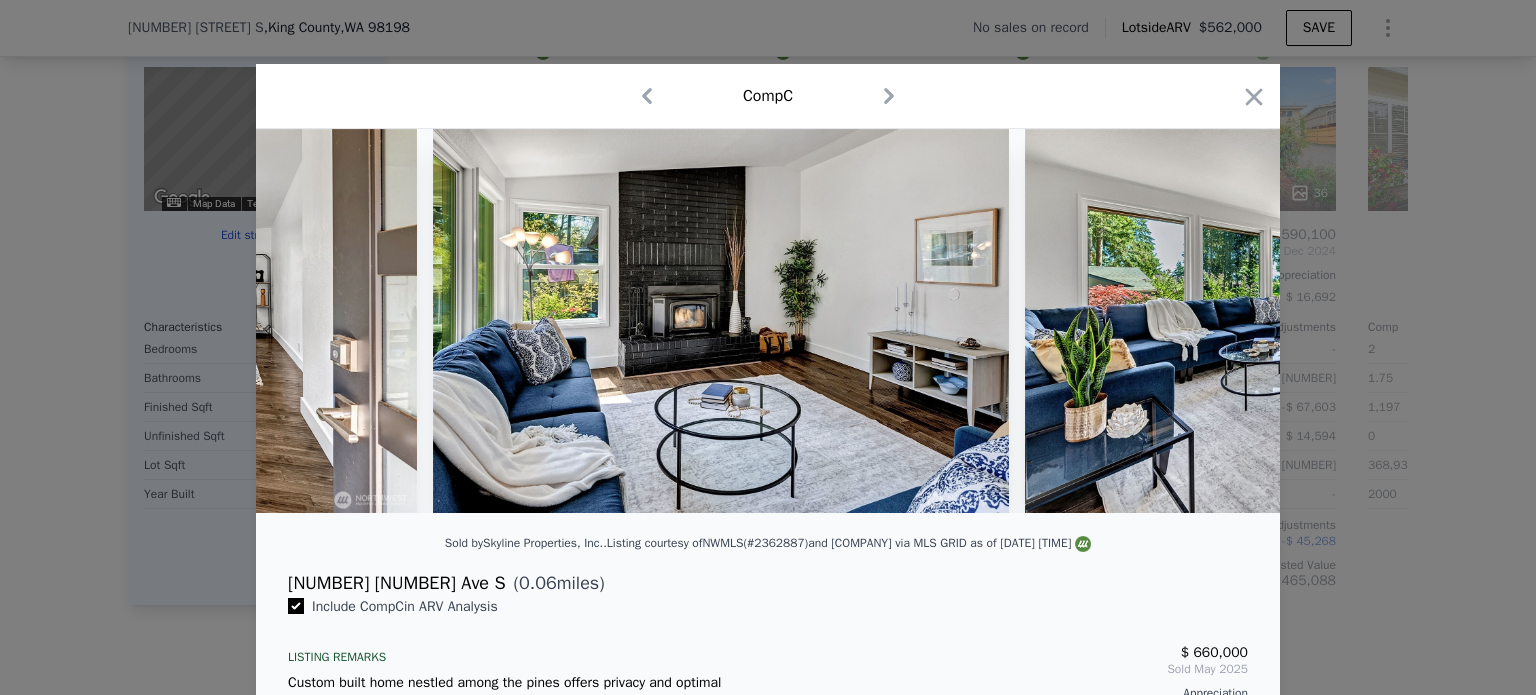 click at bounding box center [1313, 321] 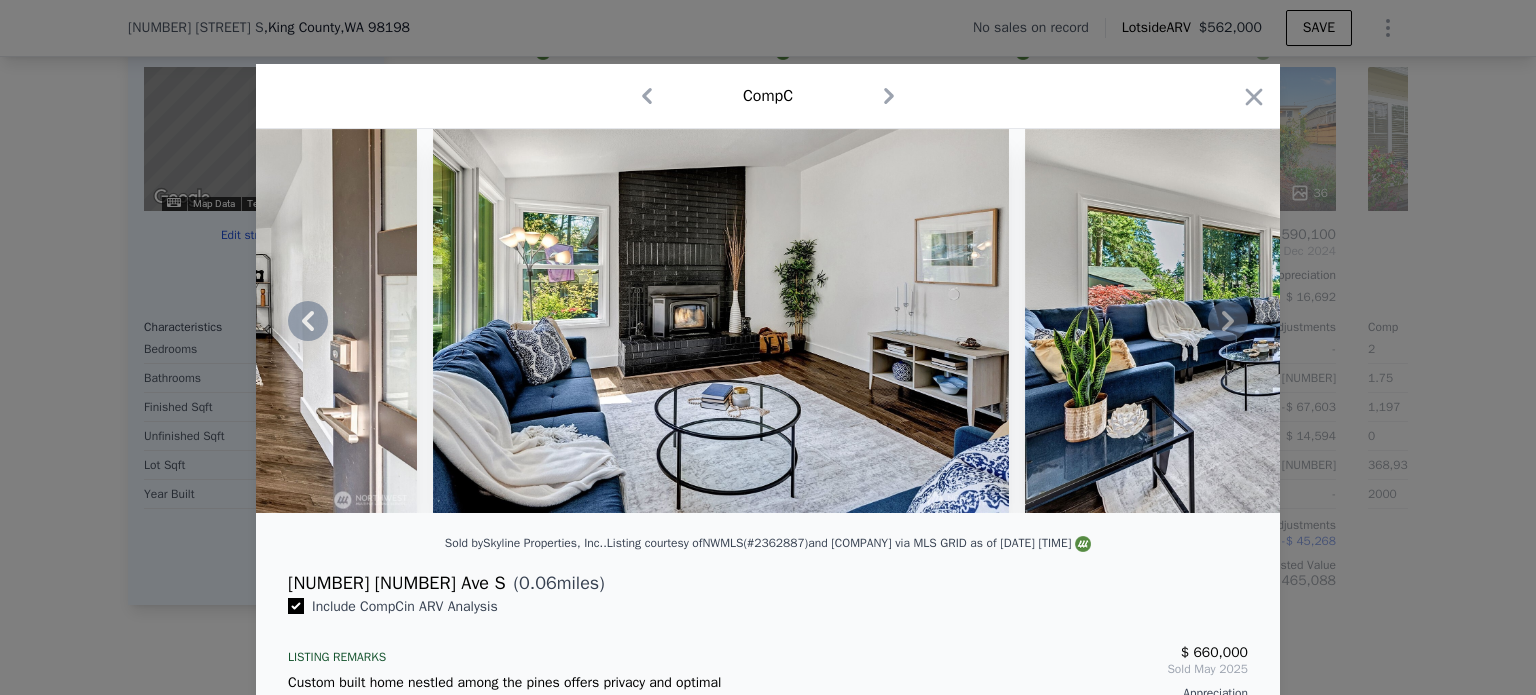click at bounding box center (768, 321) 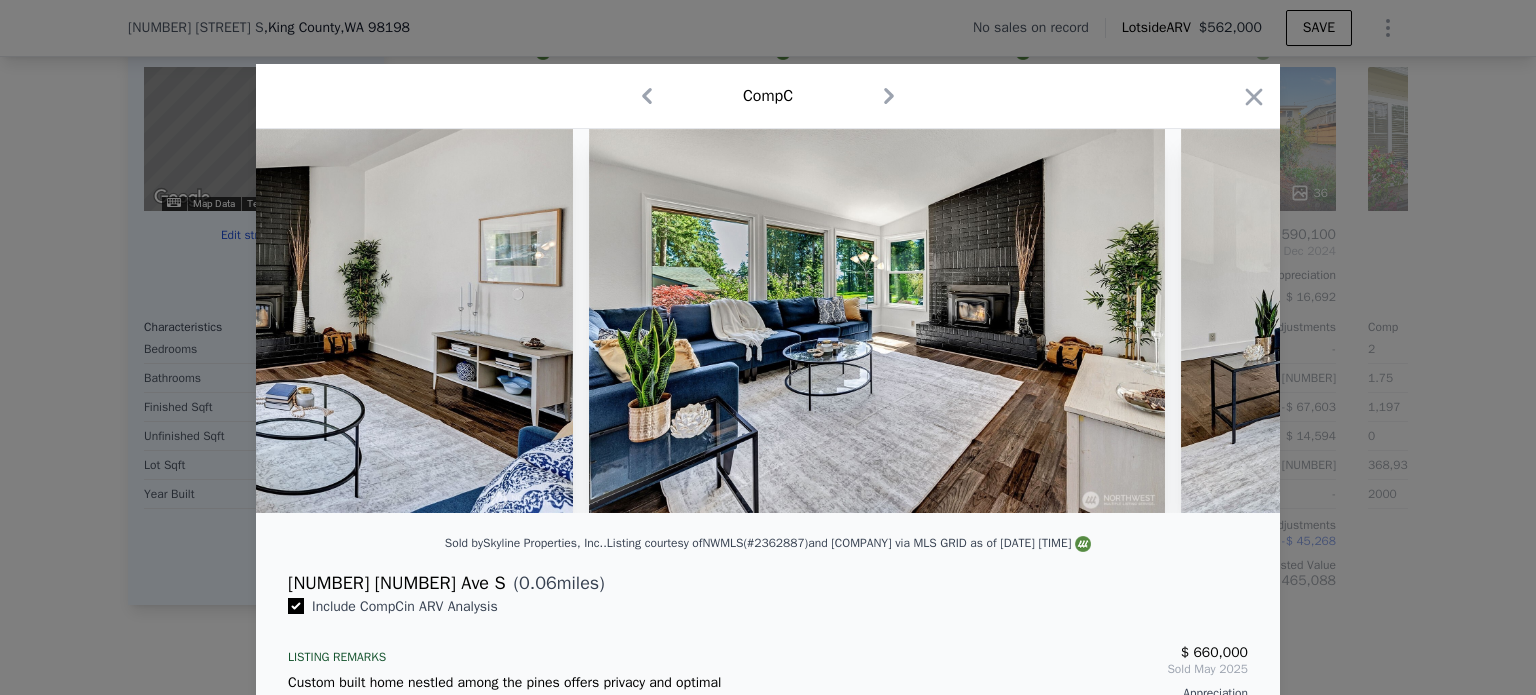 click at bounding box center [768, 321] 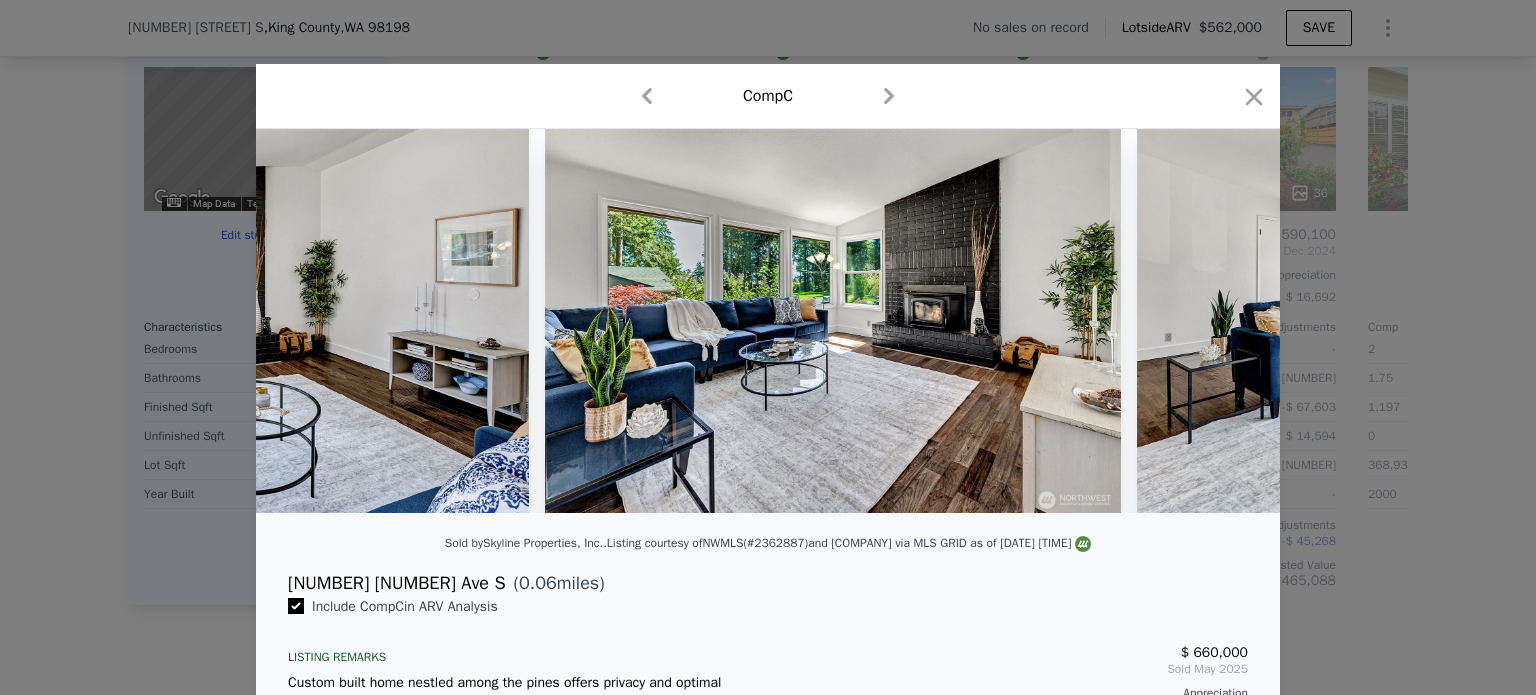 click at bounding box center (1425, 321) 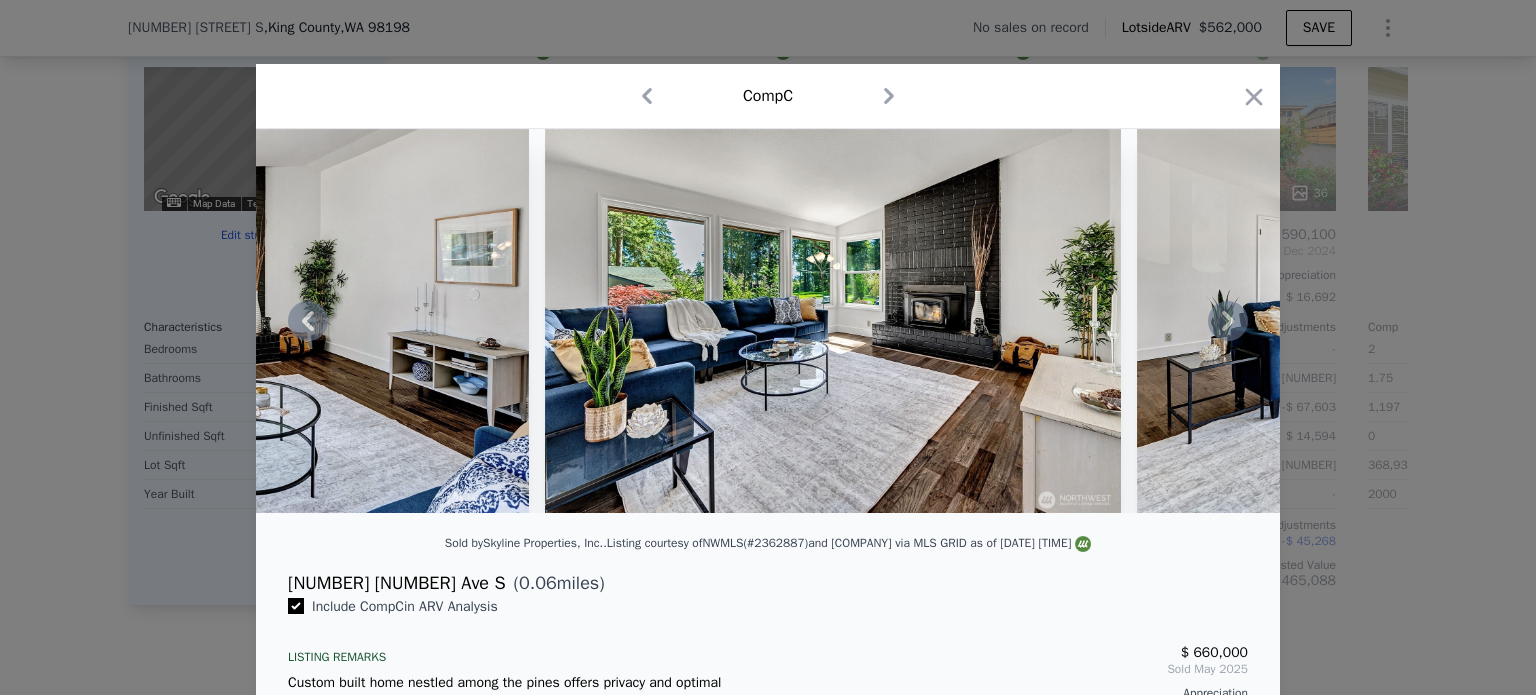click 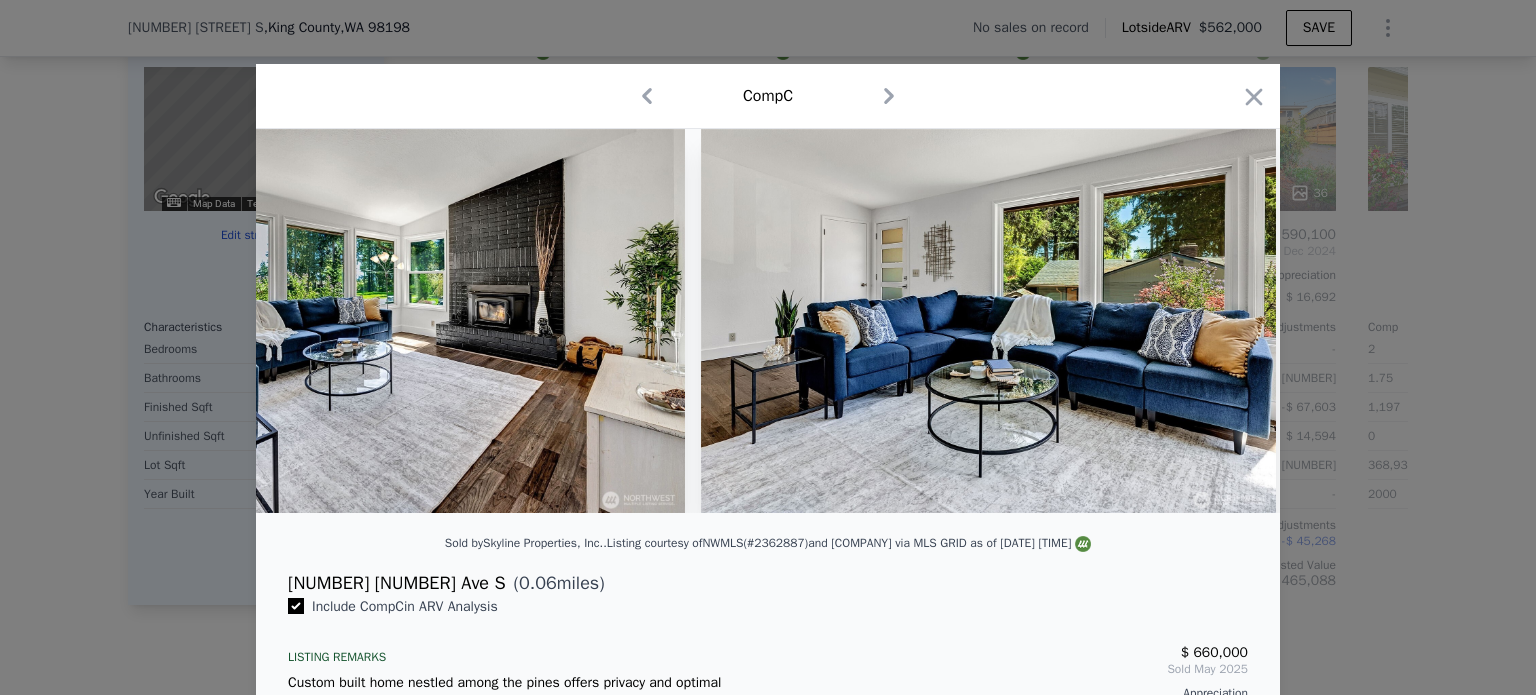click at bounding box center (989, 321) 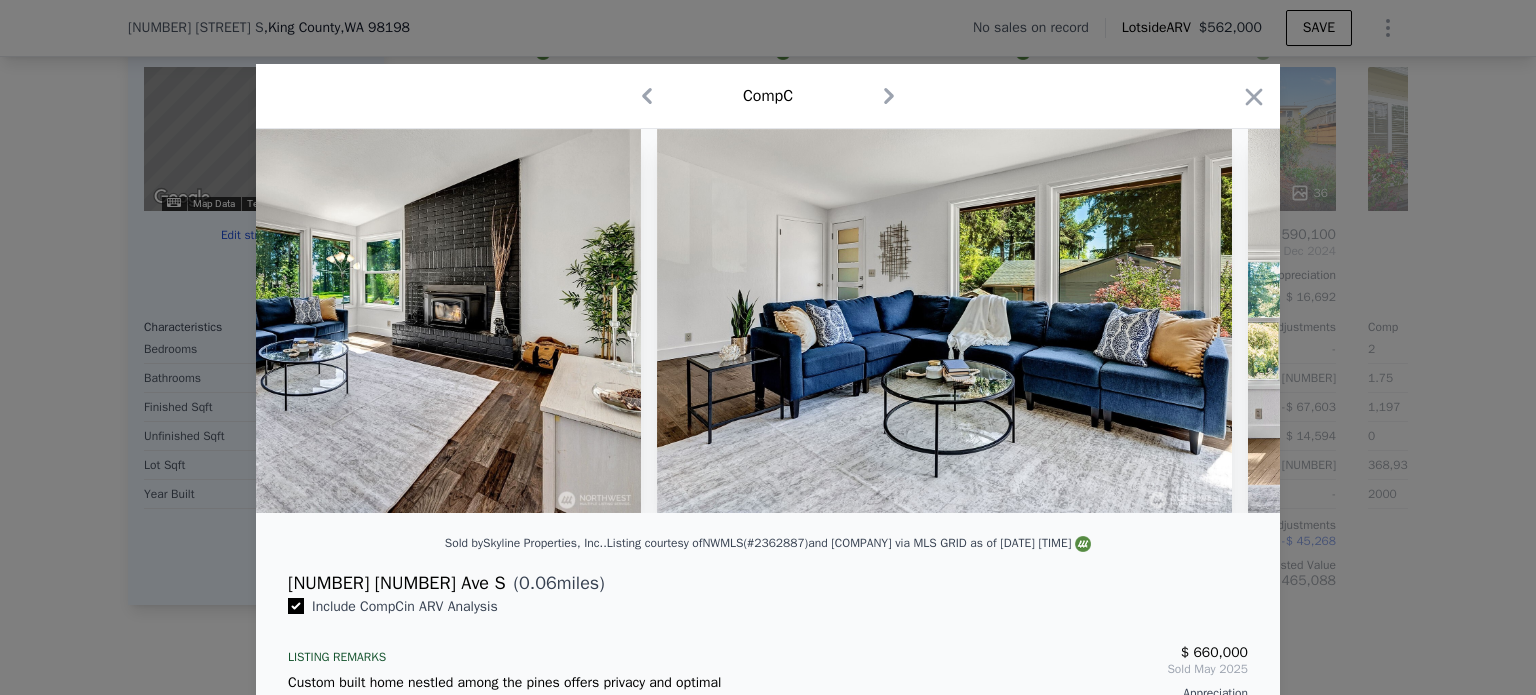 click at bounding box center [945, 321] 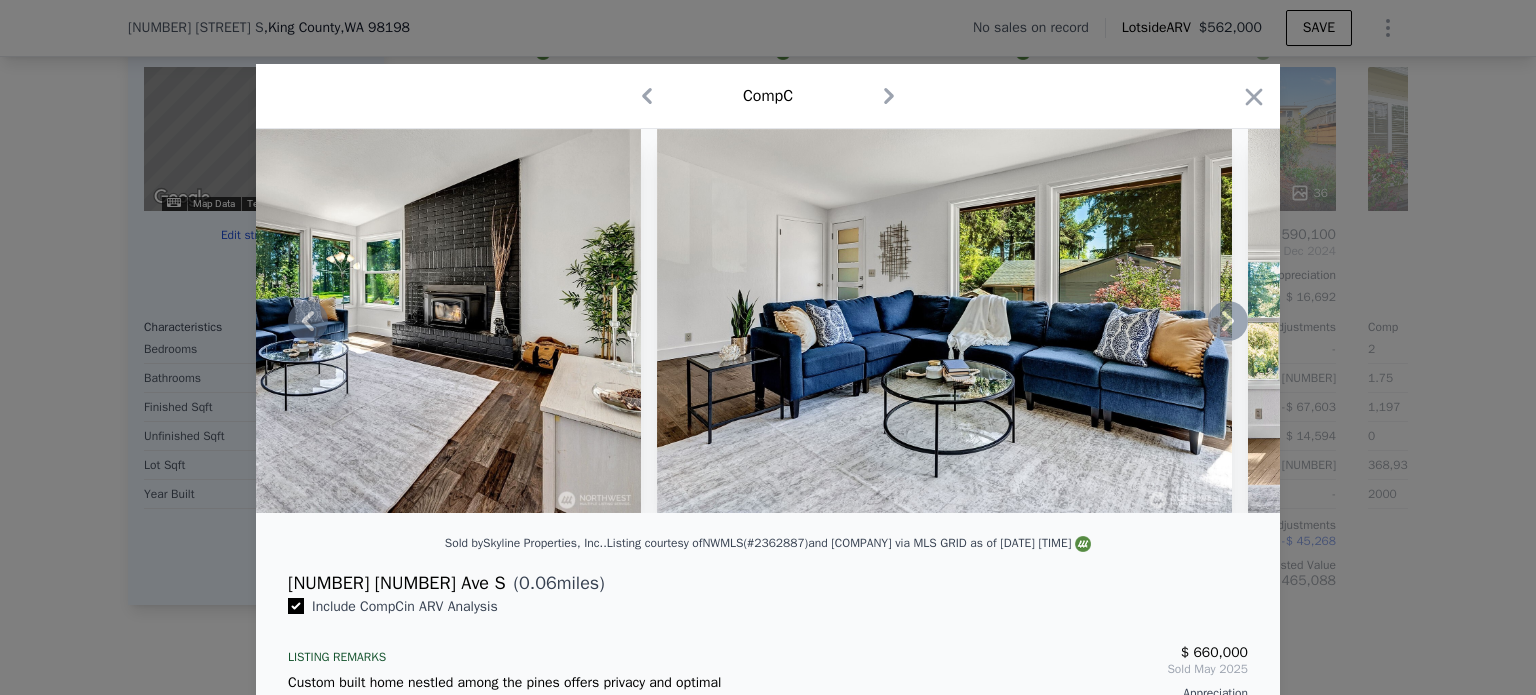 click 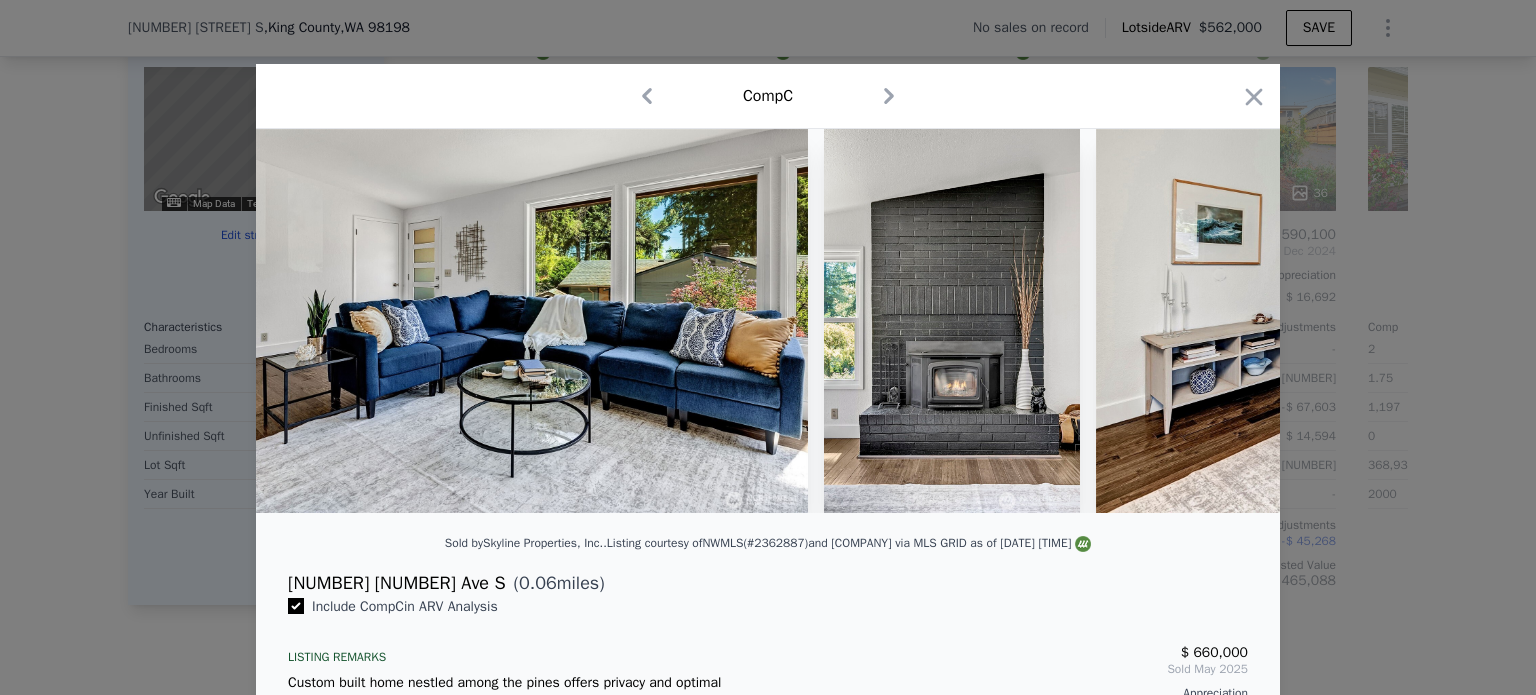 click at bounding box center [1384, 321] 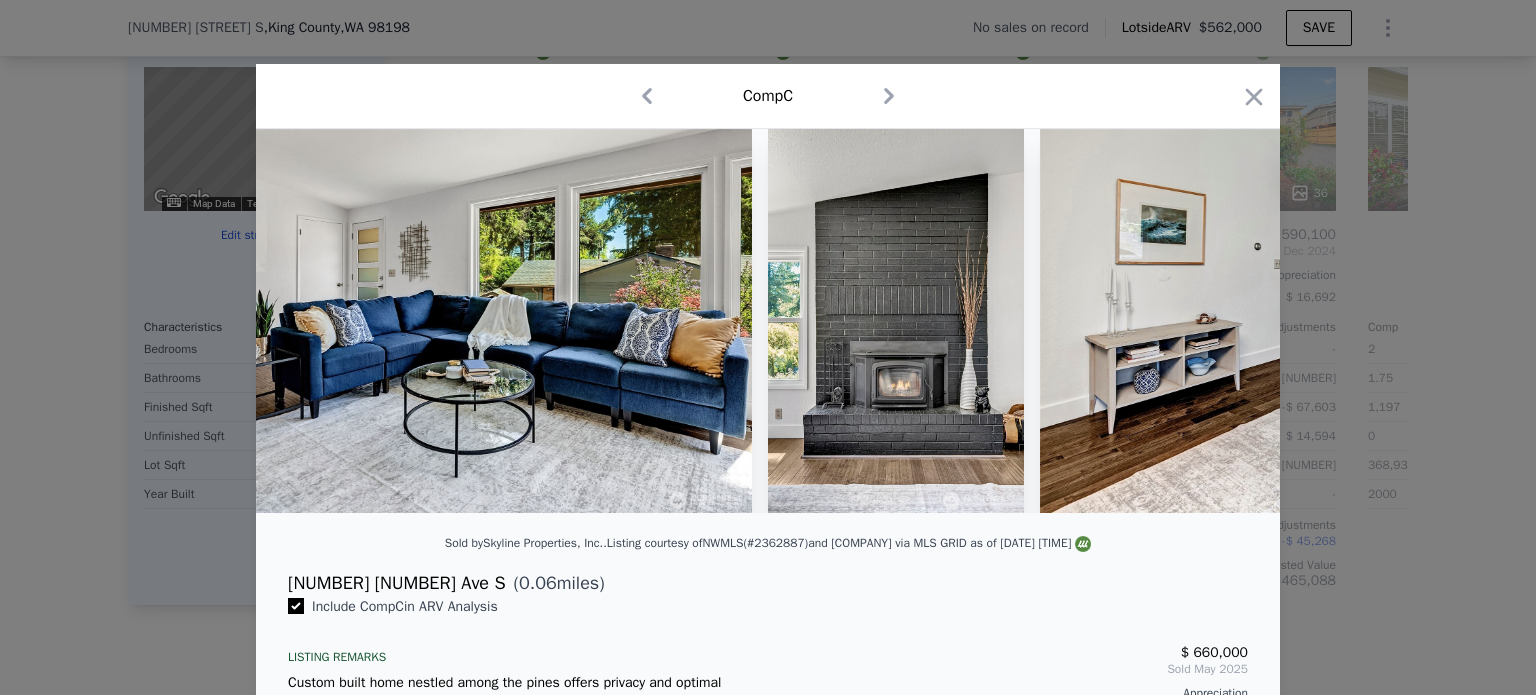 click at bounding box center (1328, 321) 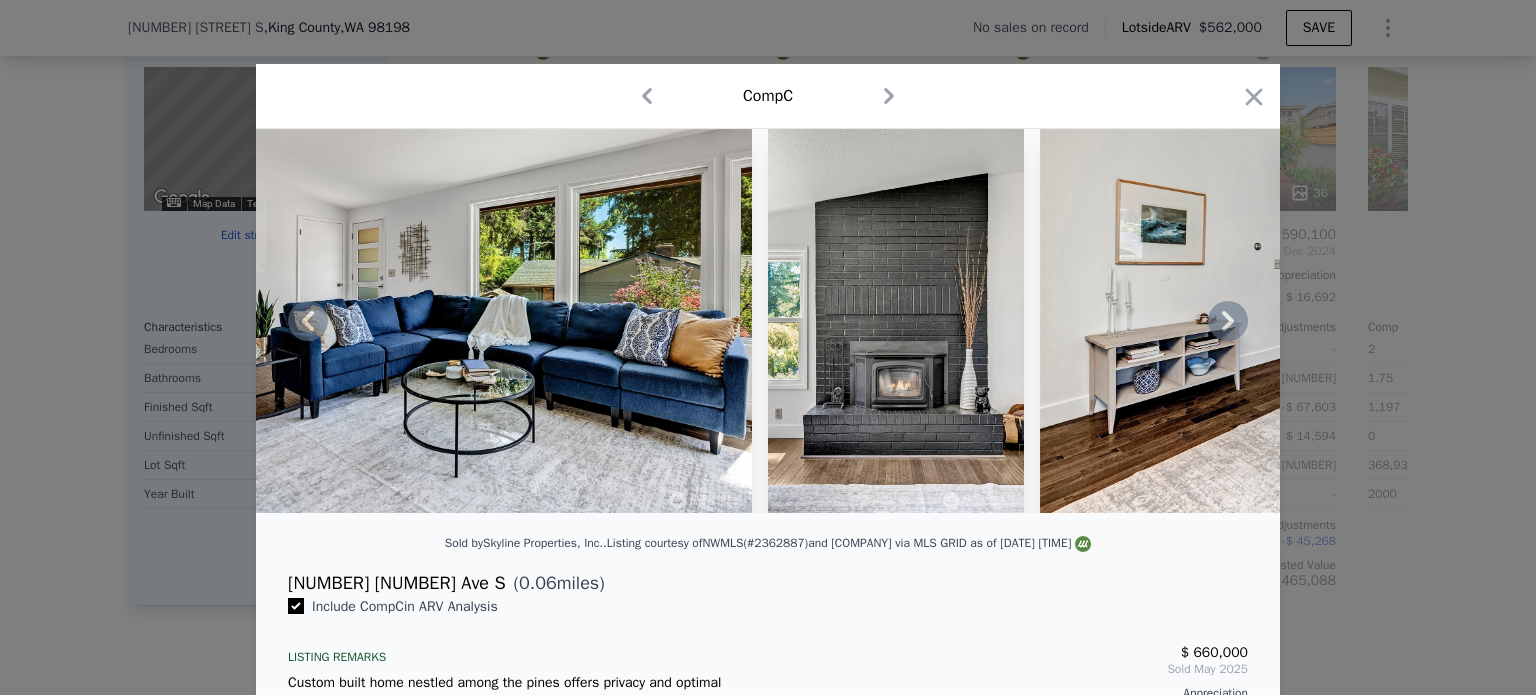 click at bounding box center [768, 321] 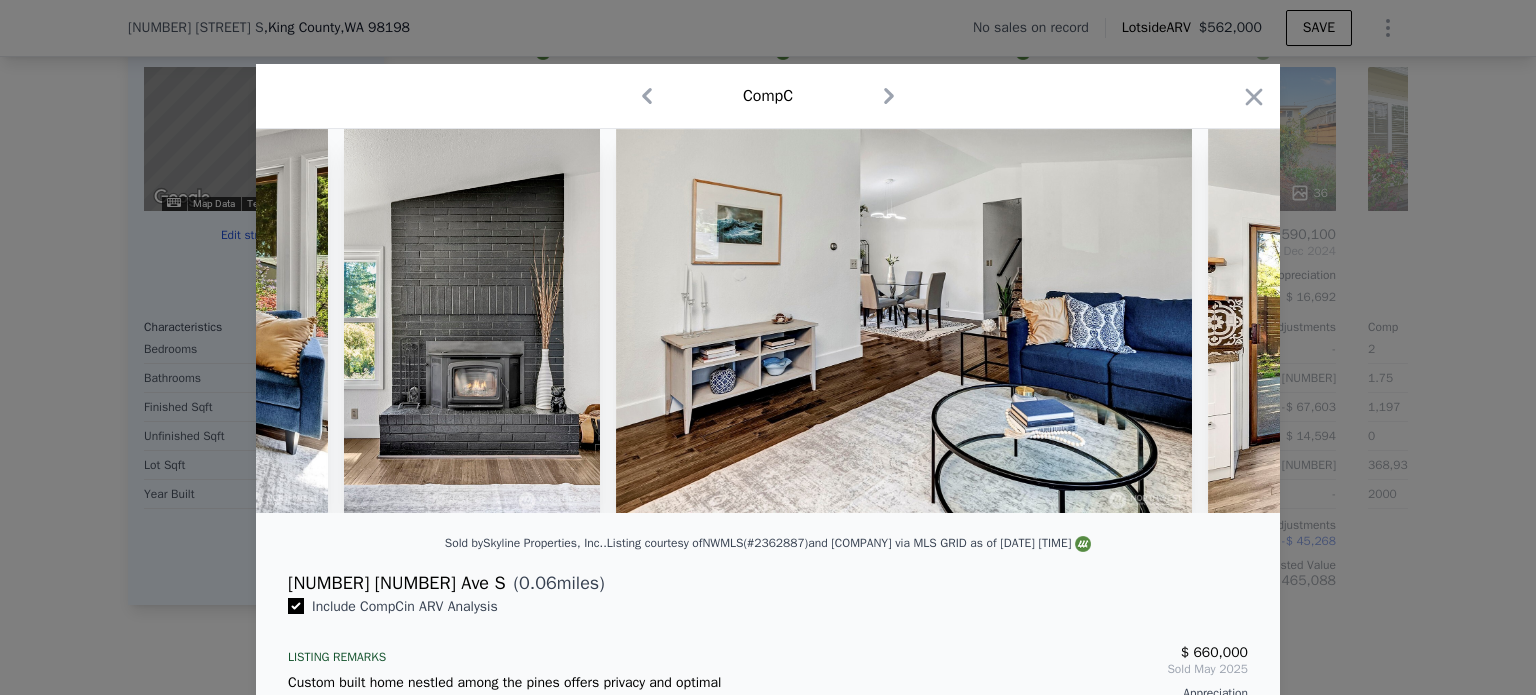 click at bounding box center (768, 321) 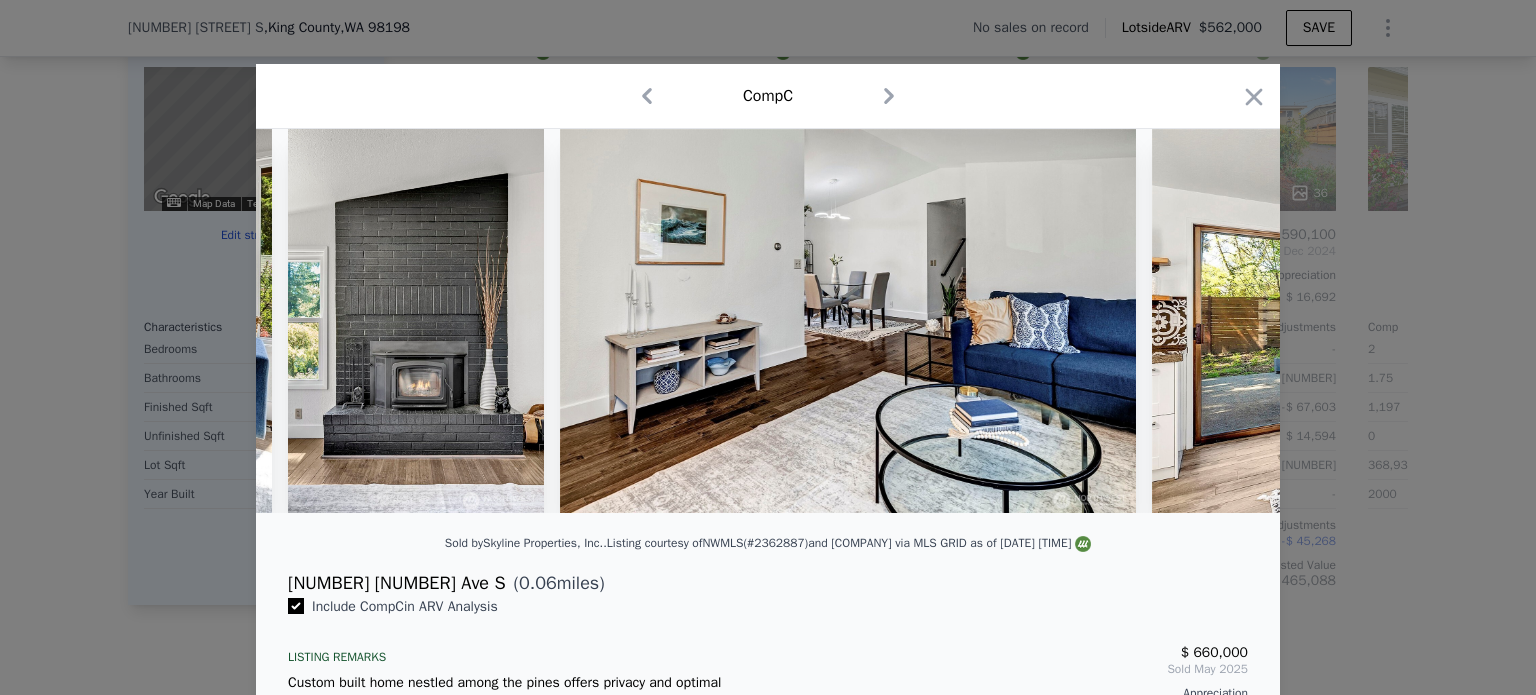 click at bounding box center (1440, 321) 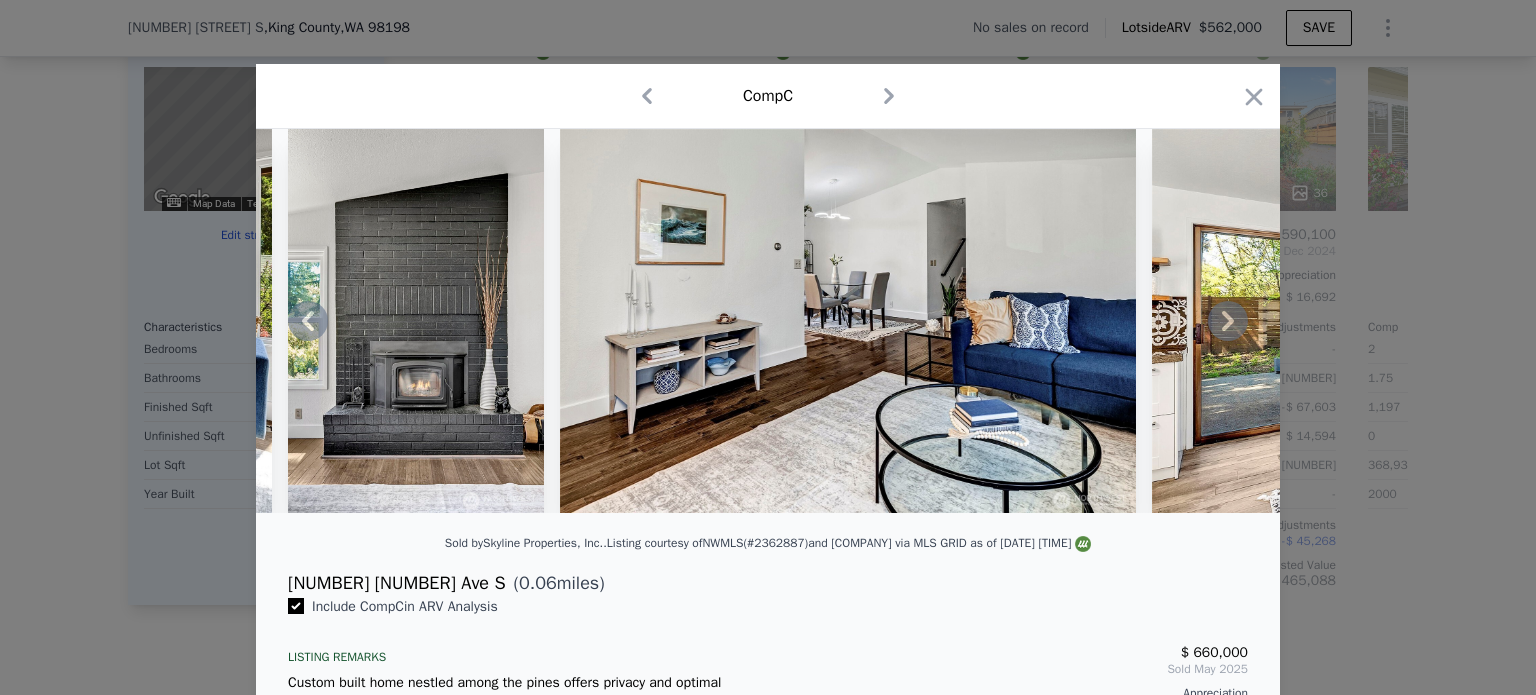 click 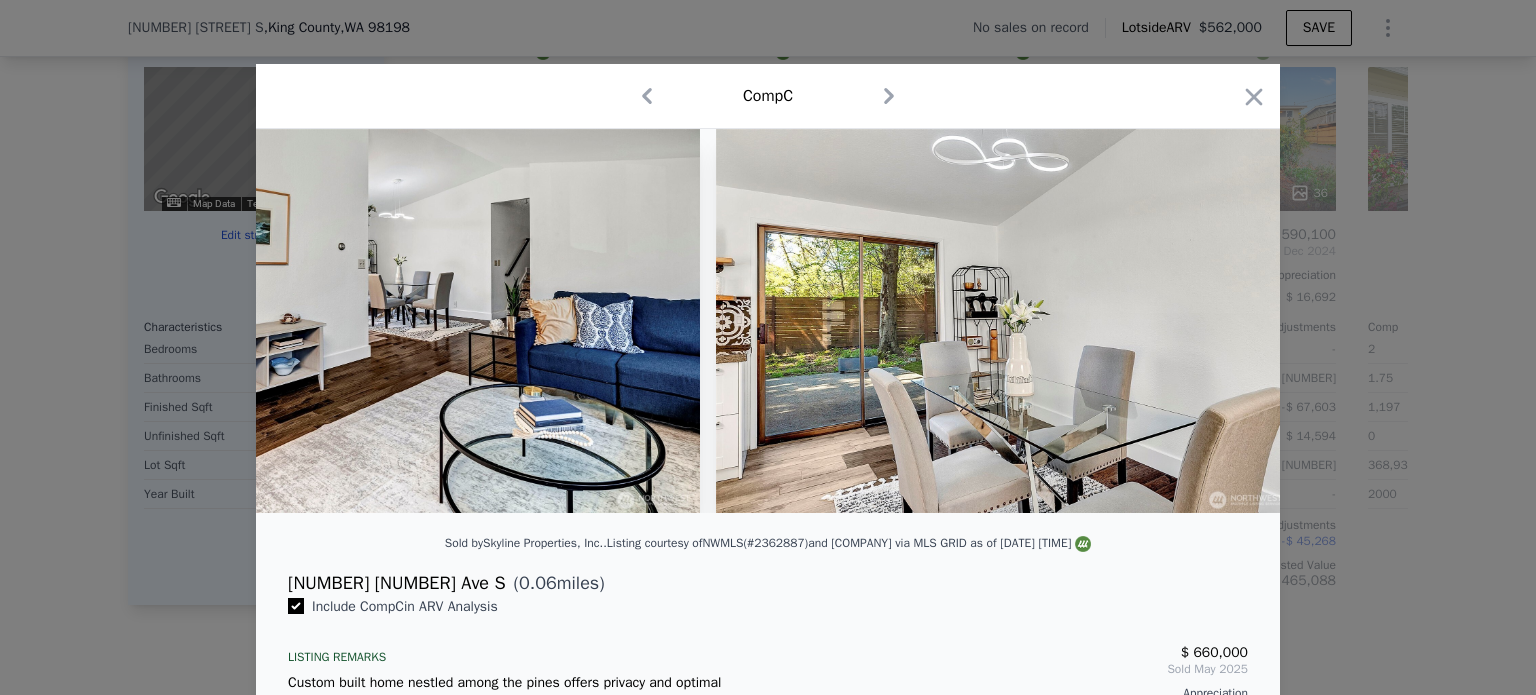 click at bounding box center [1004, 321] 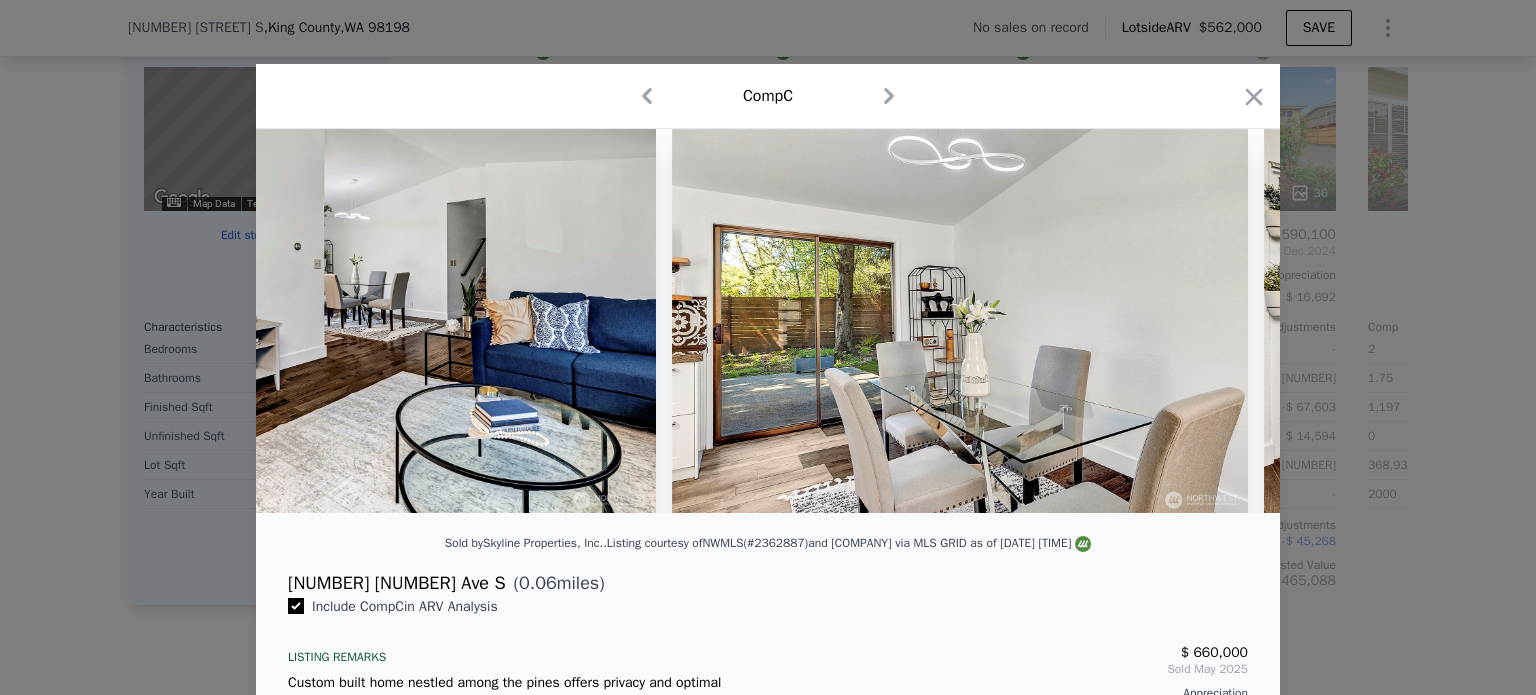 click at bounding box center (960, 321) 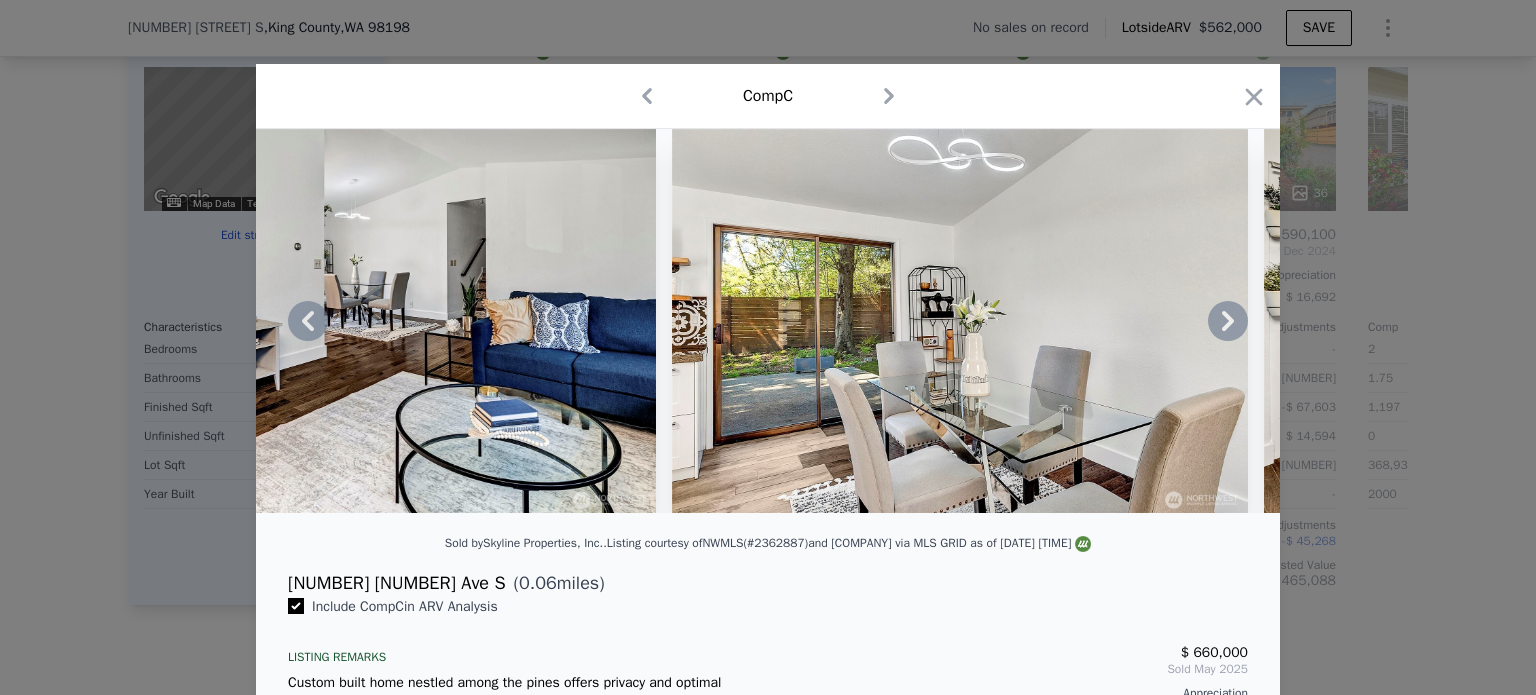 click at bounding box center (768, 321) 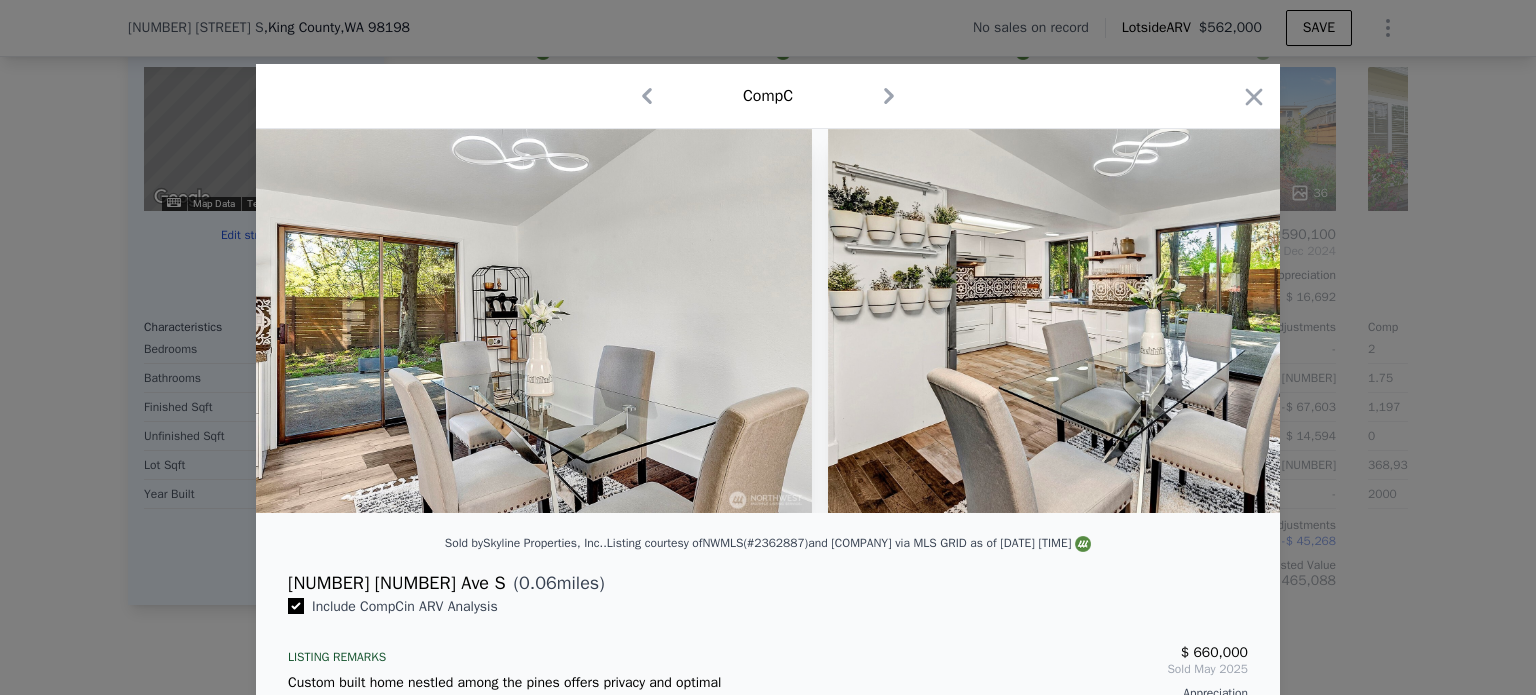 click at bounding box center [1116, 321] 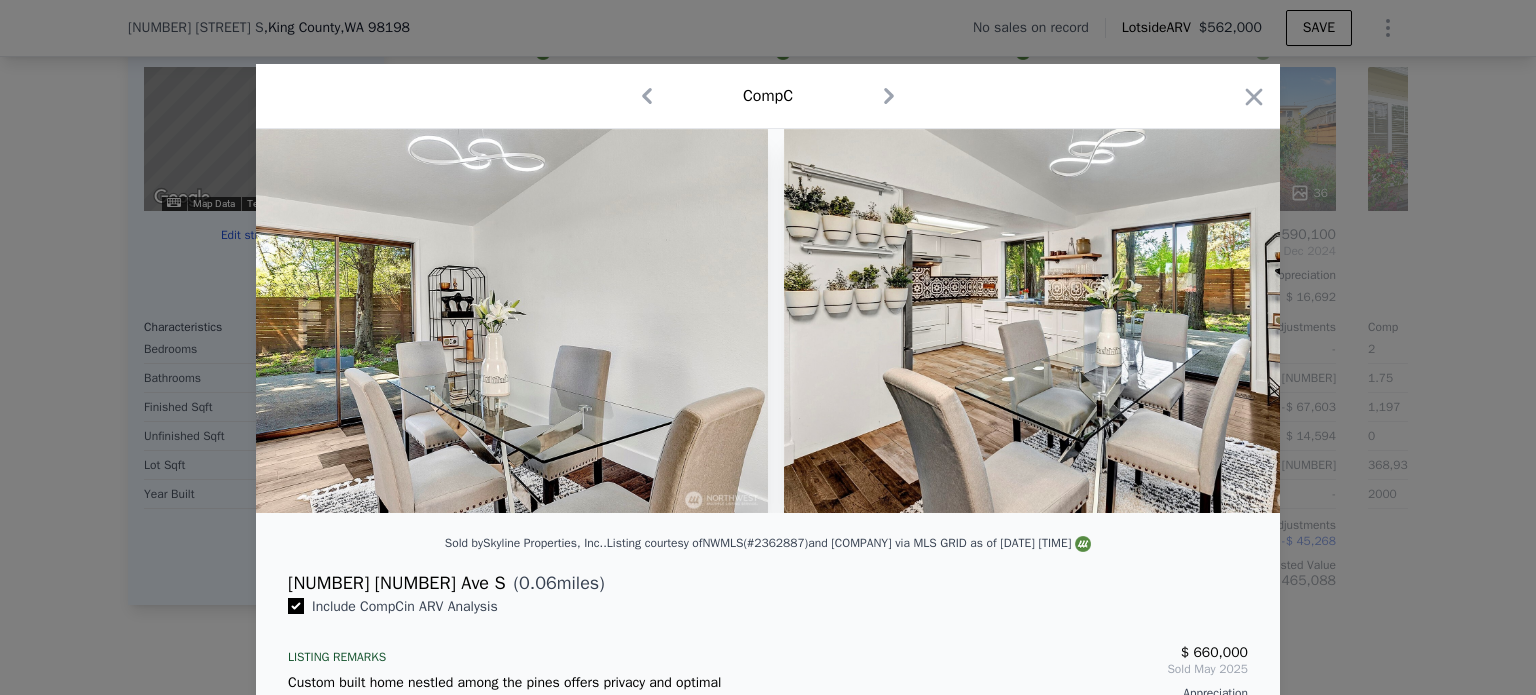 click at bounding box center (1072, 321) 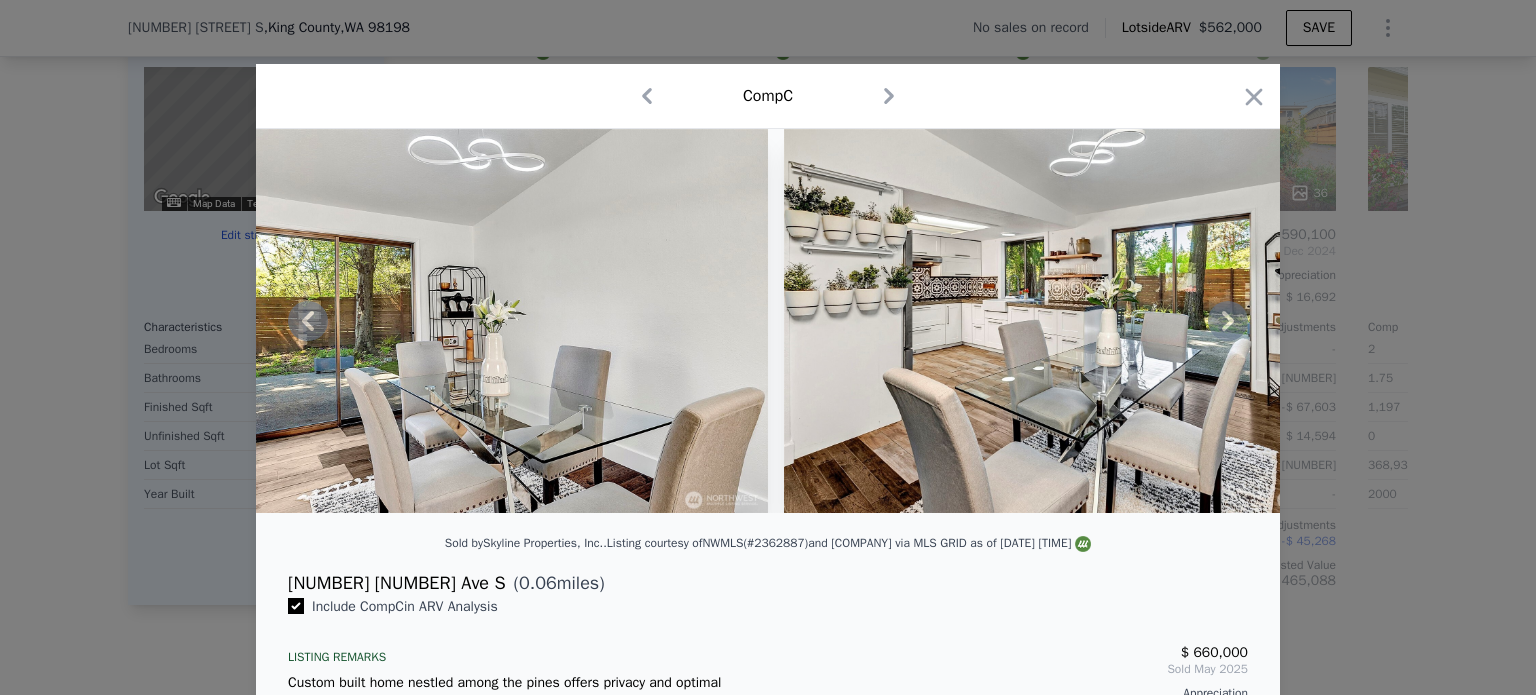 click 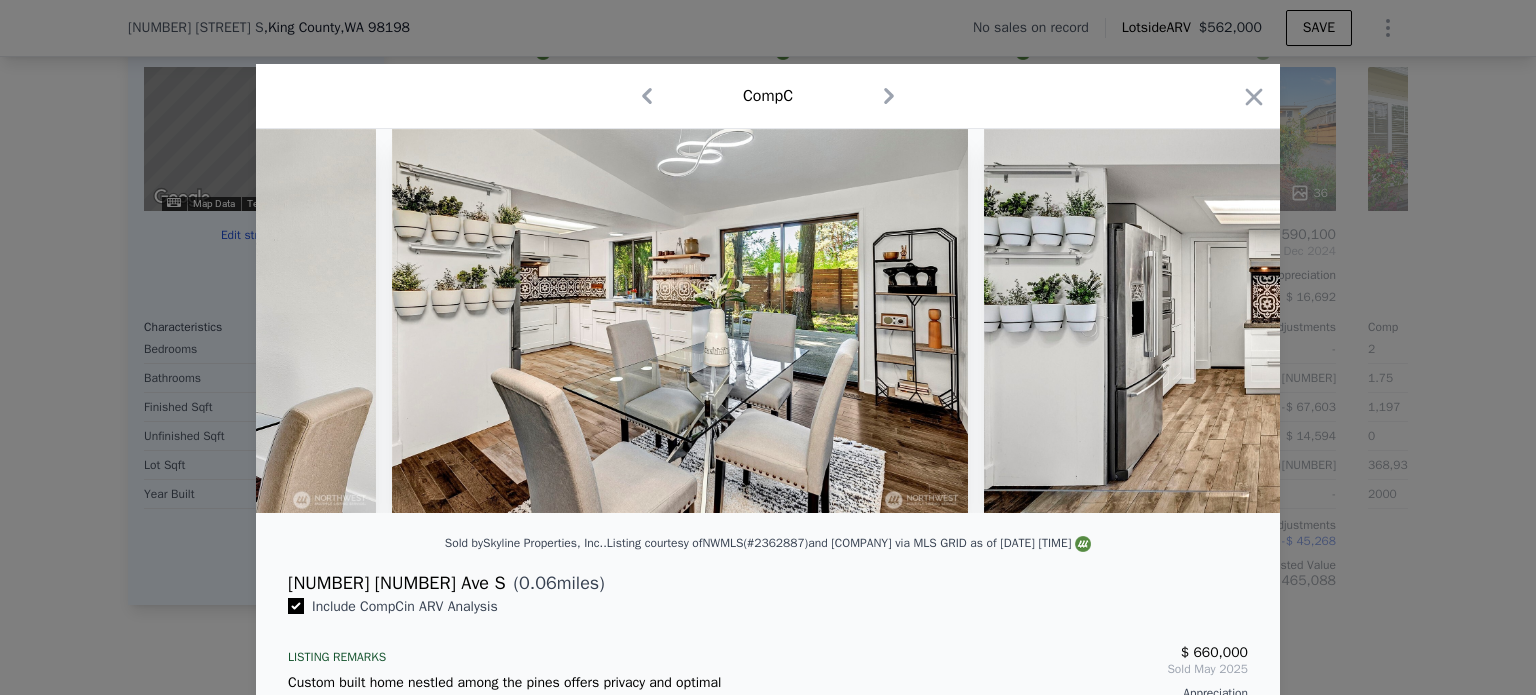 click at bounding box center (1272, 321) 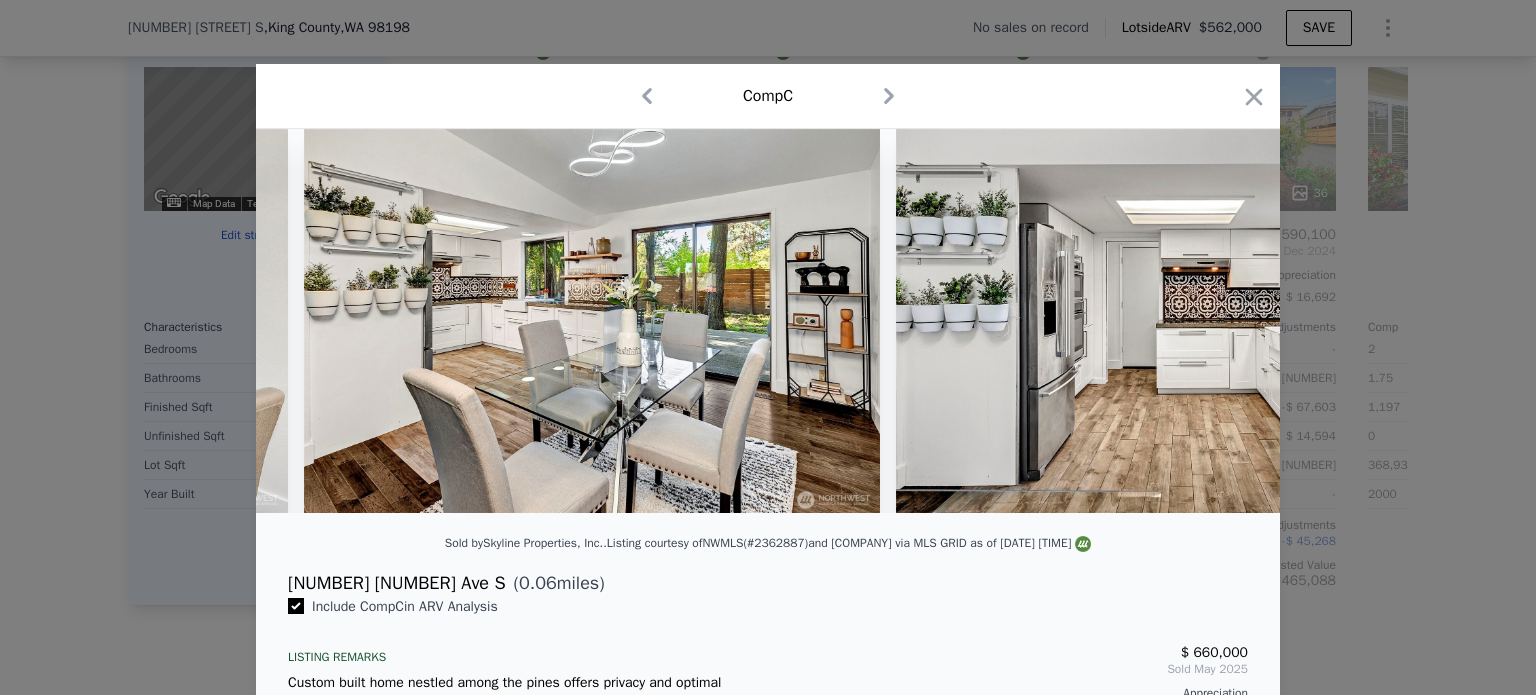 click at bounding box center (1184, 321) 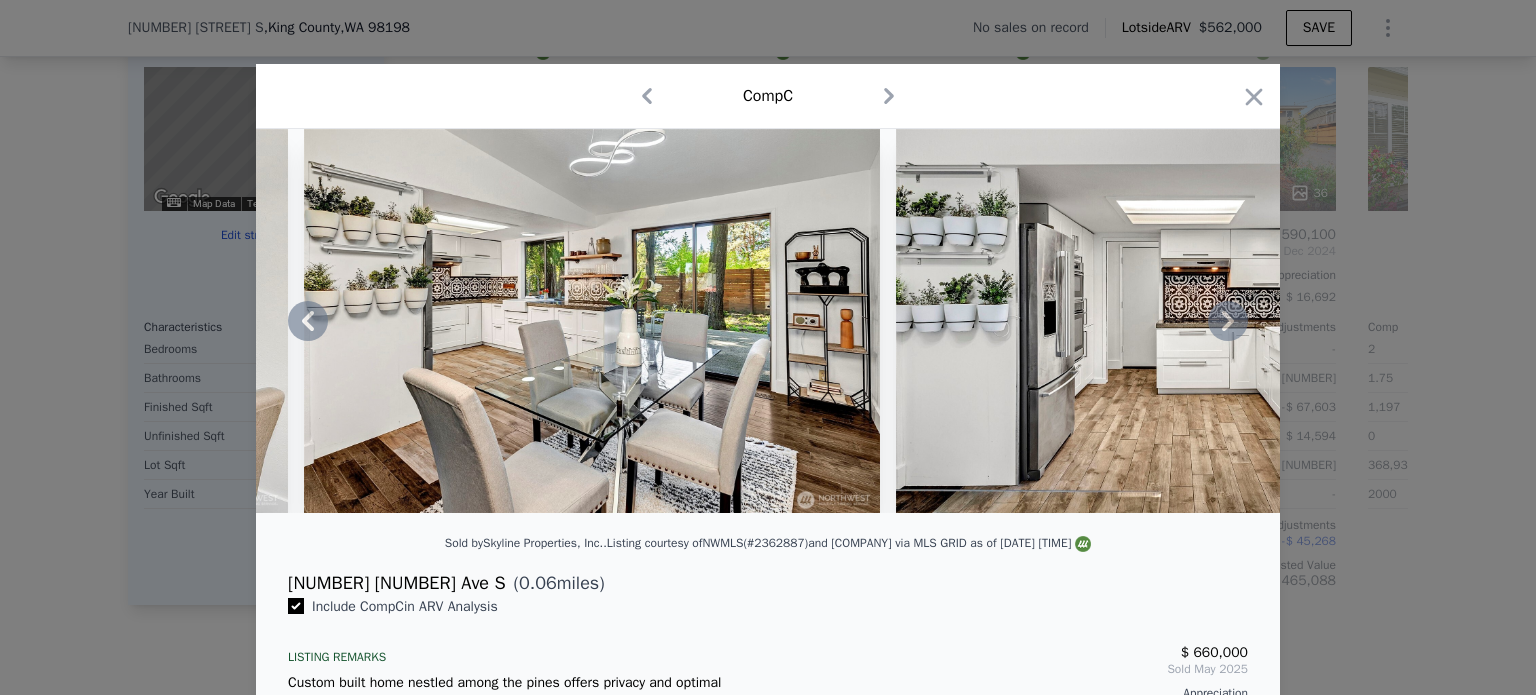 click 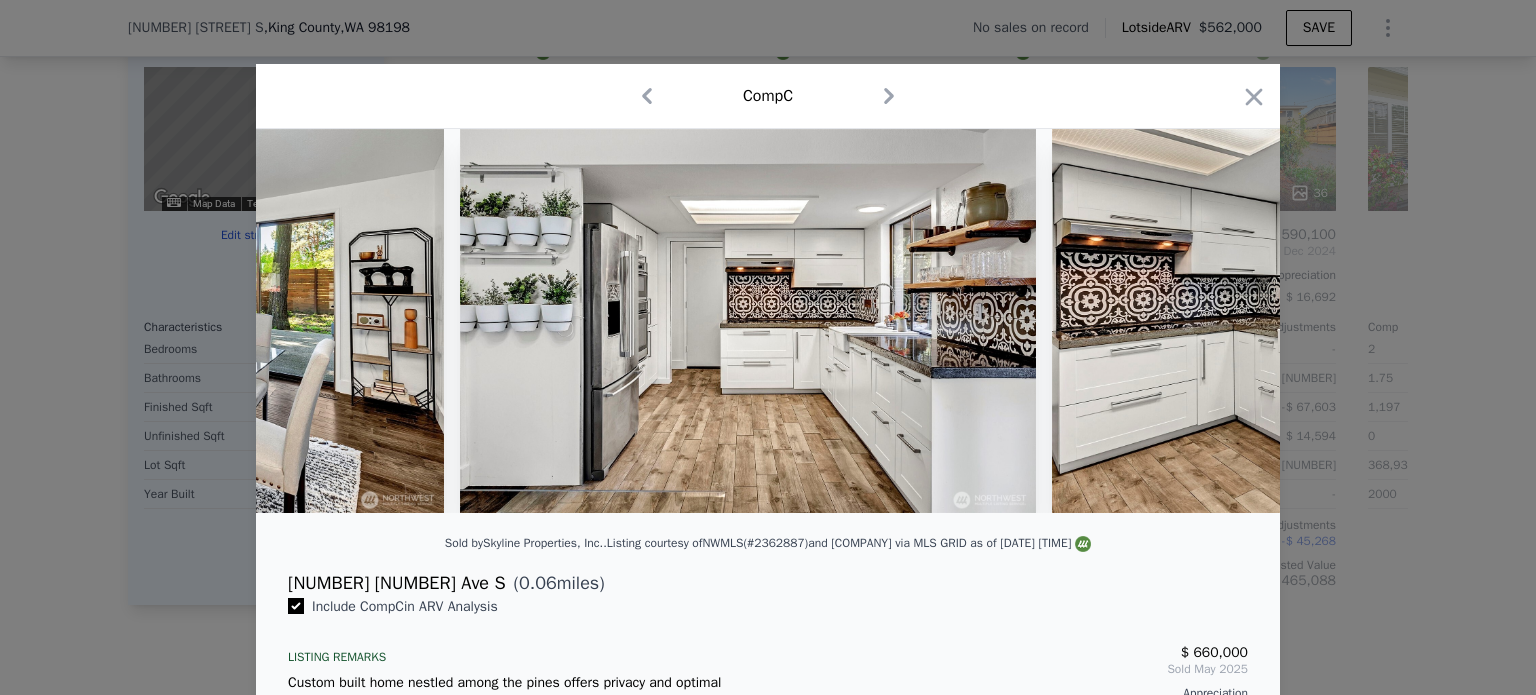 click at bounding box center [1340, 321] 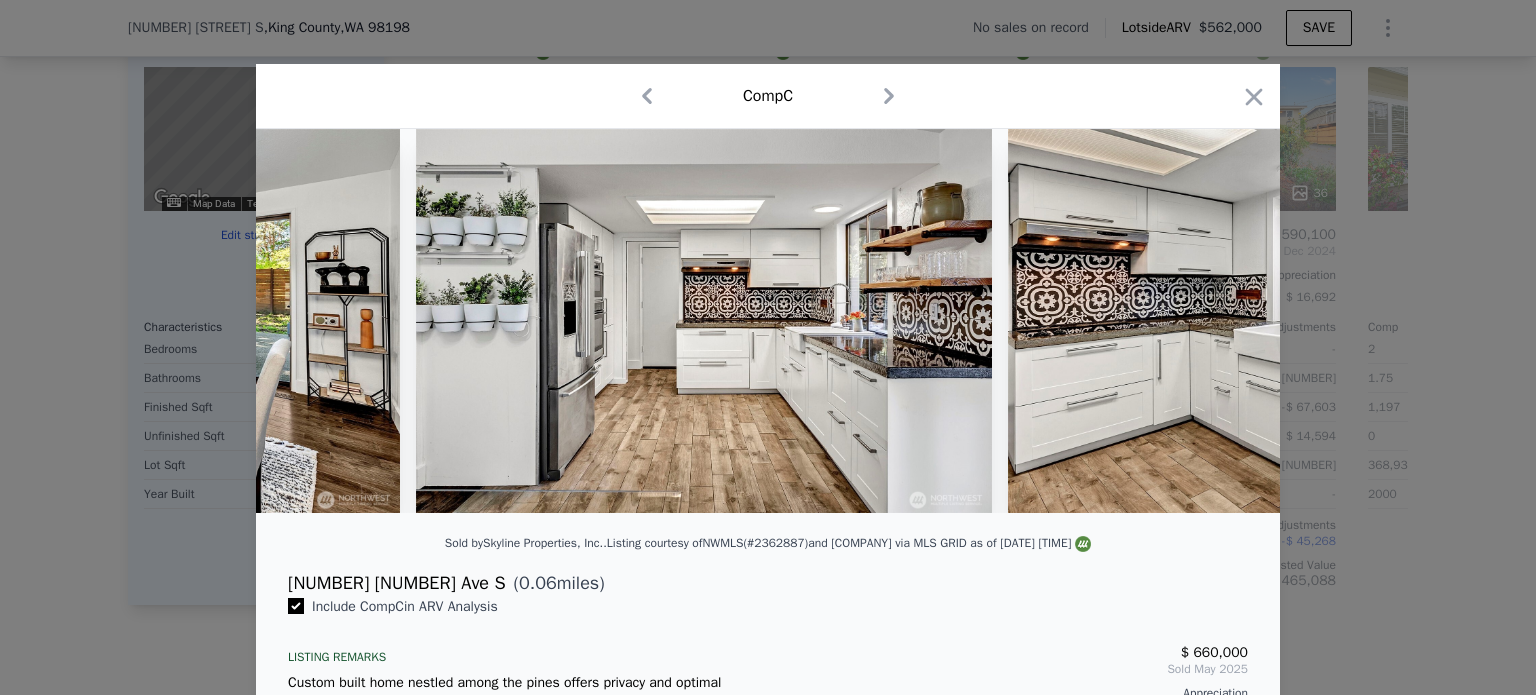 click at bounding box center [1296, 321] 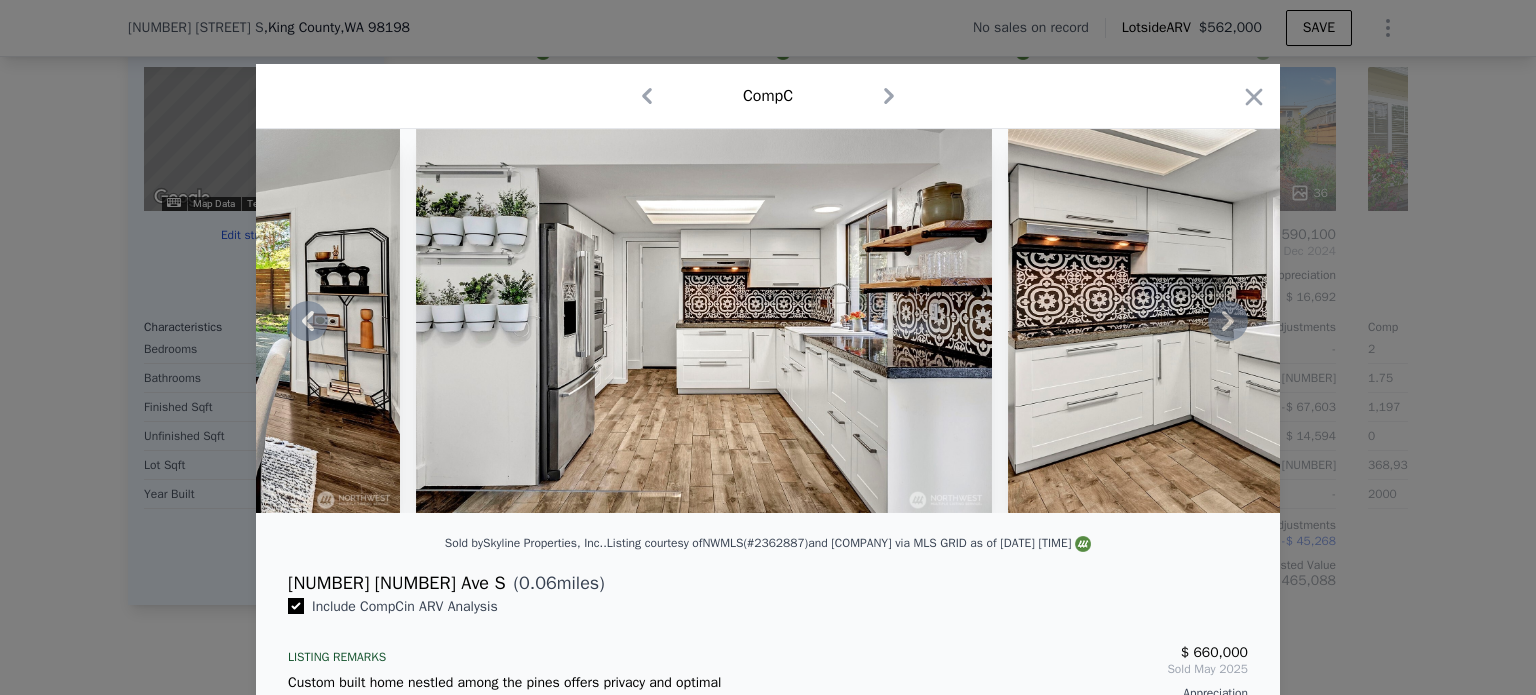 click 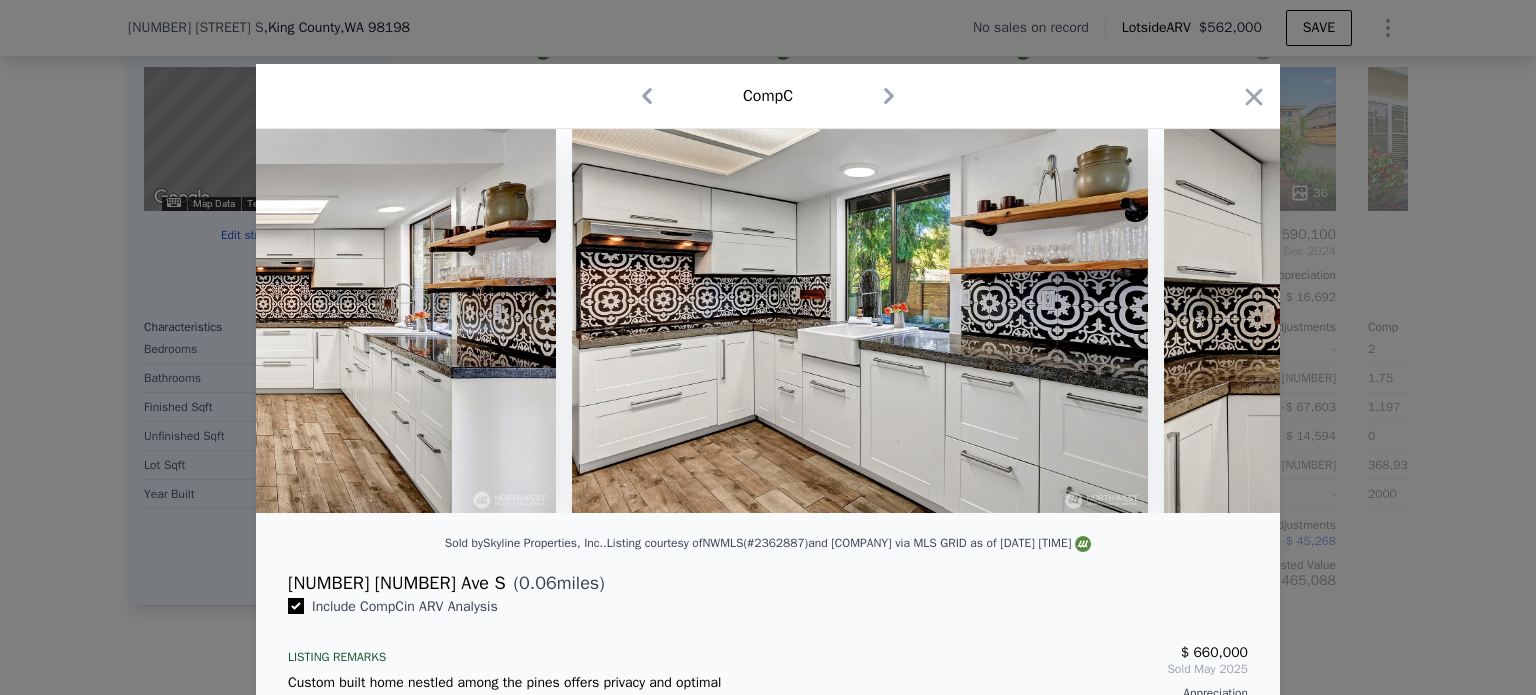 click at bounding box center (768, 321) 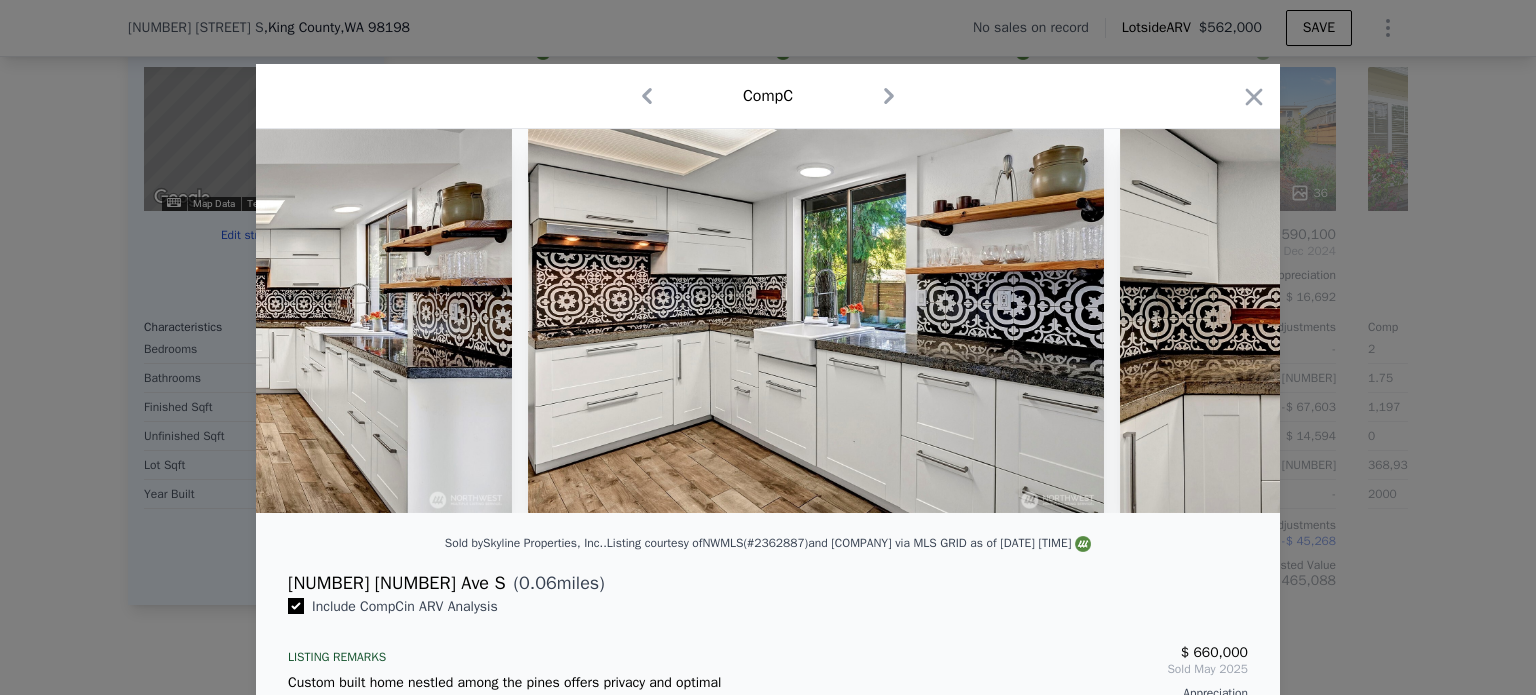 click at bounding box center [1408, 321] 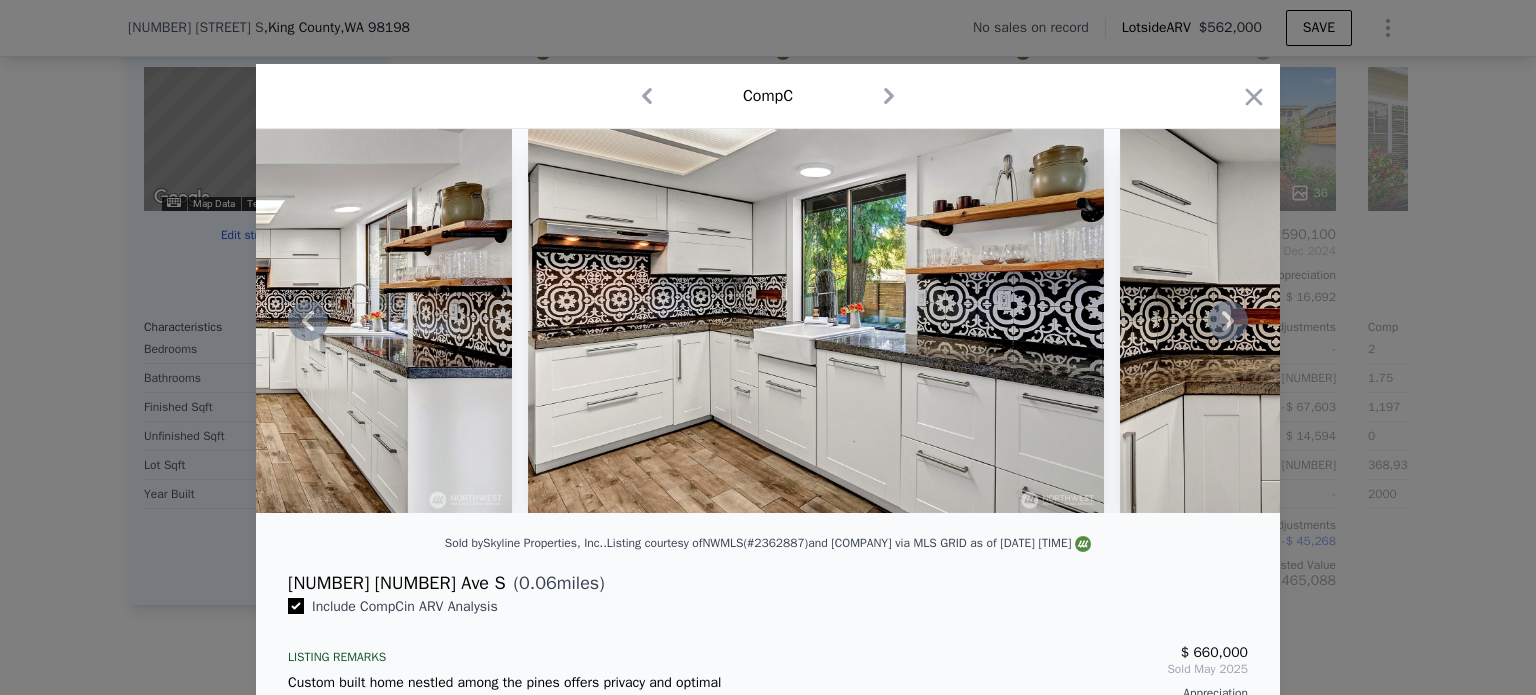 click 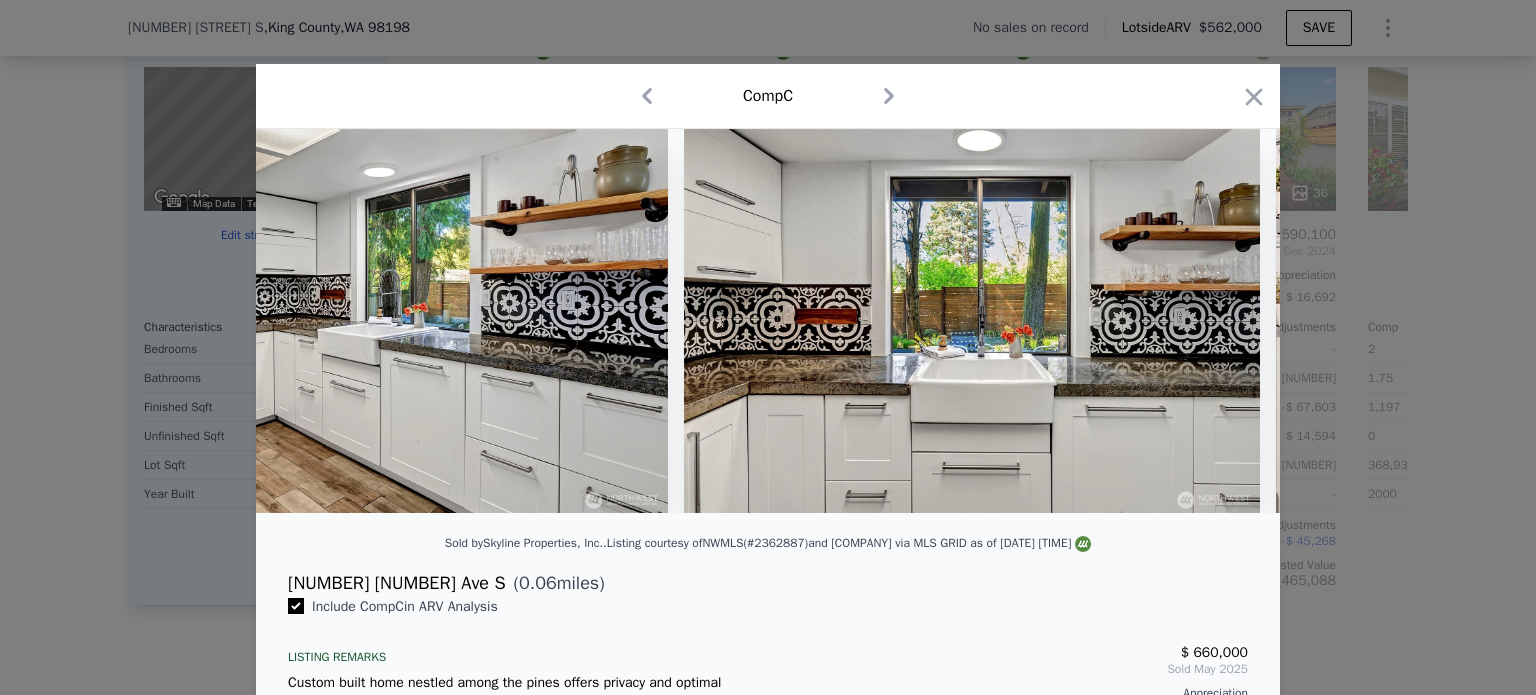 click at bounding box center [972, 321] 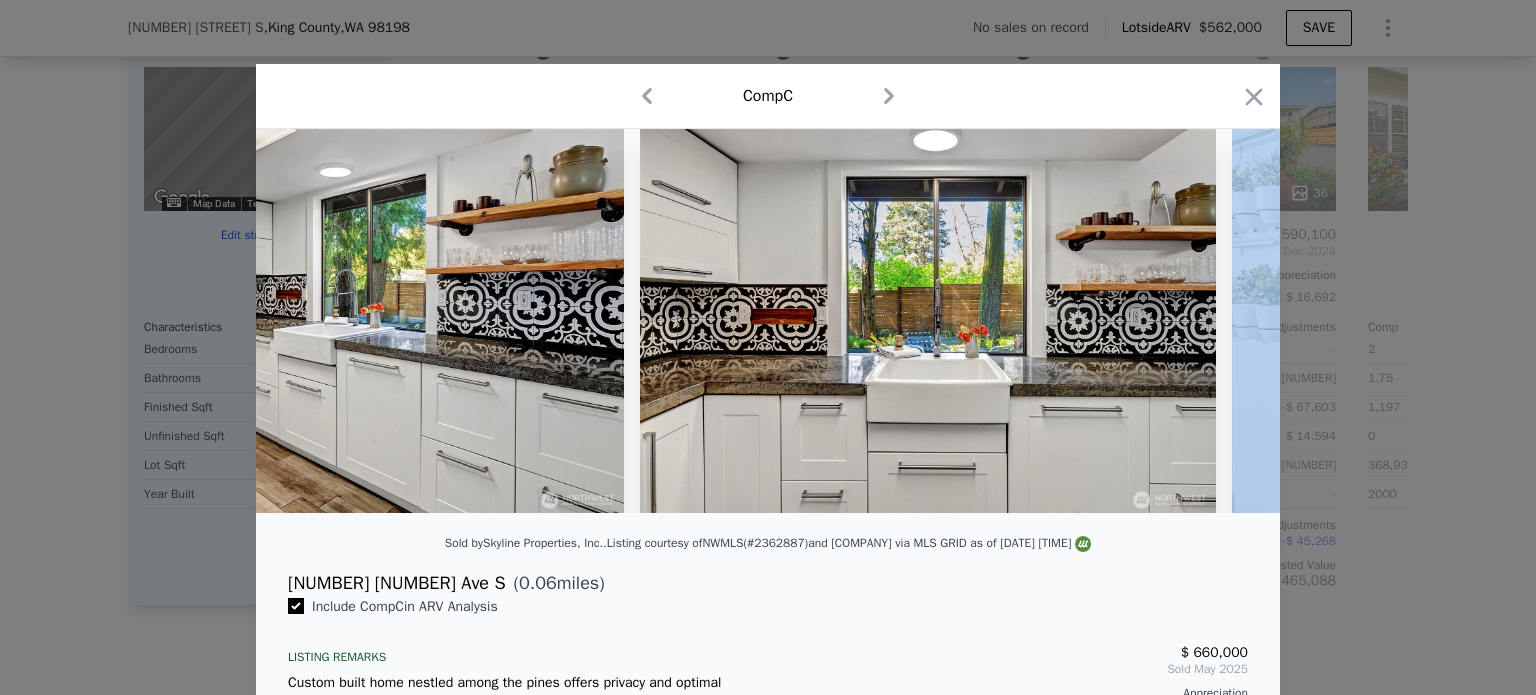 click at bounding box center (768, 321) 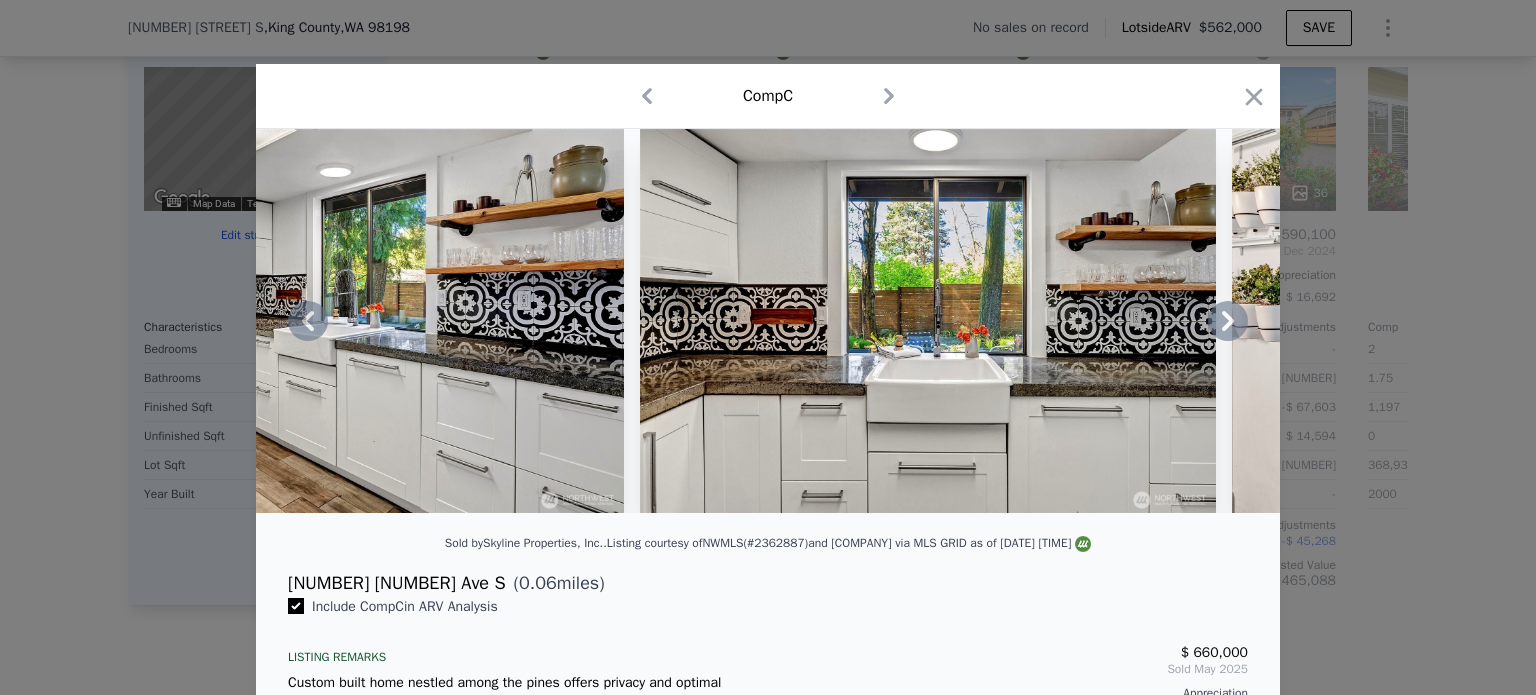 click 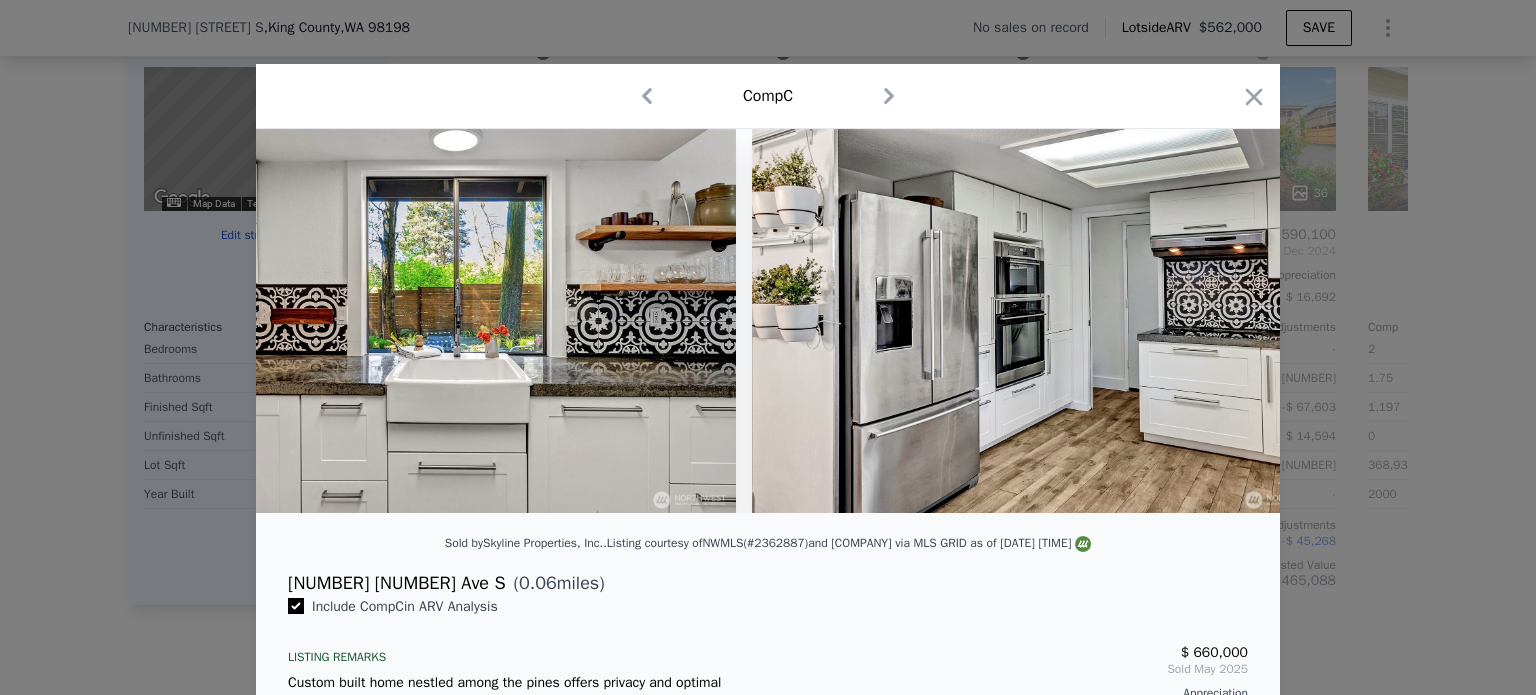 click at bounding box center [1040, 321] 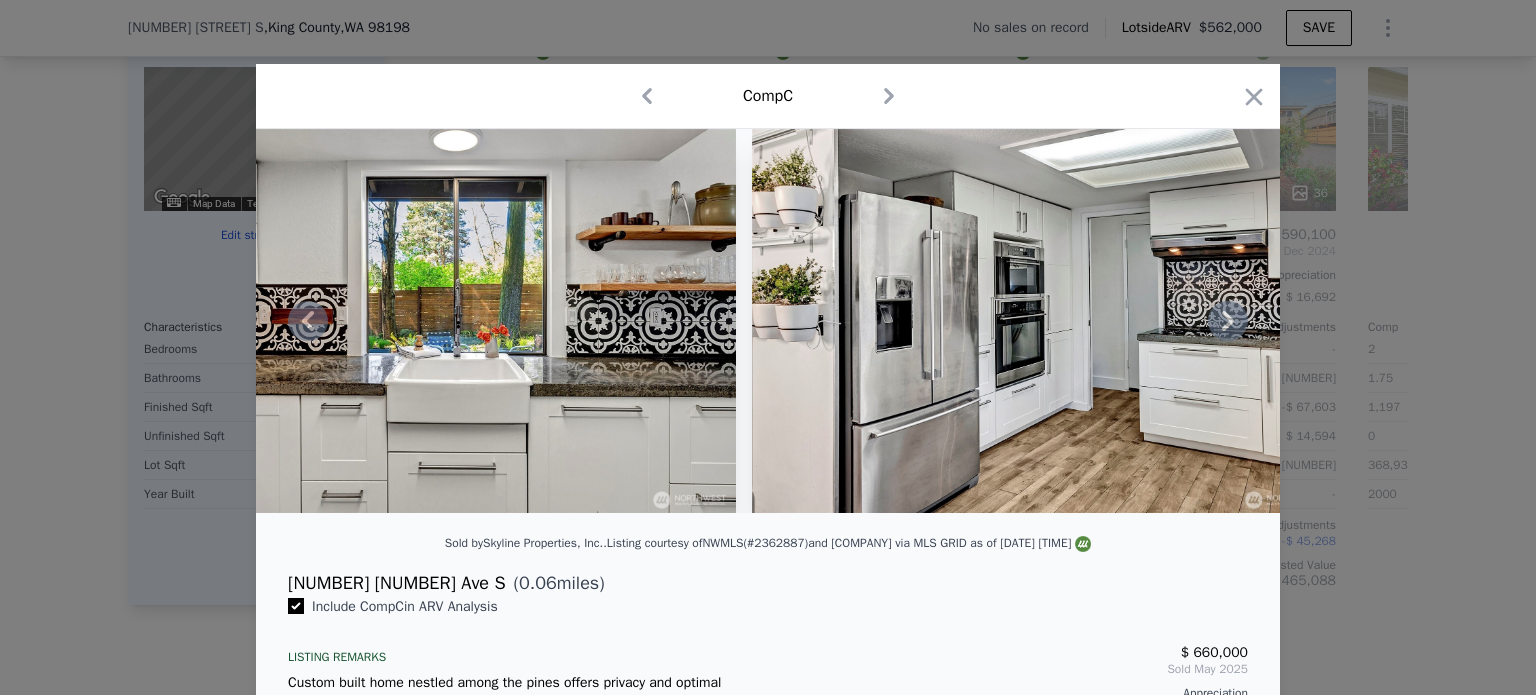 click 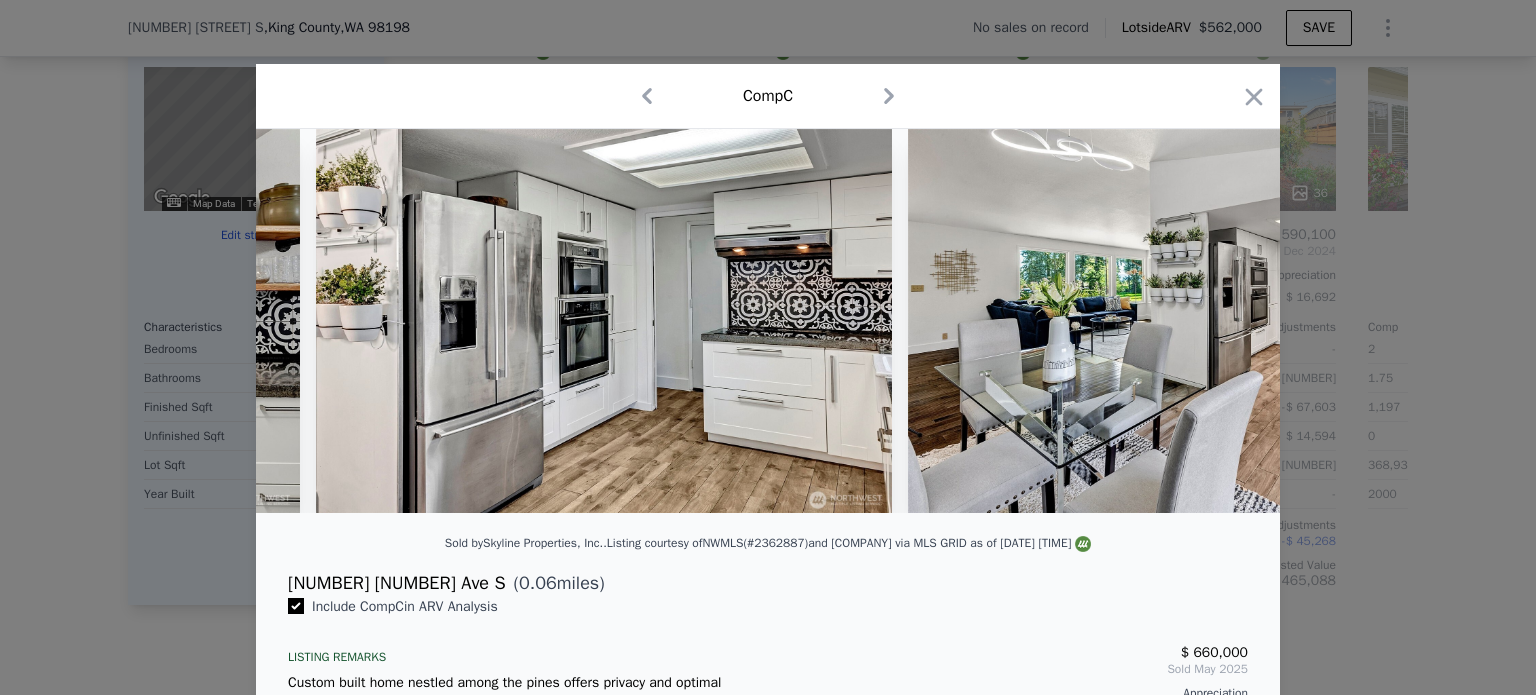 click at bounding box center [1196, 321] 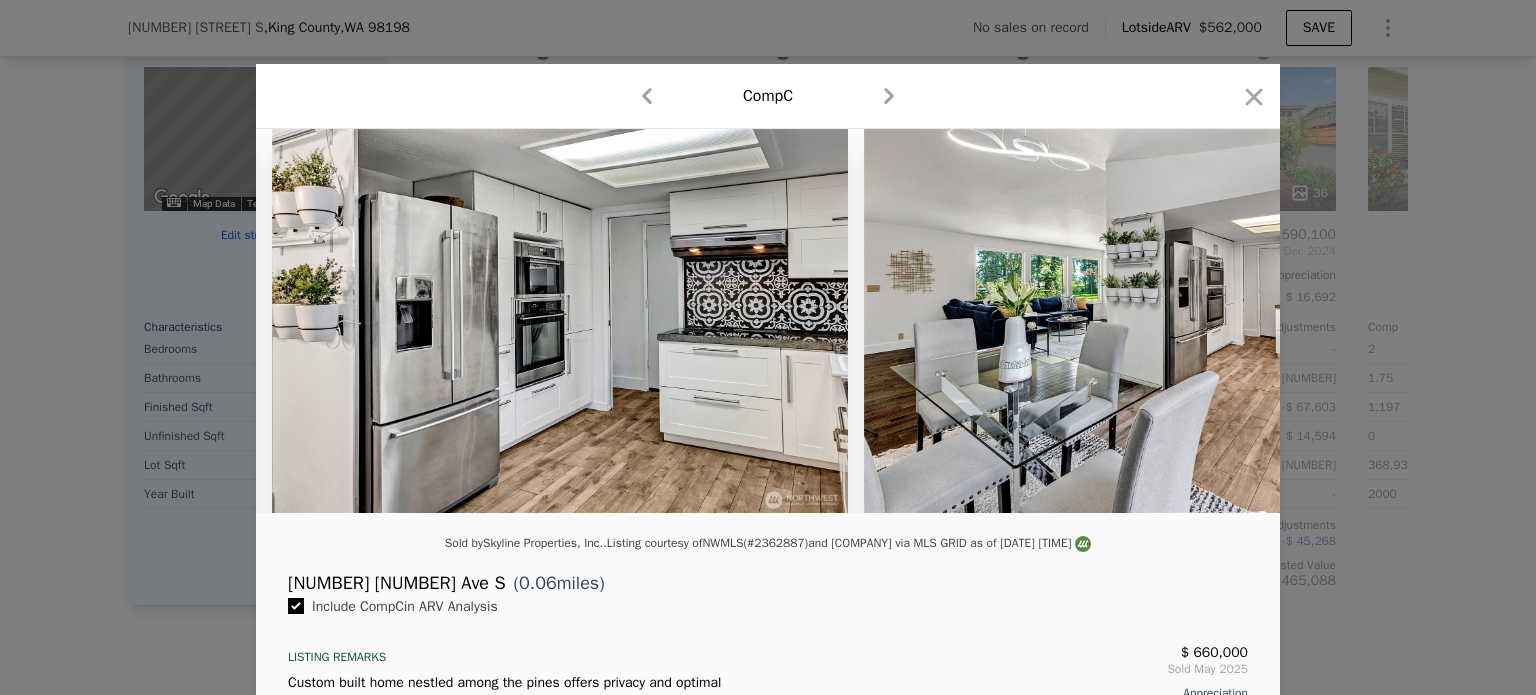 click at bounding box center (1152, 321) 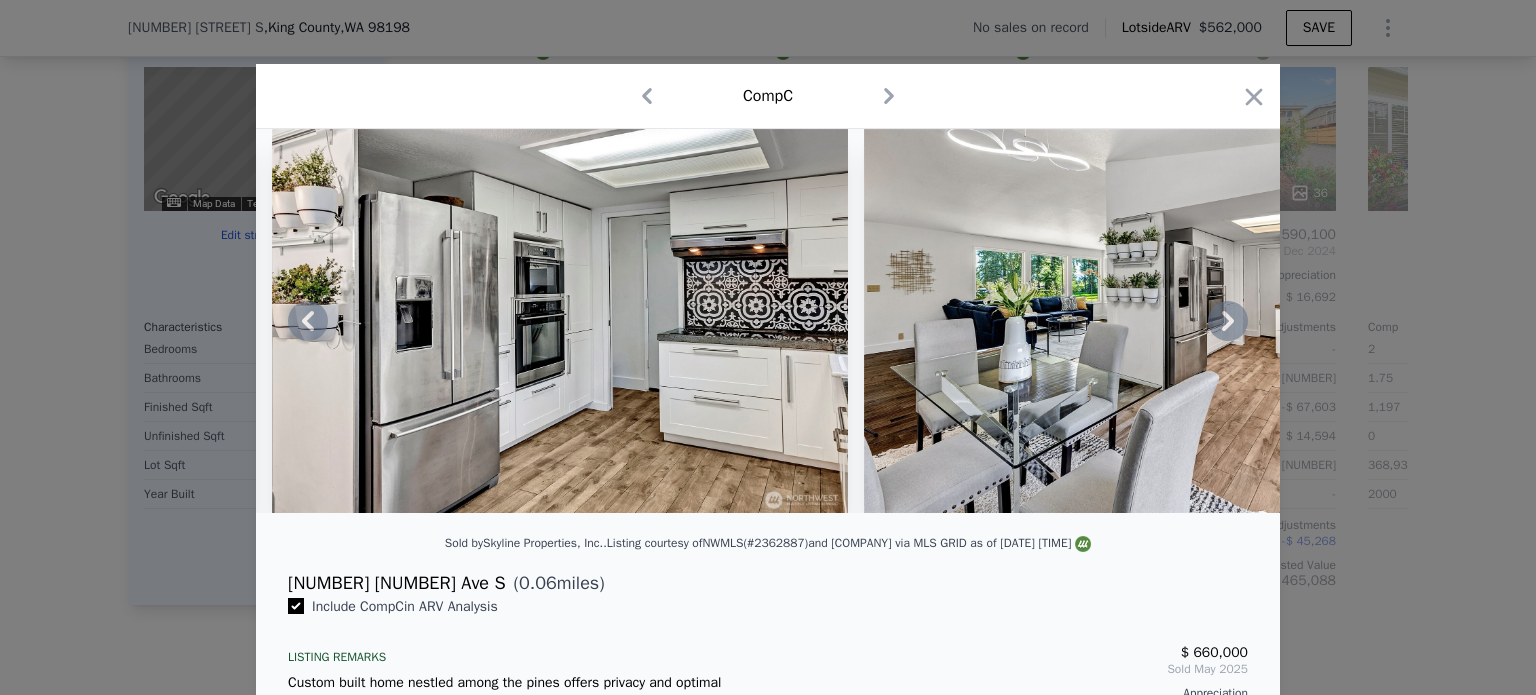 click at bounding box center [768, 321] 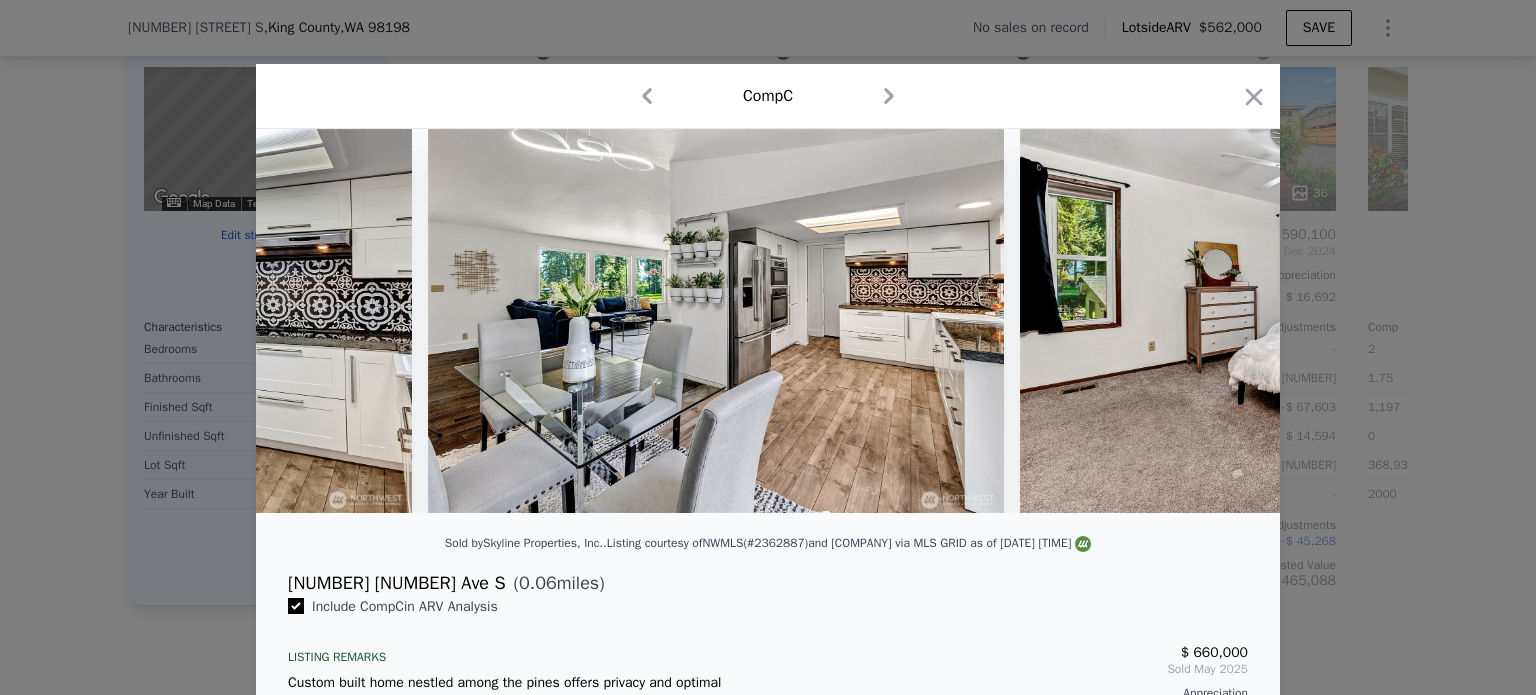 click at bounding box center (1308, 321) 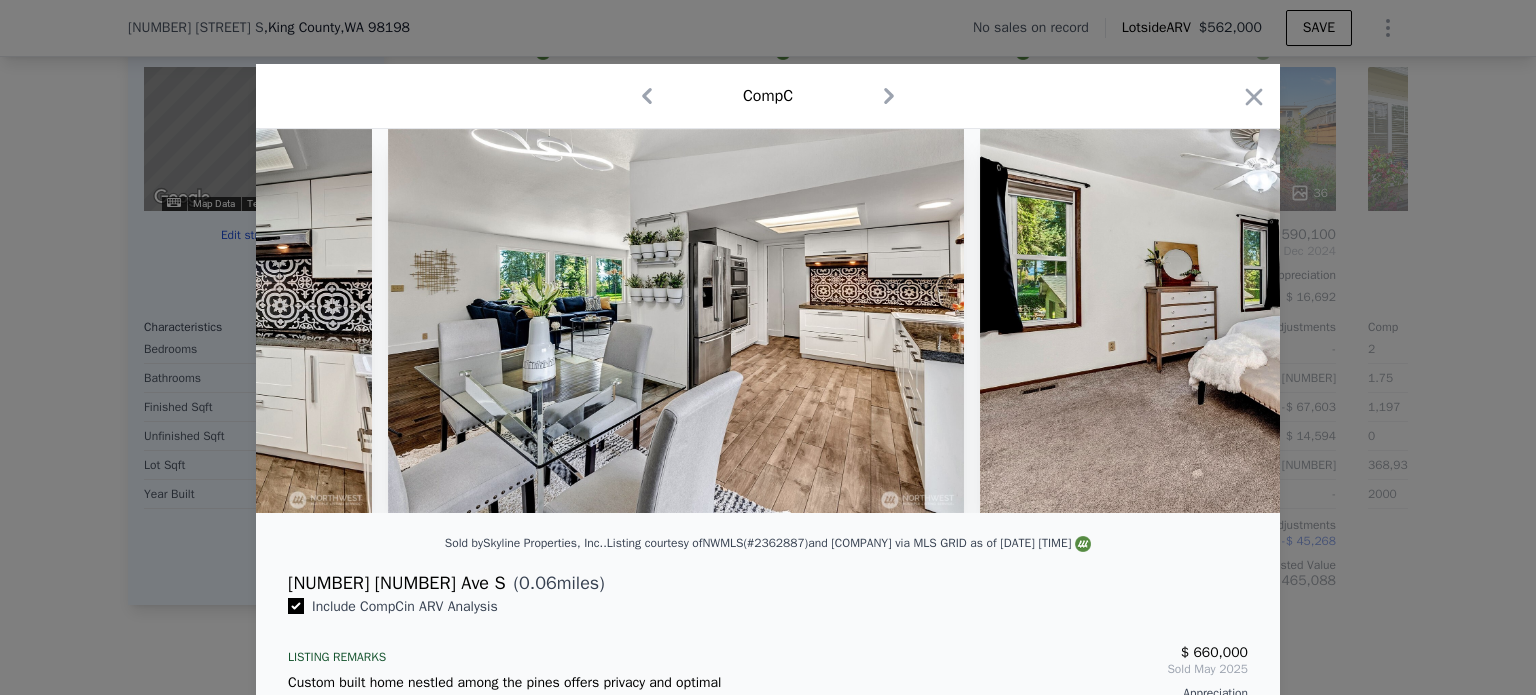scroll, scrollTop: 0, scrollLeft: 10080, axis: horizontal 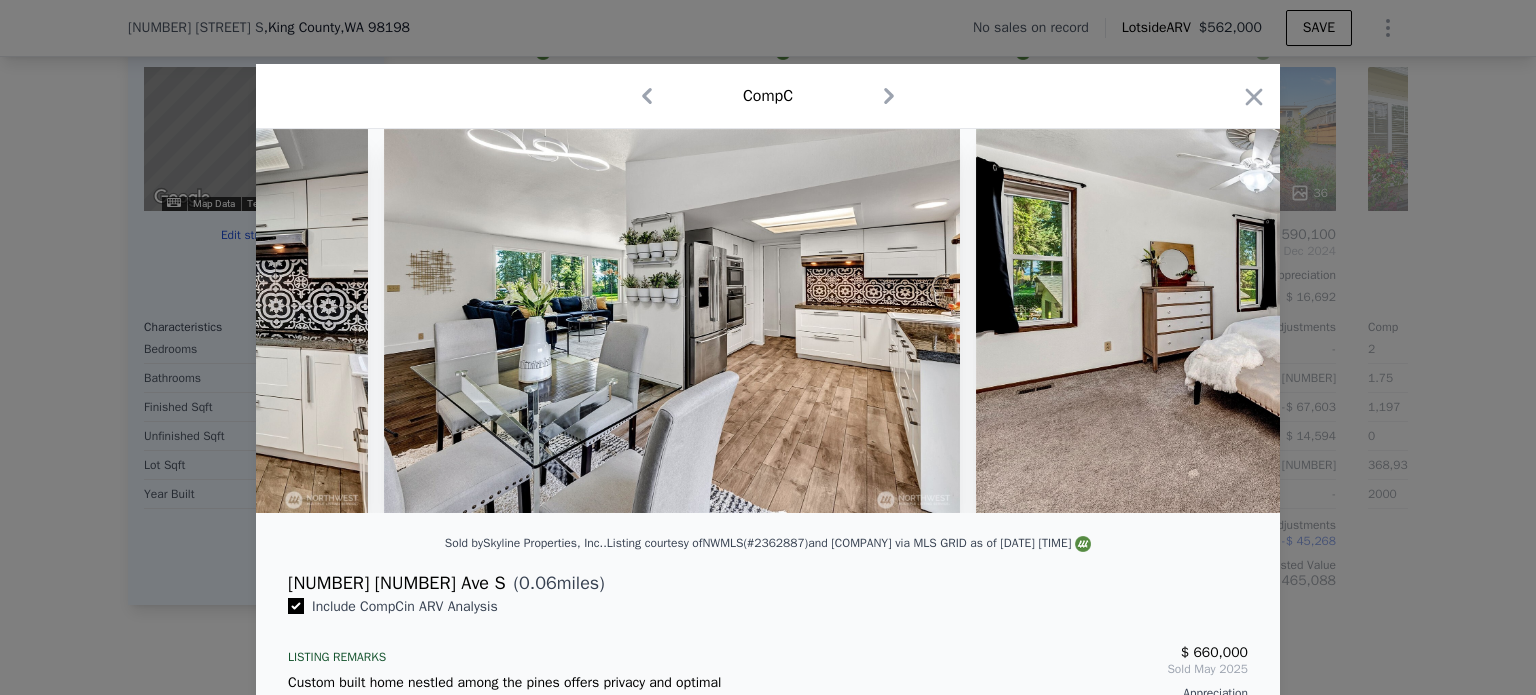 click at bounding box center (1264, 321) 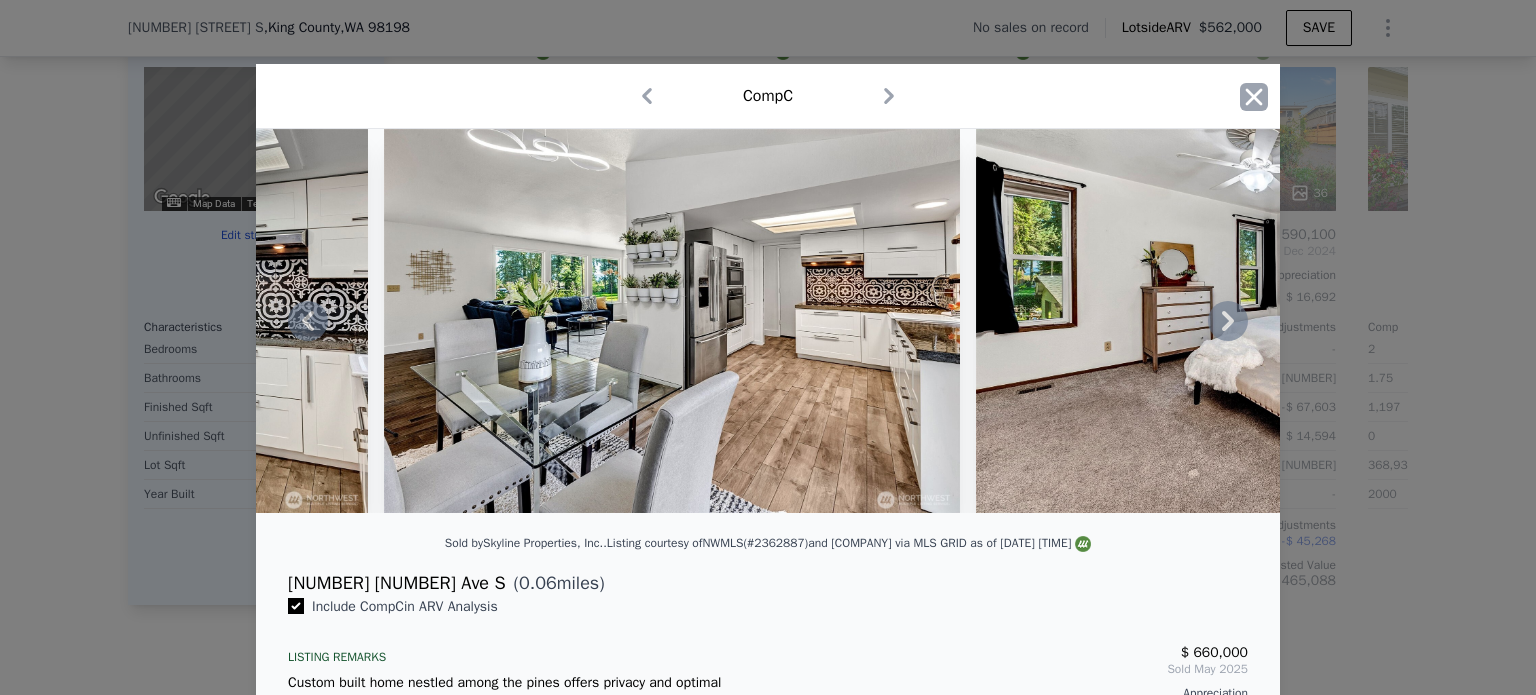 click 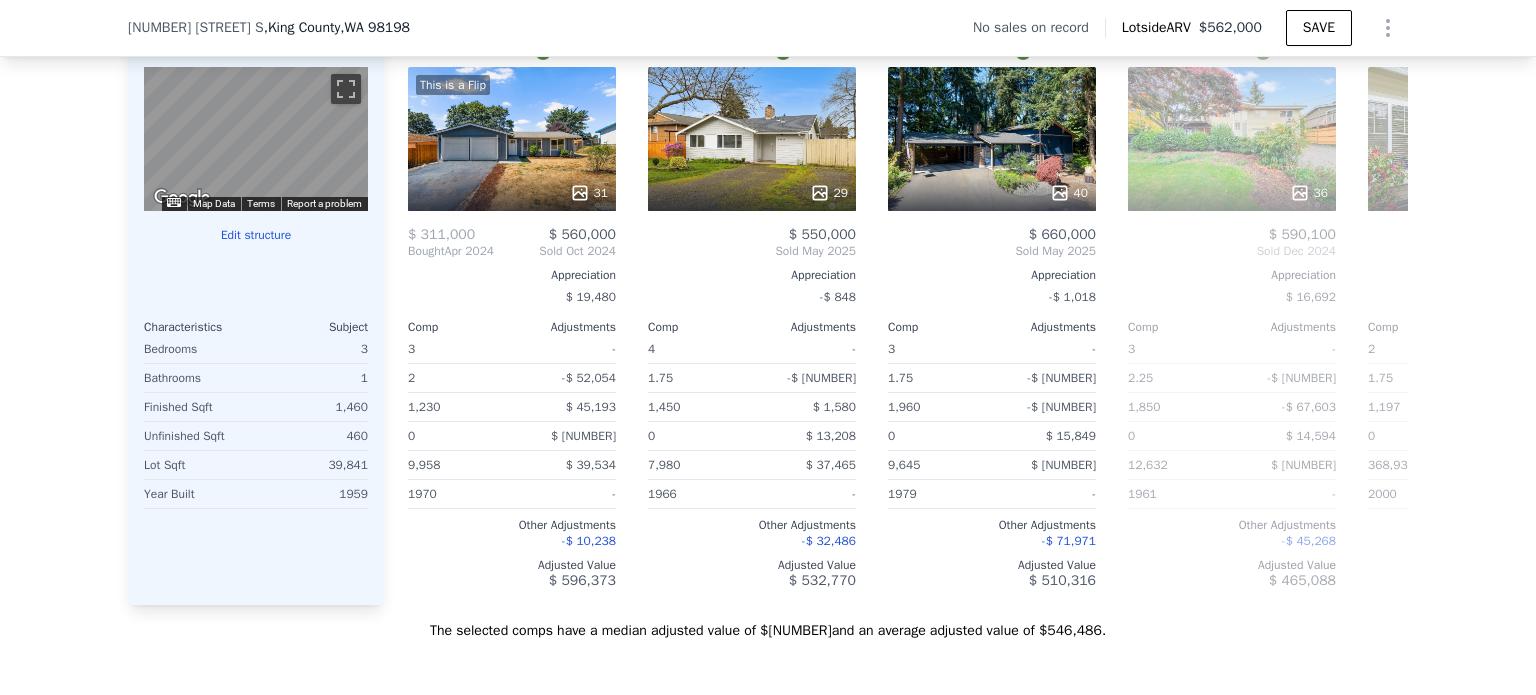 checkbox on "true" 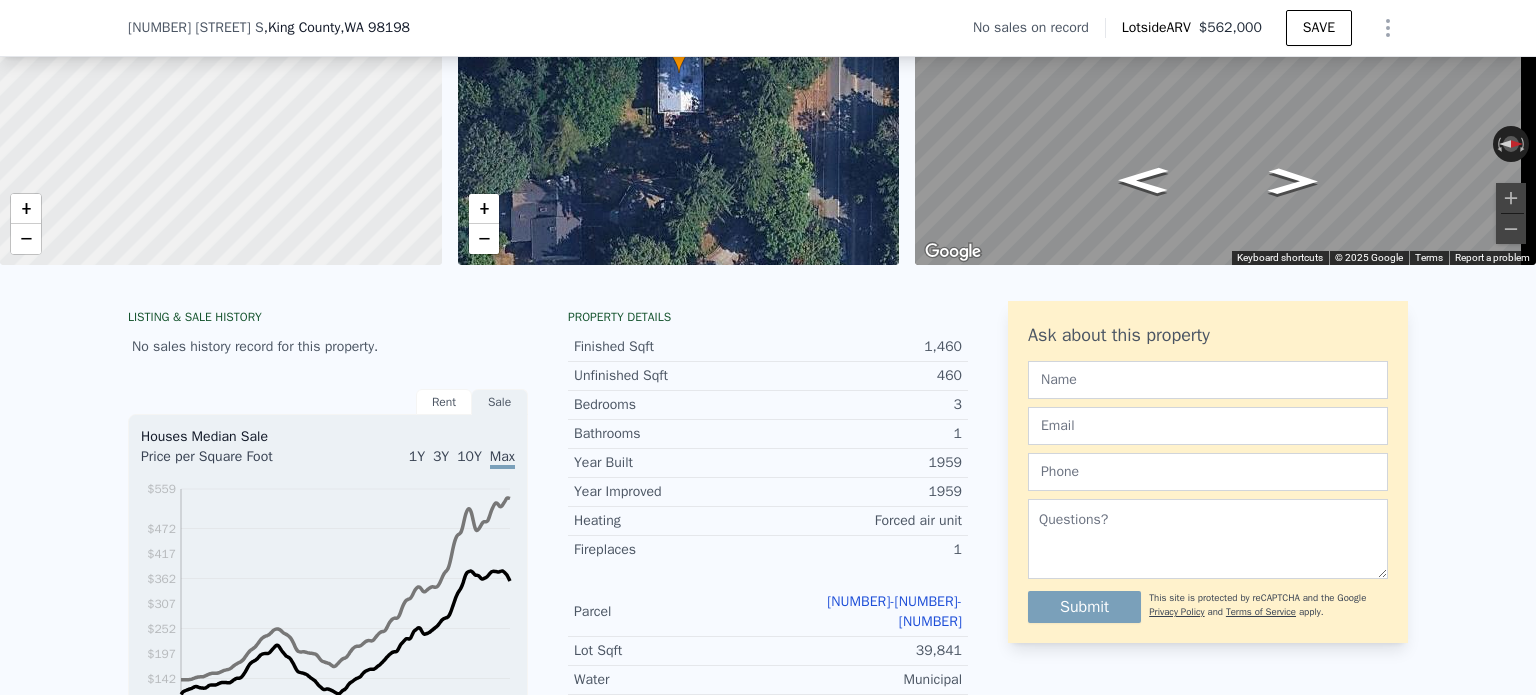 scroll, scrollTop: 7, scrollLeft: 0, axis: vertical 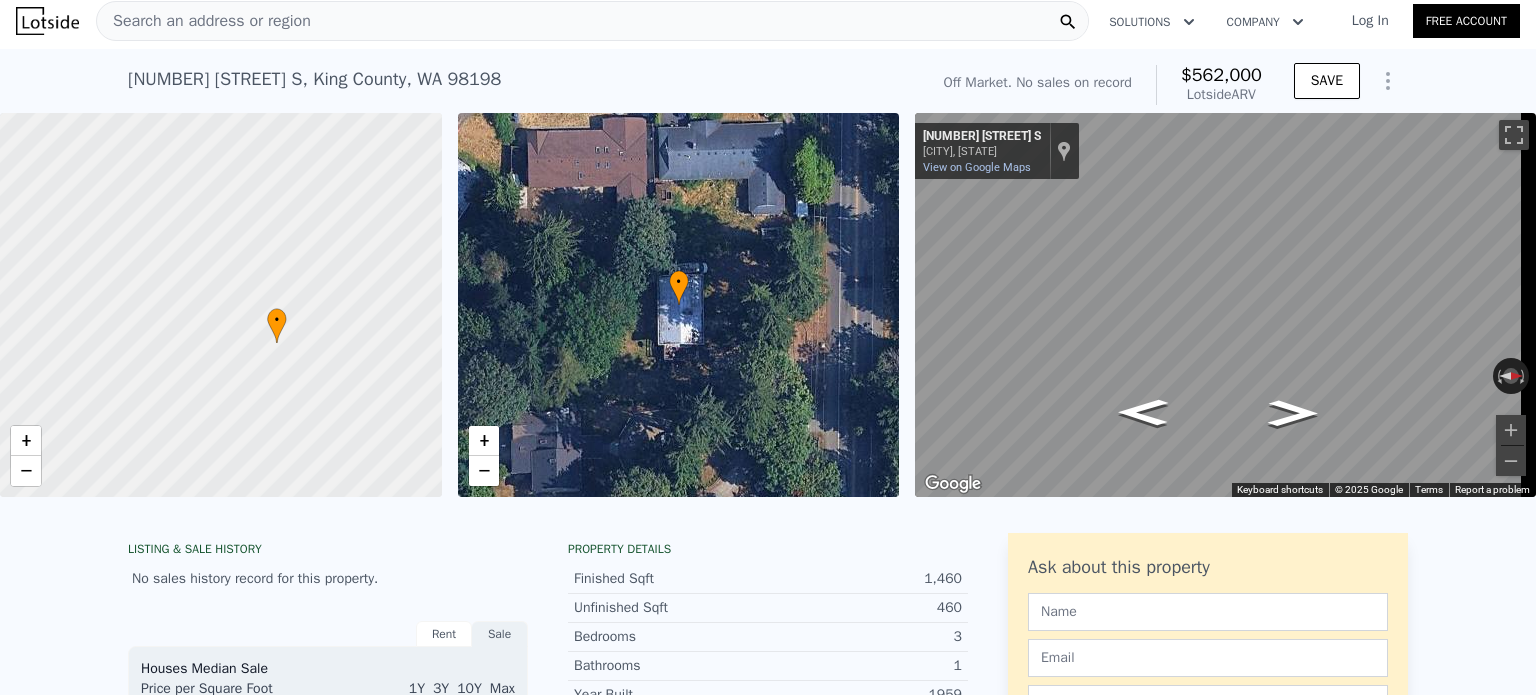 drag, startPoint x: 307, startPoint y: 383, endPoint x: 218, endPoint y: 448, distance: 110.20889 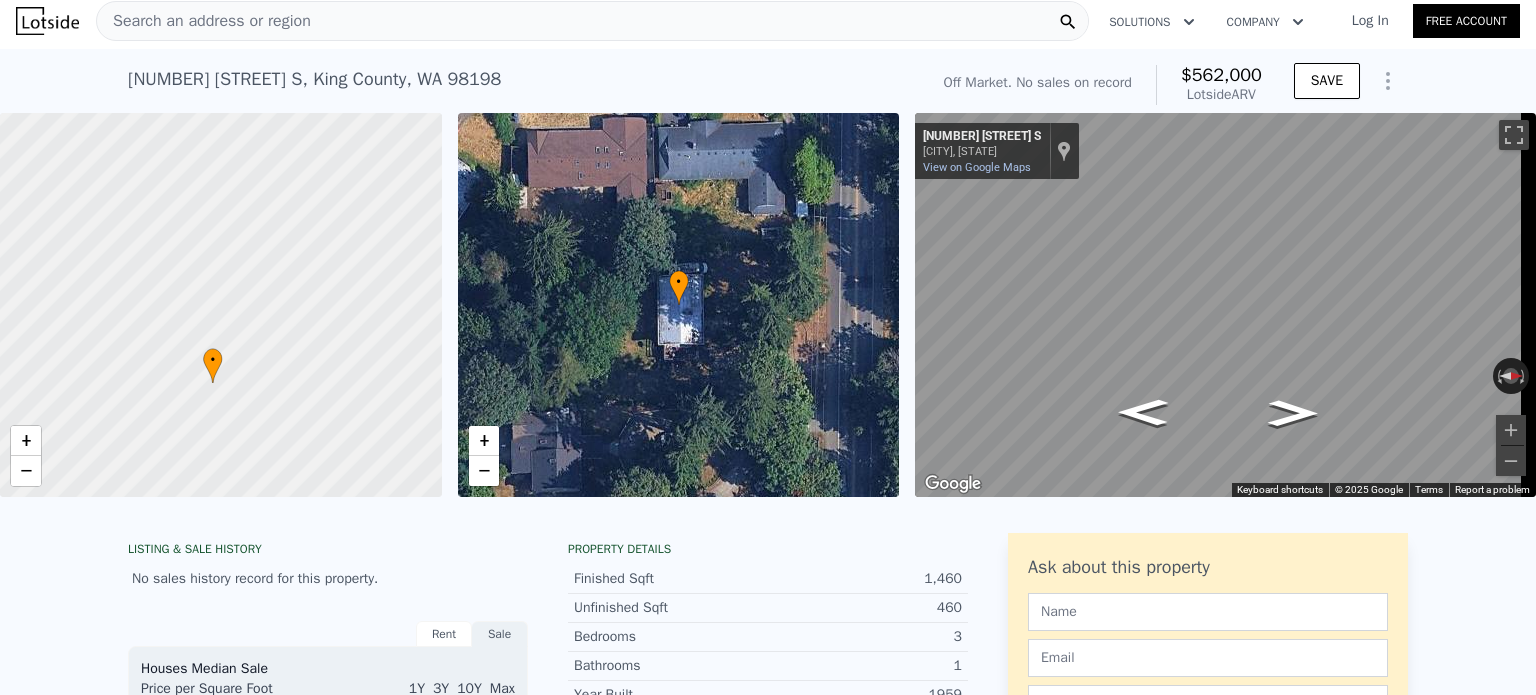 drag, startPoint x: 271, startPoint y: 315, endPoint x: 206, endPoint y: 343, distance: 70.77429 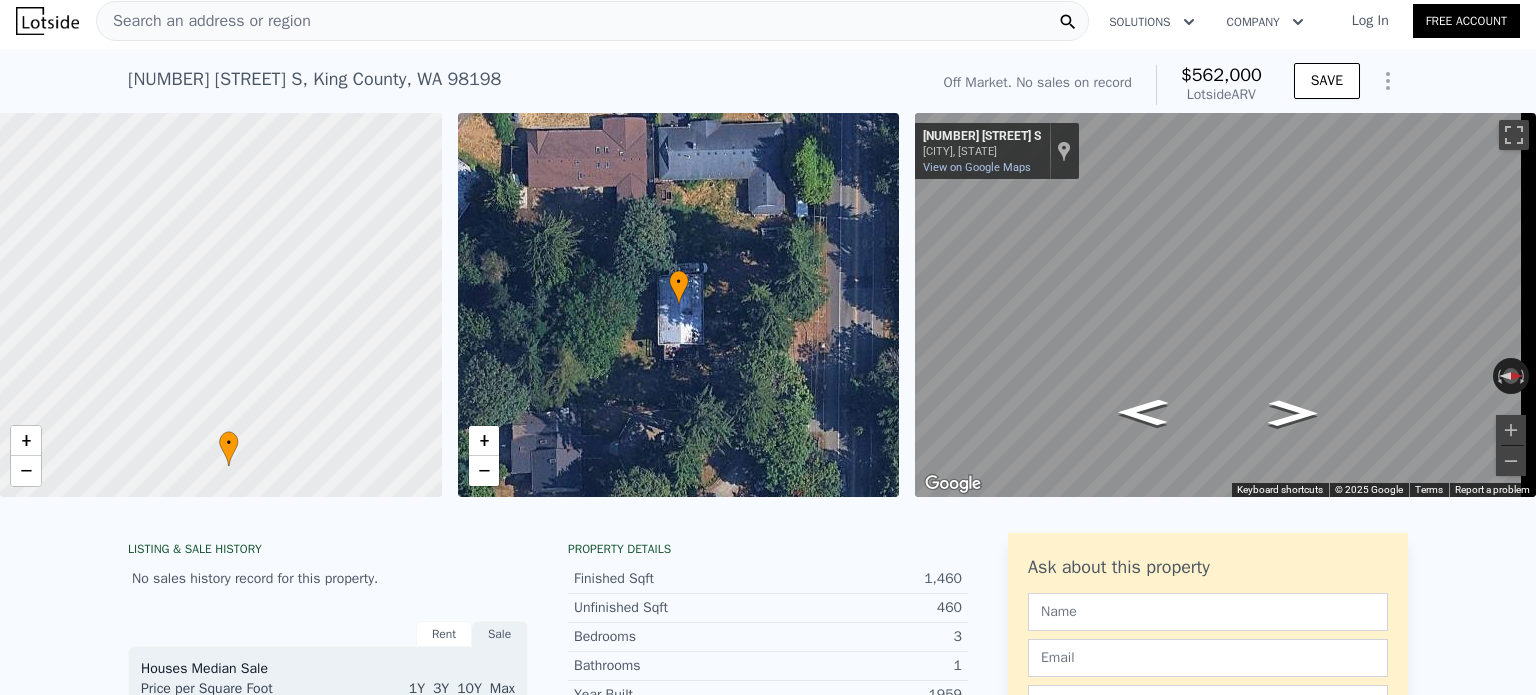 drag, startPoint x: 271, startPoint y: 275, endPoint x: 292, endPoint y: 367, distance: 94.36631 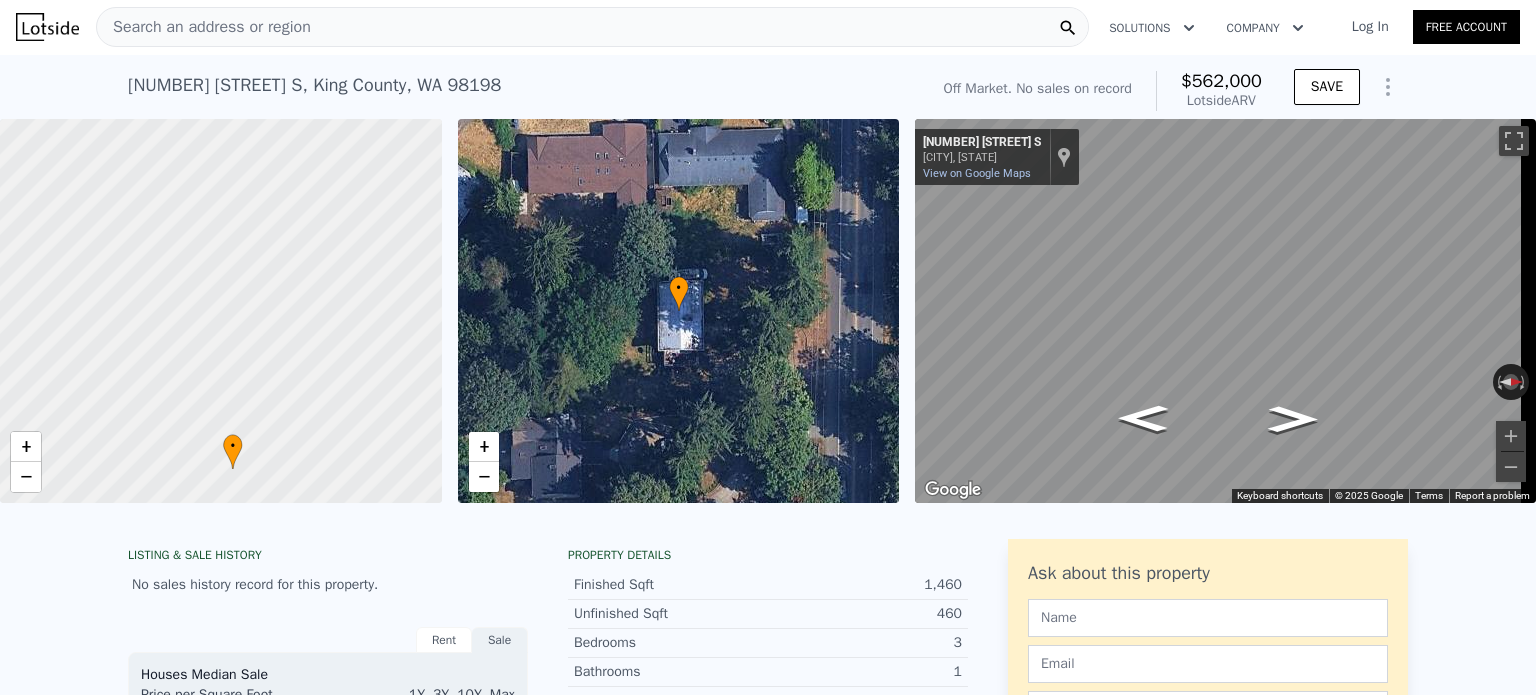 scroll, scrollTop: 0, scrollLeft: 0, axis: both 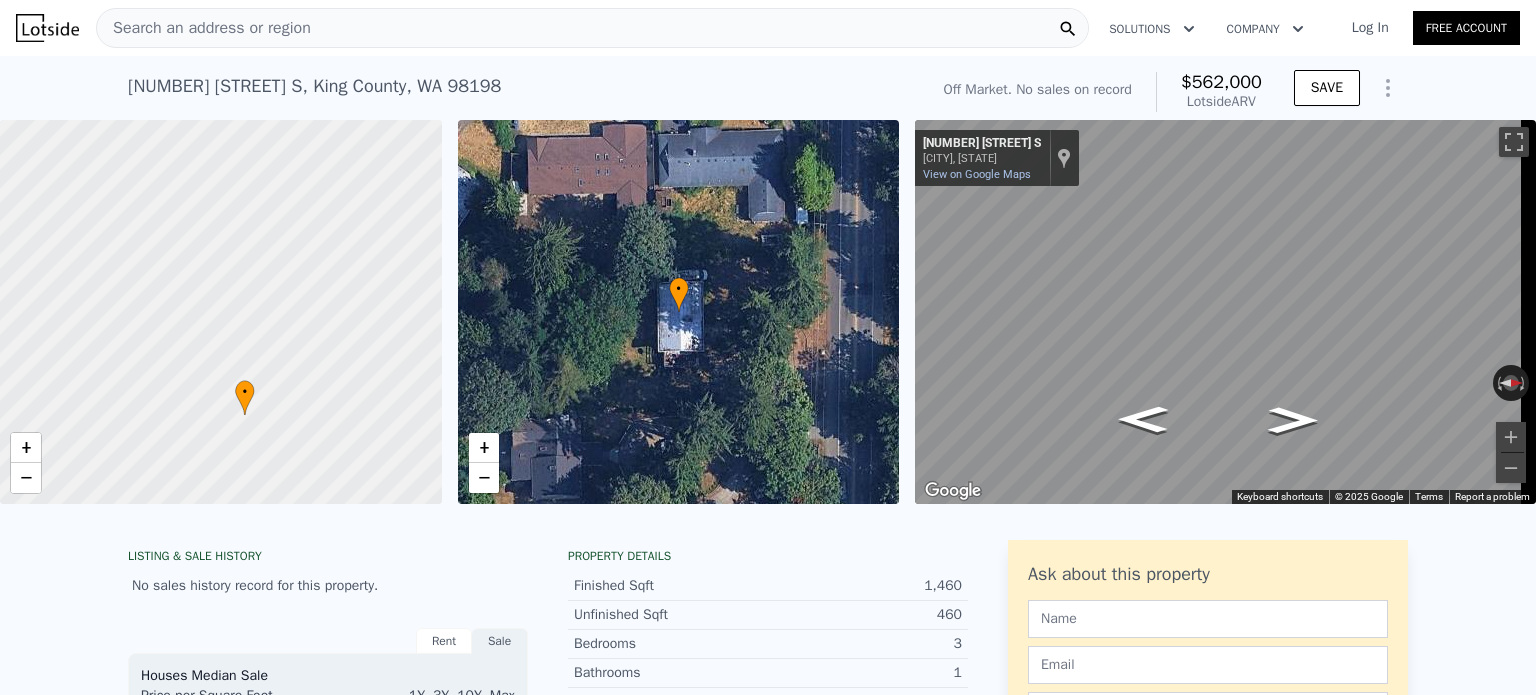 drag, startPoint x: 292, startPoint y: 367, endPoint x: 316, endPoint y: 250, distance: 119.43617 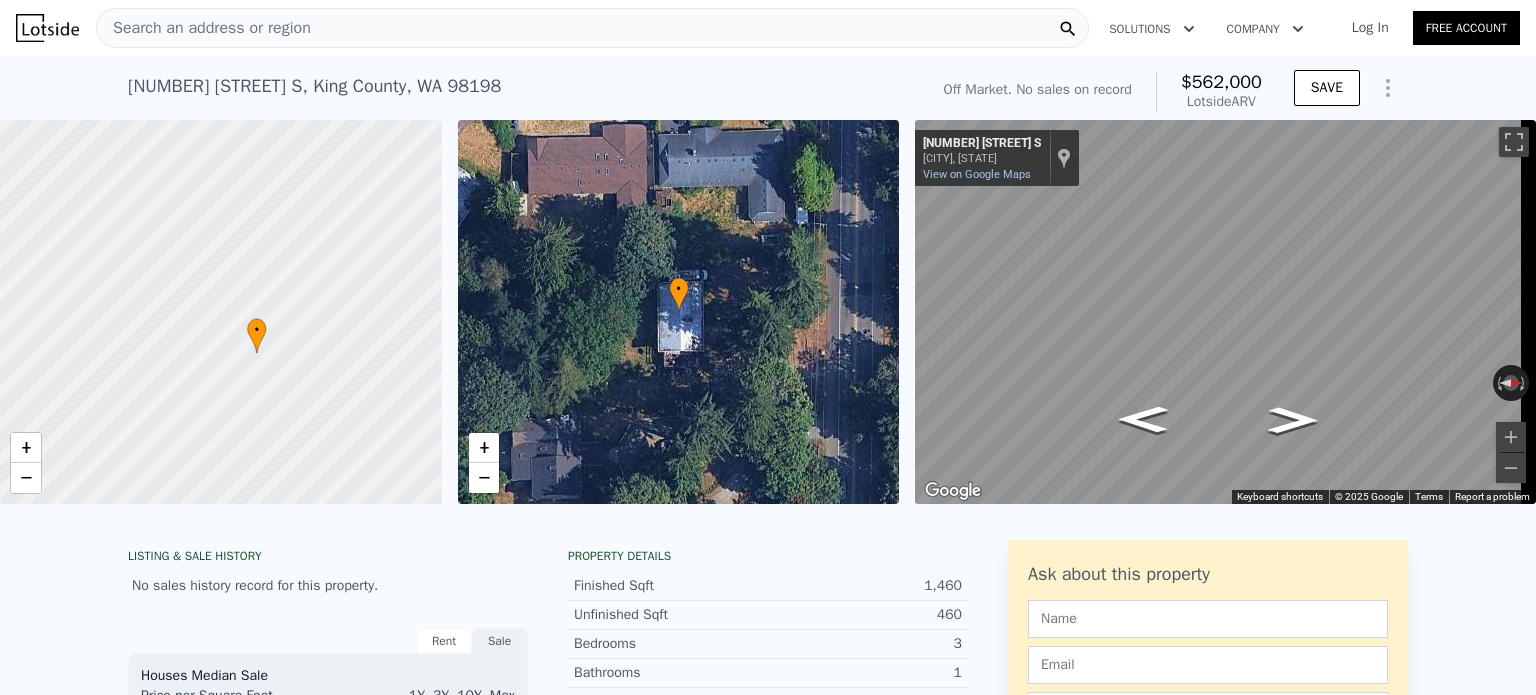 drag, startPoint x: 305, startPoint y: 375, endPoint x: 323, endPoint y: 307, distance: 70.34202 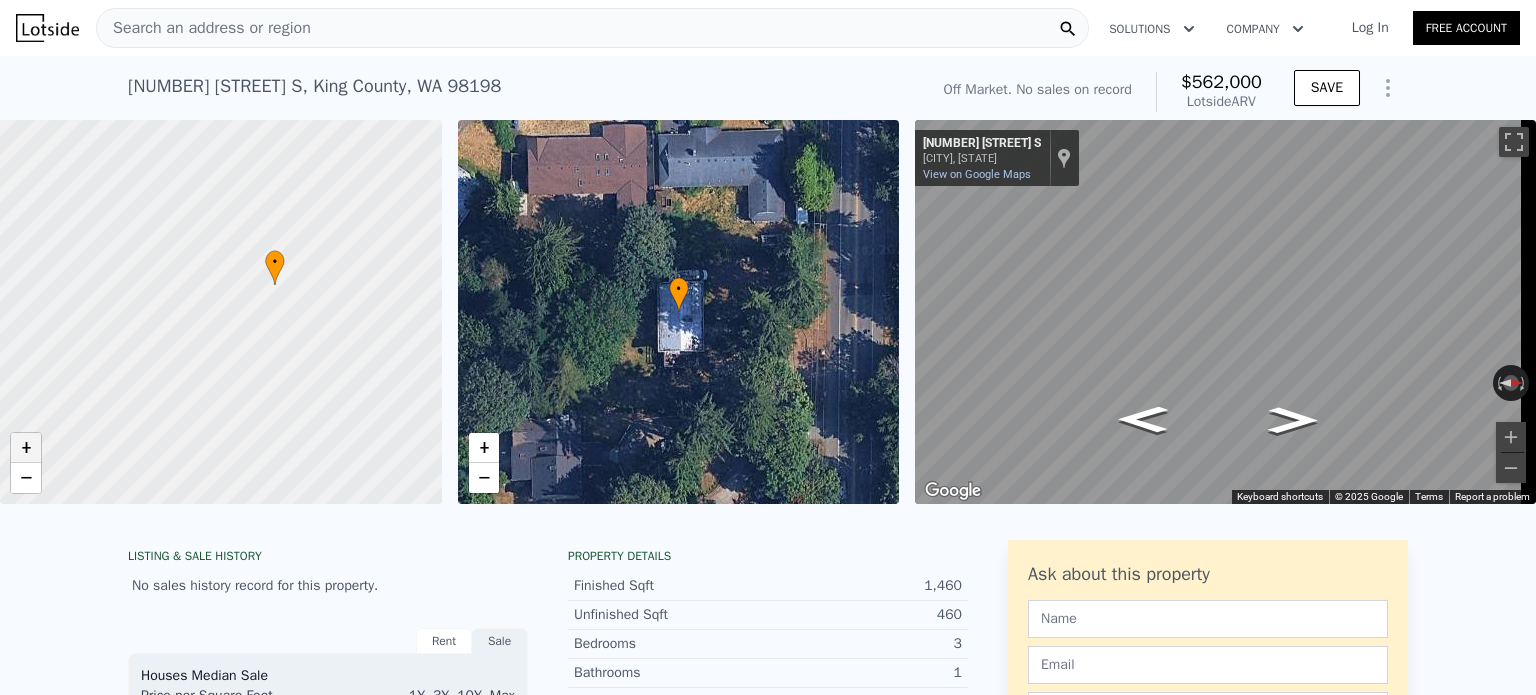 click on "+" at bounding box center (26, 448) 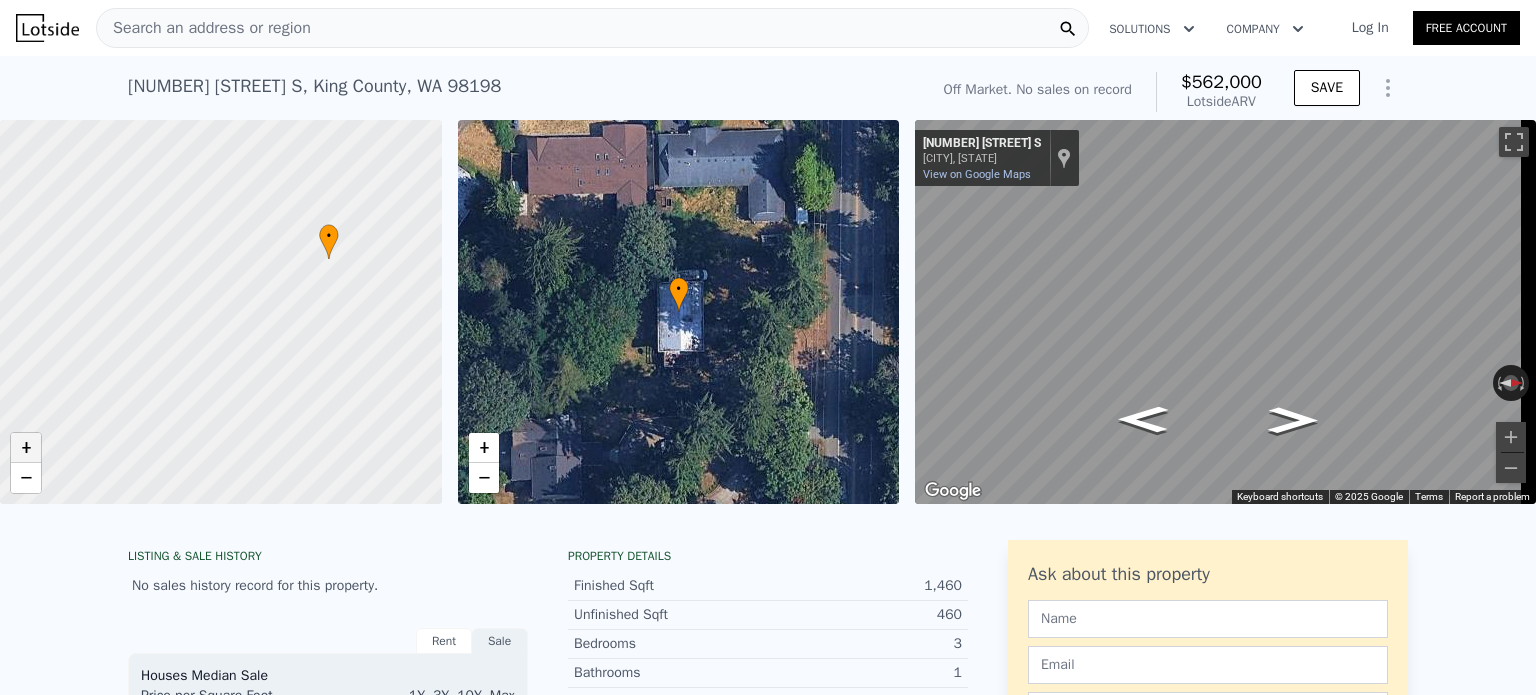 click on "+" at bounding box center [26, 448] 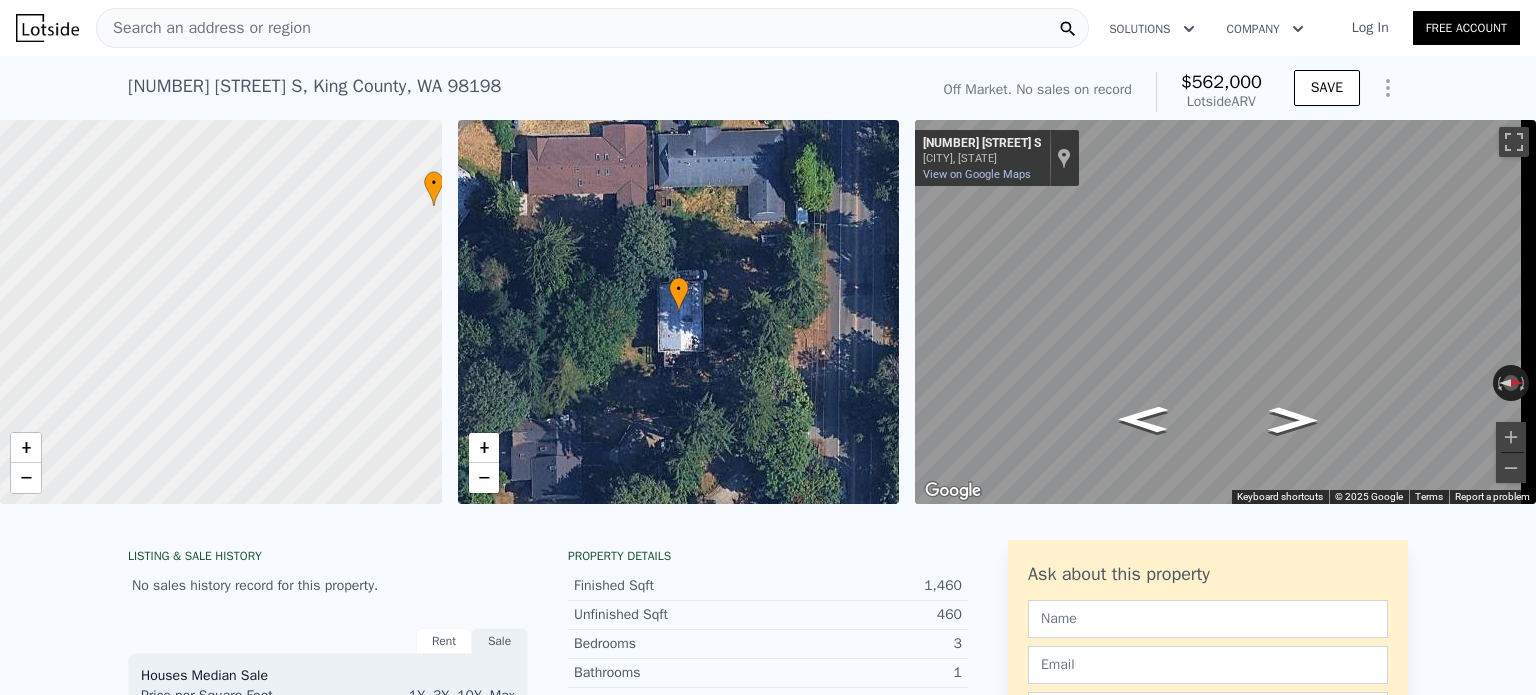 drag, startPoint x: 189, startPoint y: 366, endPoint x: 74, endPoint y: 363, distance: 115.03912 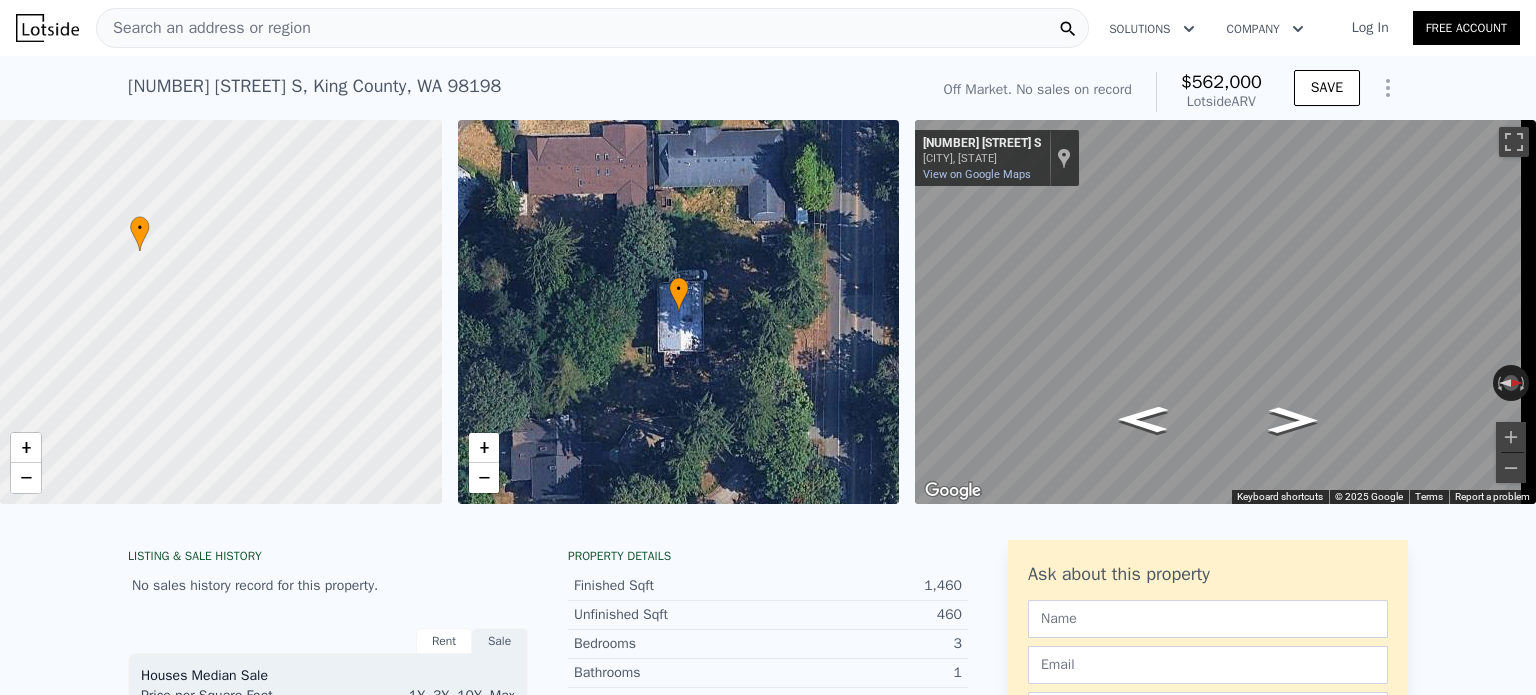 drag, startPoint x: 328, startPoint y: 370, endPoint x: 195, endPoint y: 400, distance: 136.34148 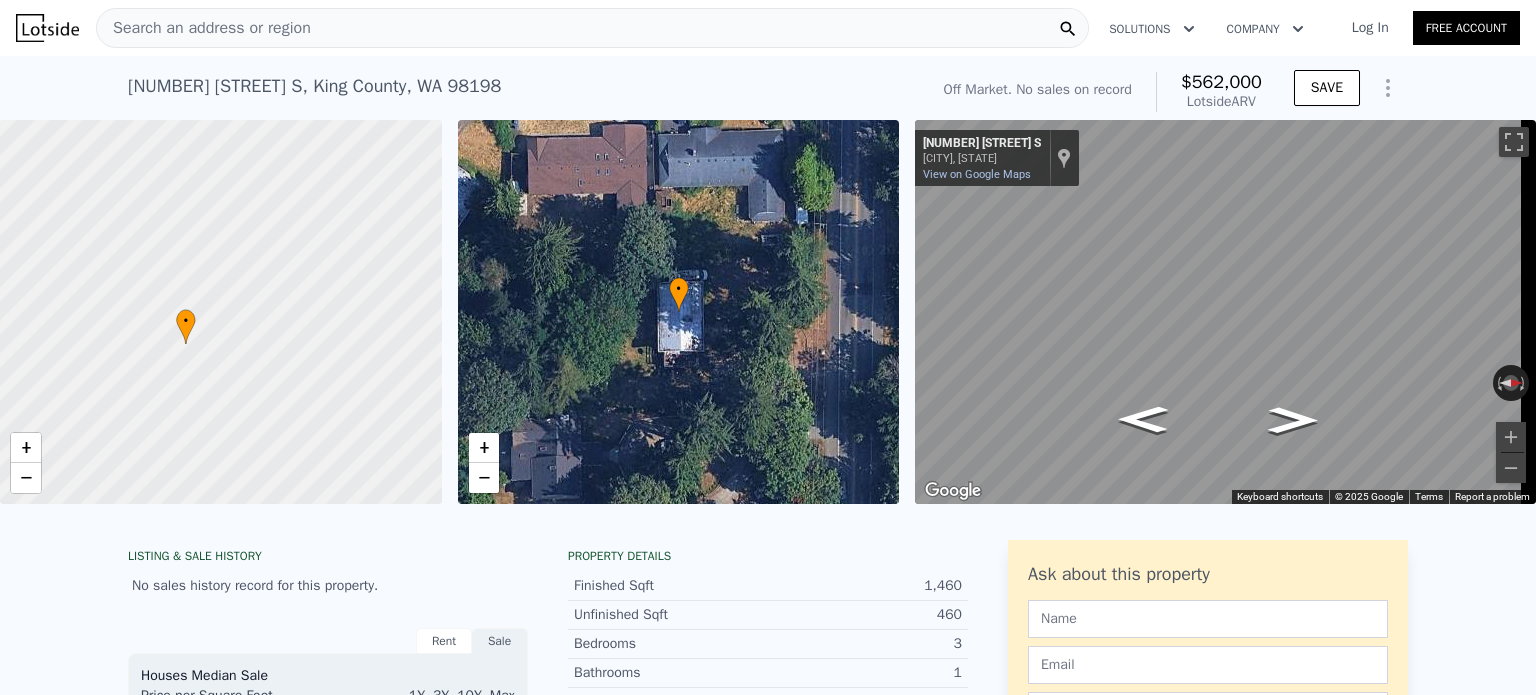 drag, startPoint x: 244, startPoint y: 323, endPoint x: 291, endPoint y: 416, distance: 104.20173 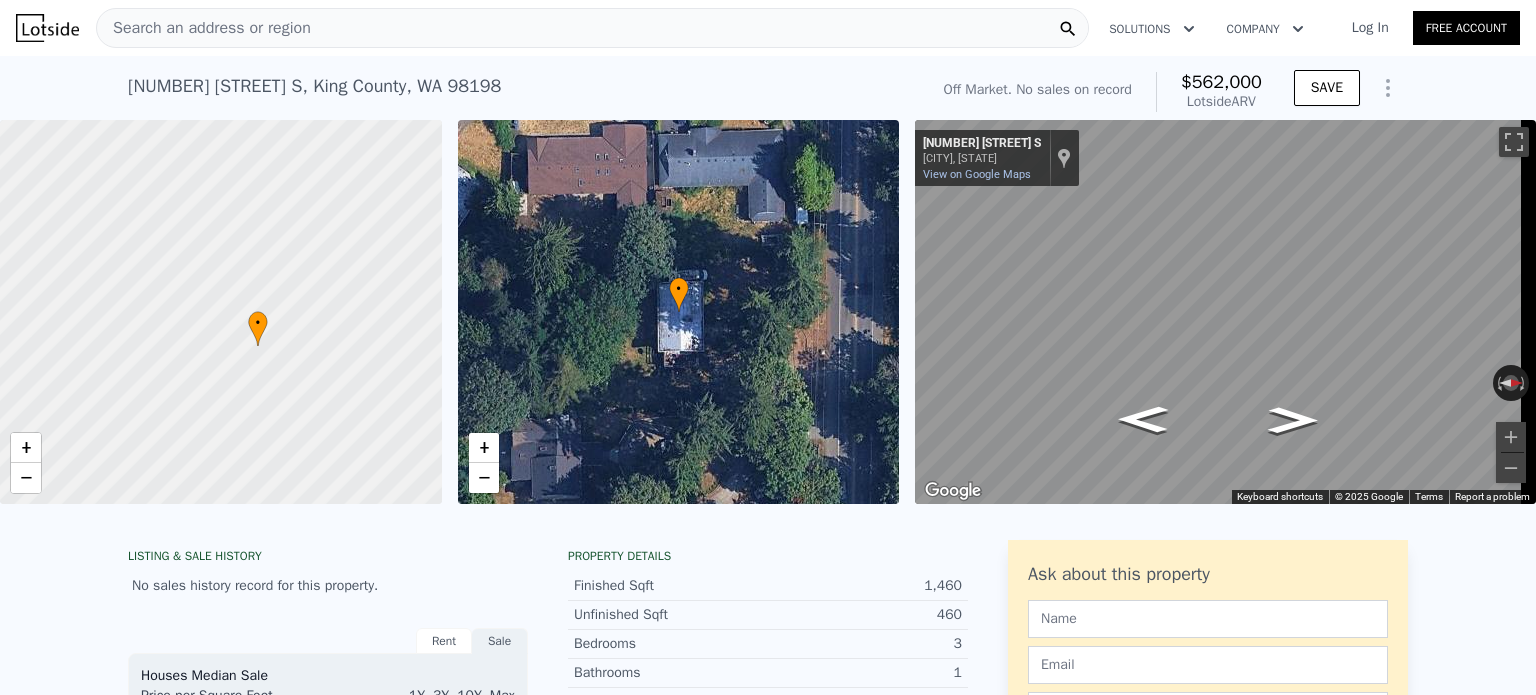 drag, startPoint x: 312, startPoint y: 325, endPoint x: 384, endPoint y: 327, distance: 72.02777 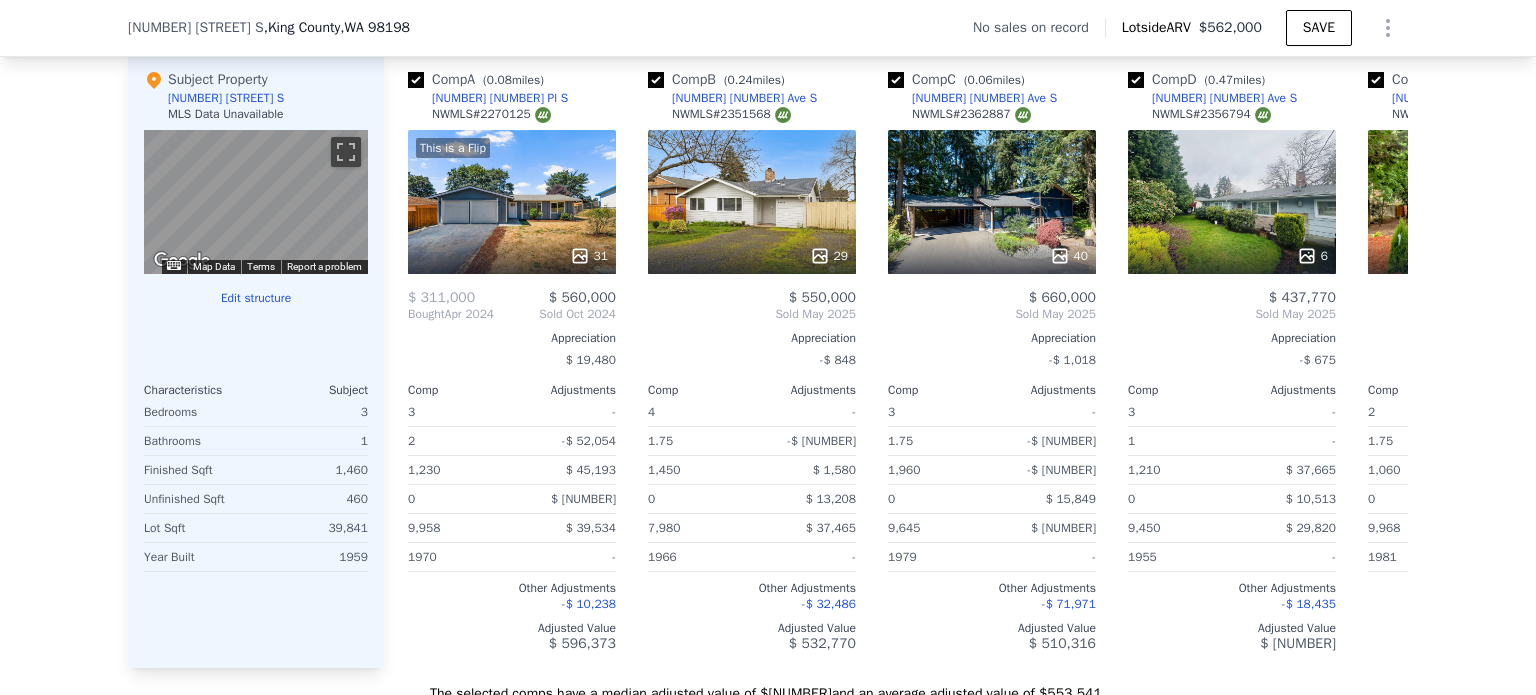 scroll, scrollTop: 1892, scrollLeft: 0, axis: vertical 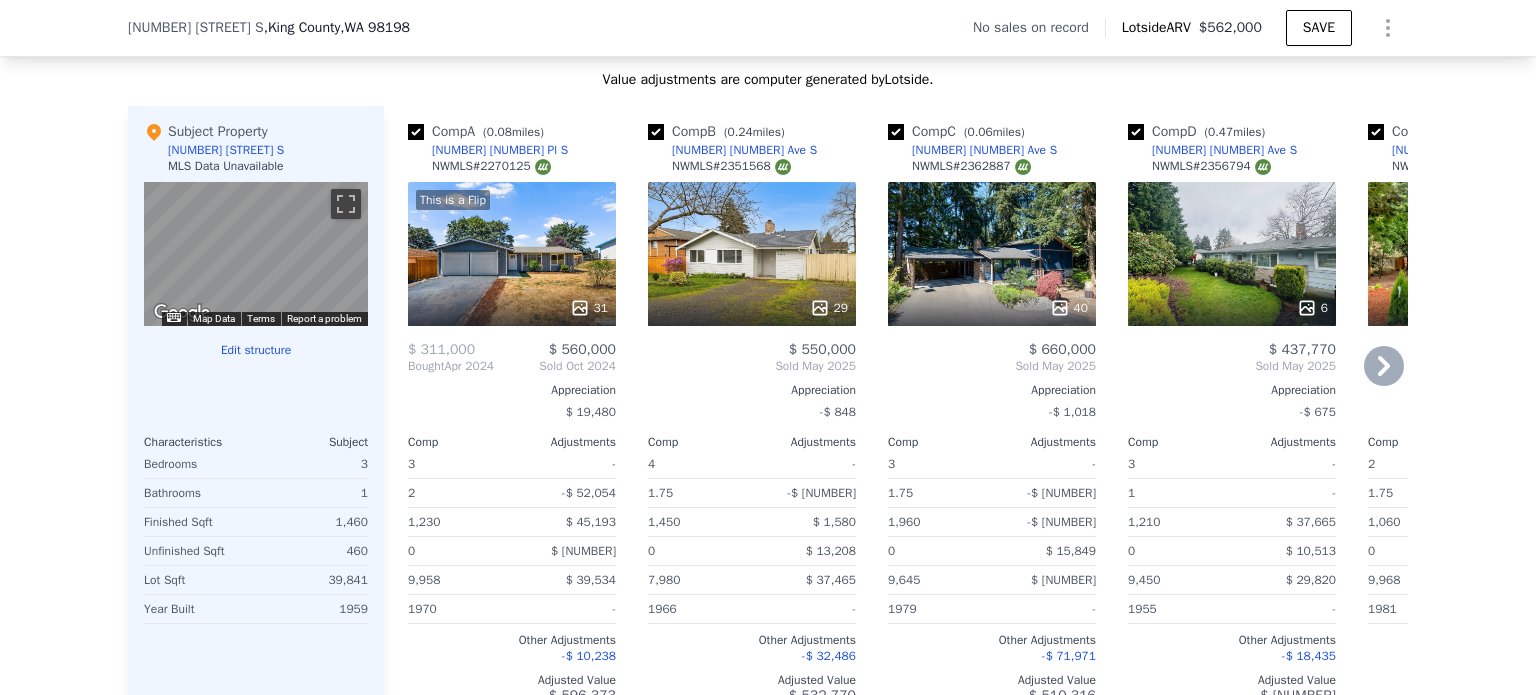 click at bounding box center (416, 132) 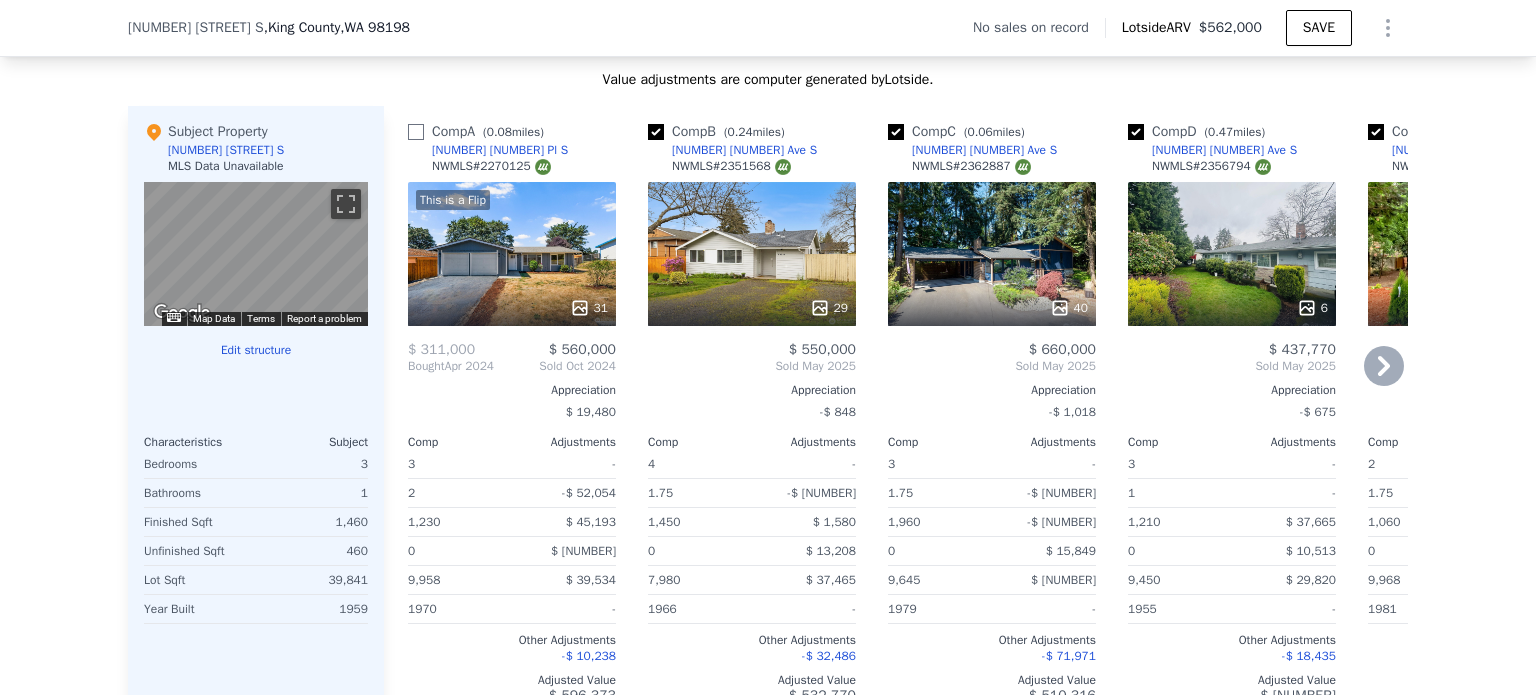 checkbox on "false" 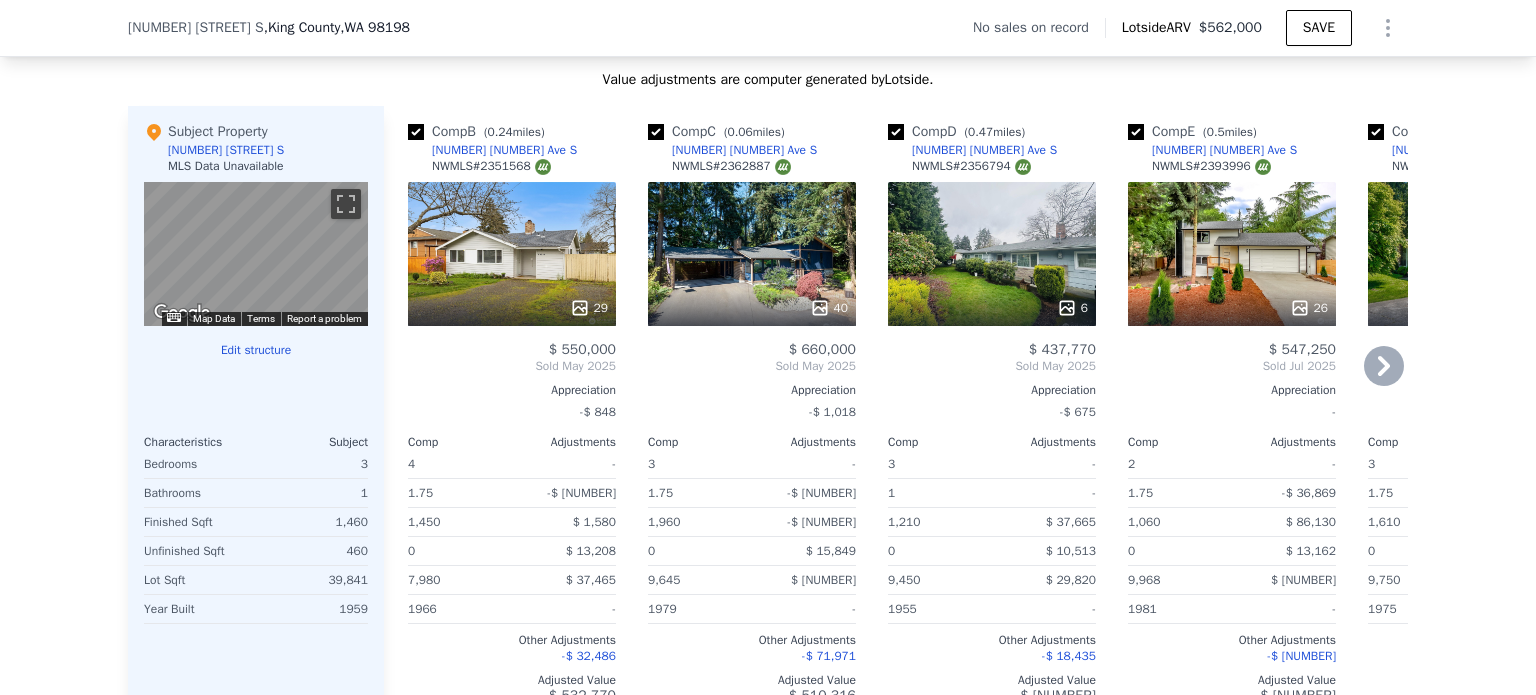 click at bounding box center (1136, 132) 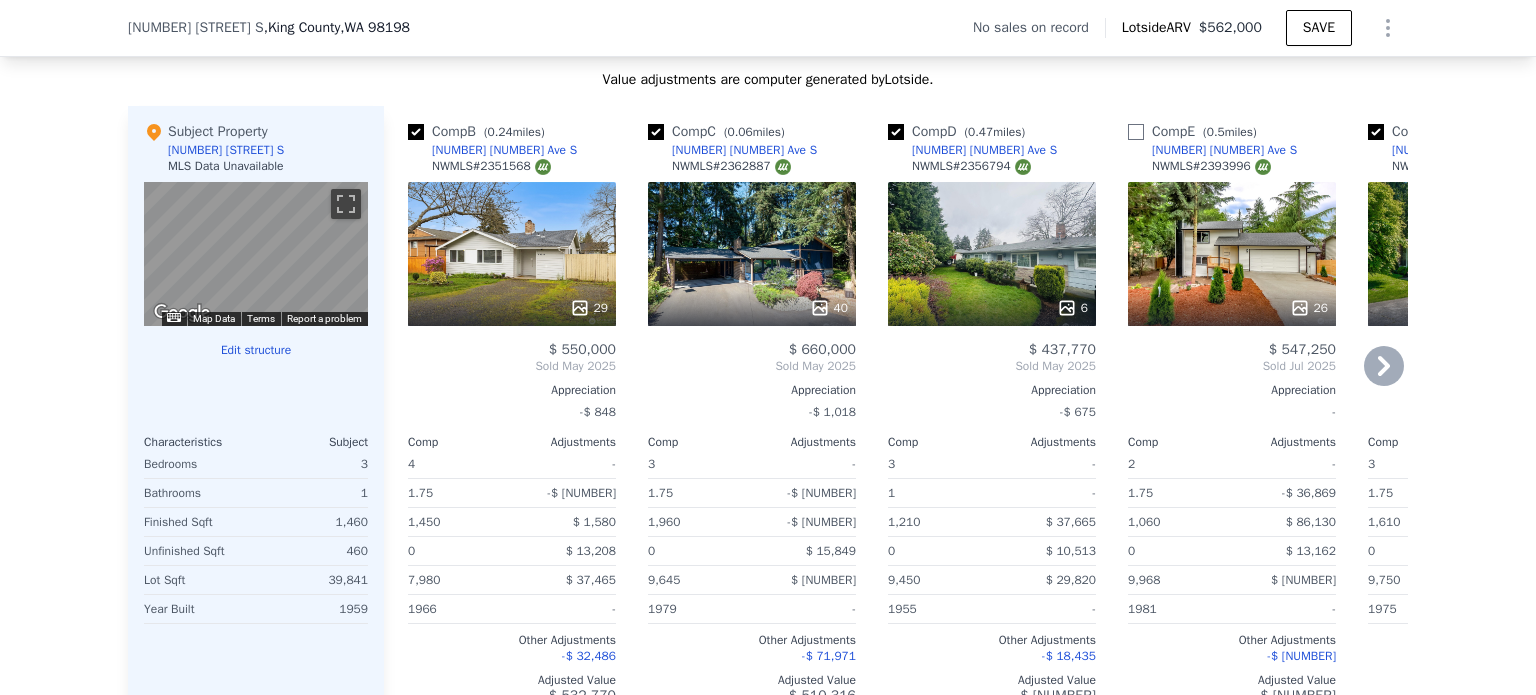 checkbox on "false" 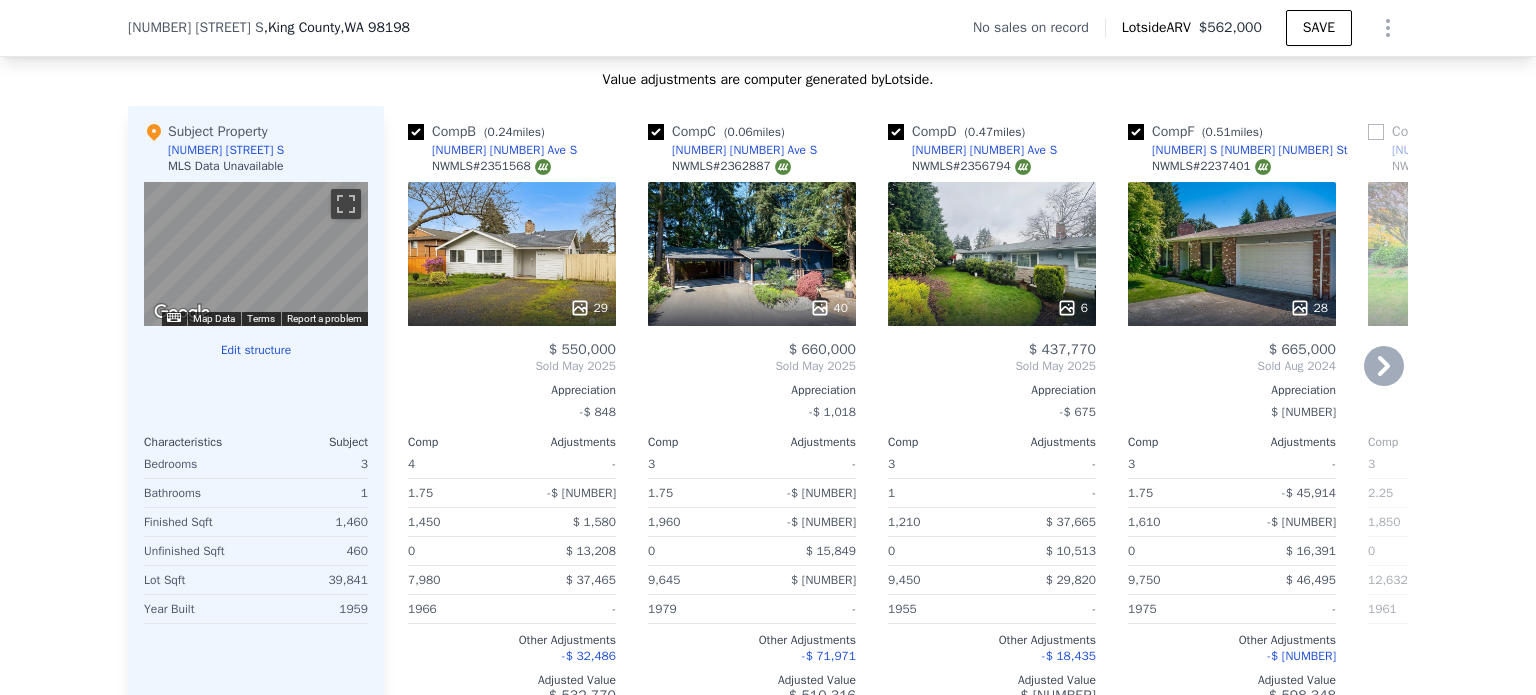 click at bounding box center (1136, 132) 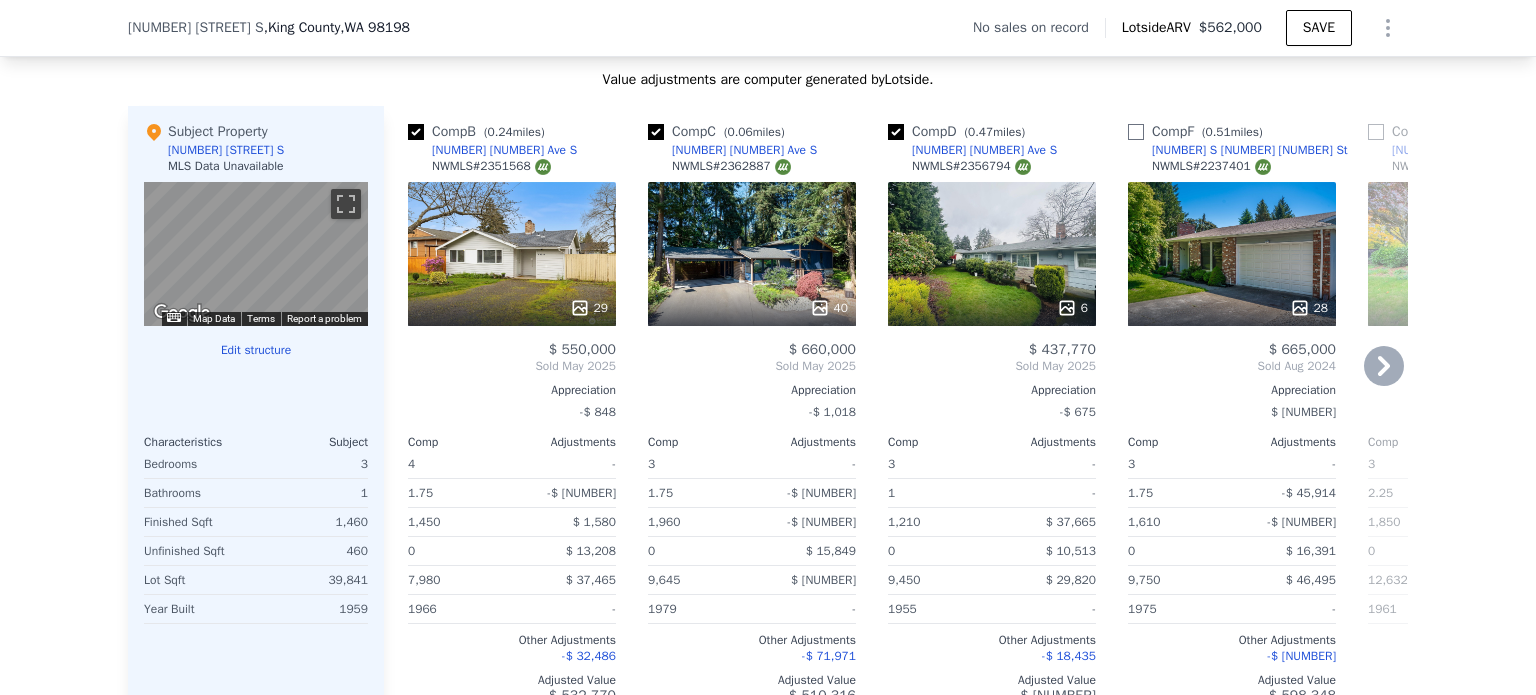 checkbox on "false" 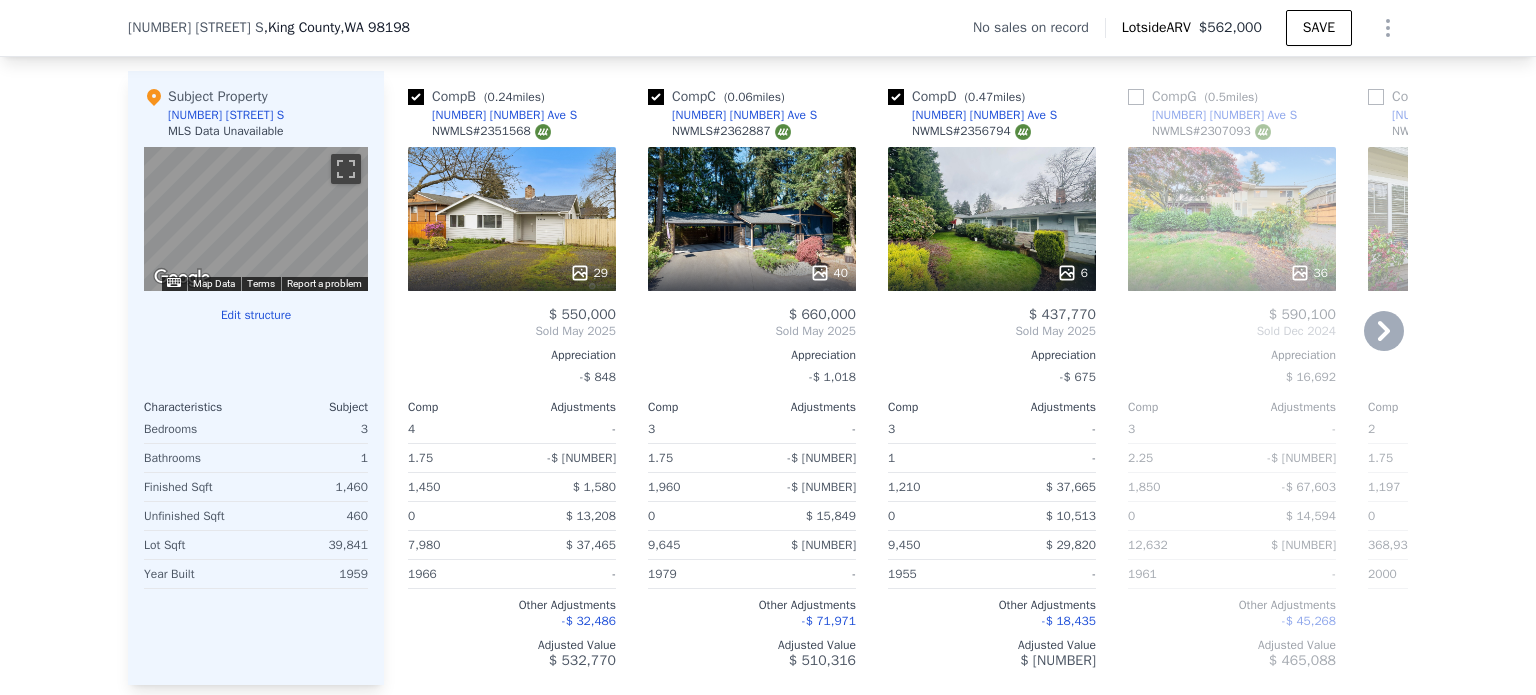 scroll, scrollTop: 1892, scrollLeft: 0, axis: vertical 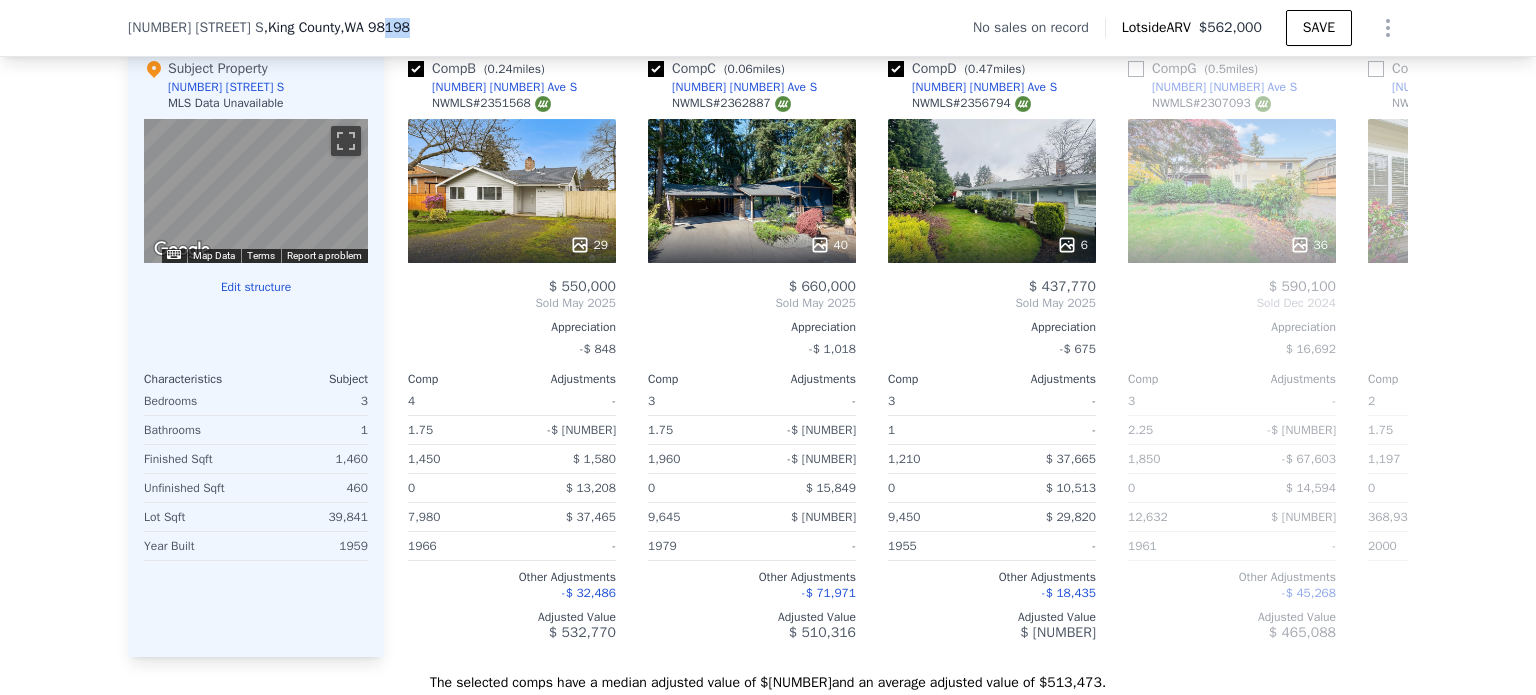 checkbox on "true" 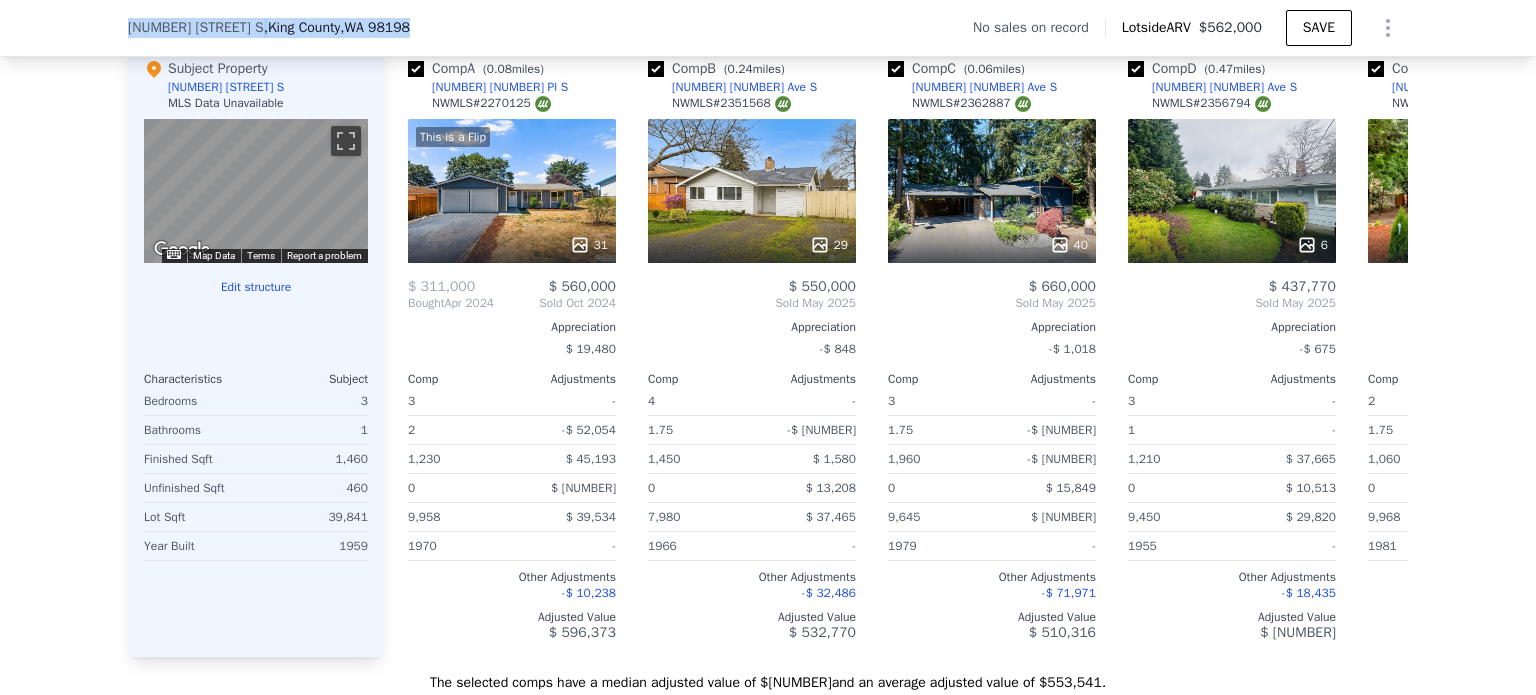 drag, startPoint x: 414, startPoint y: 27, endPoint x: 120, endPoint y: 29, distance: 294.0068 